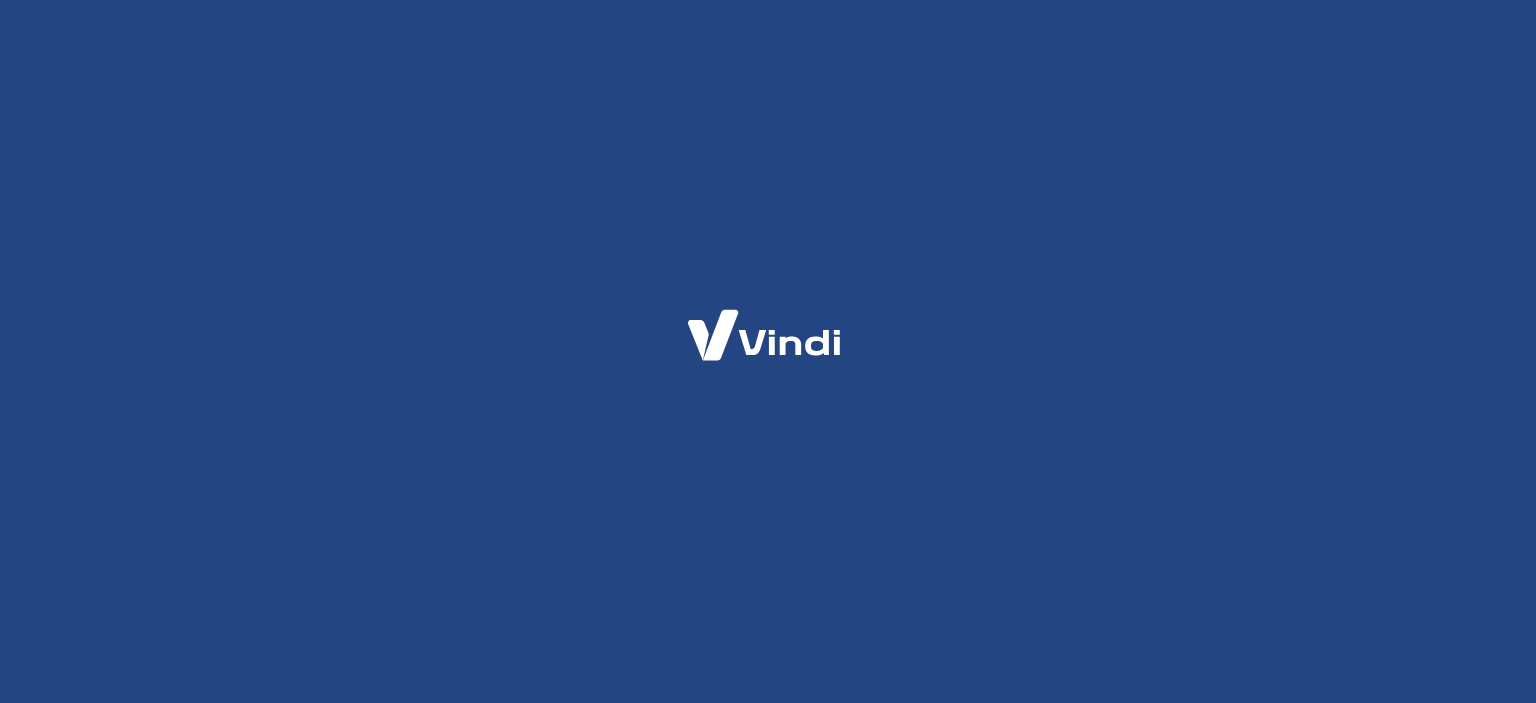 scroll, scrollTop: 0, scrollLeft: 0, axis: both 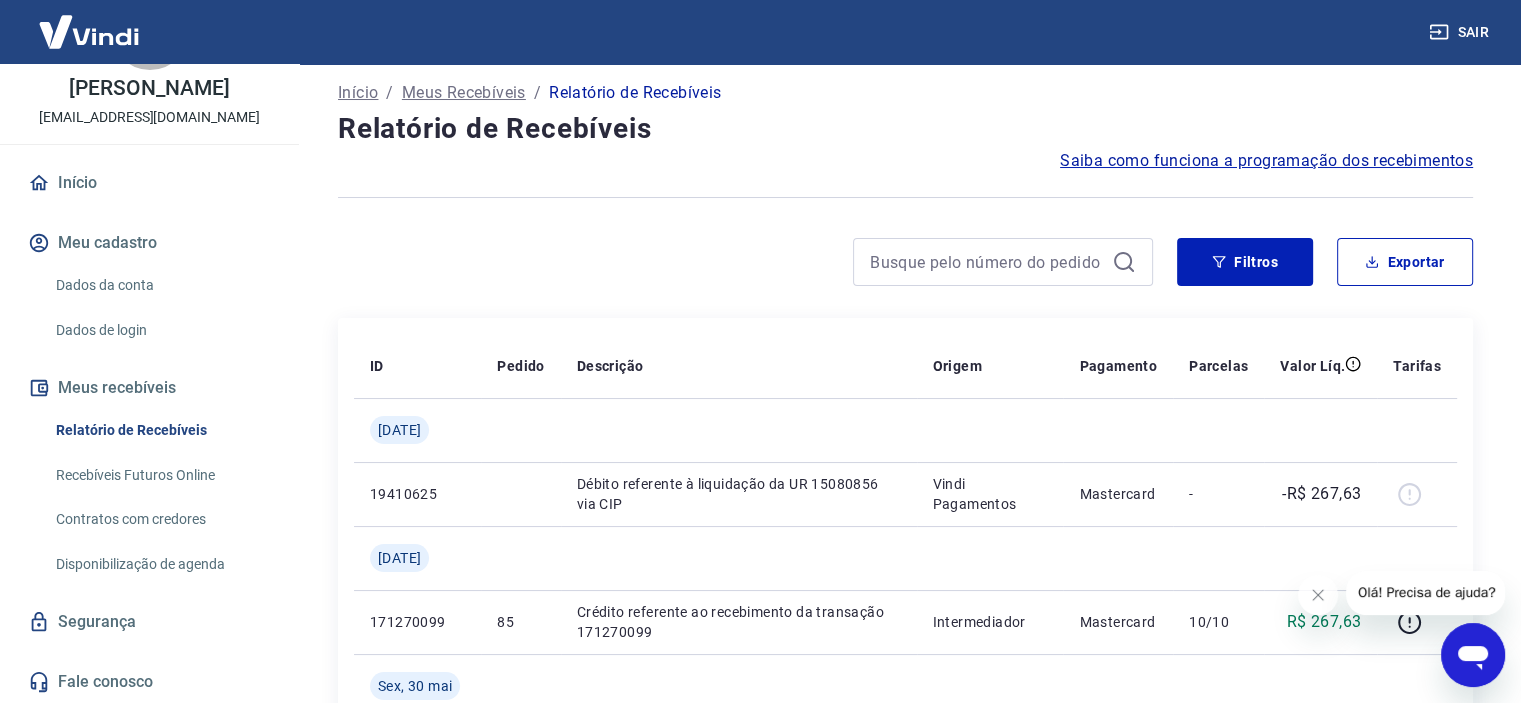 click 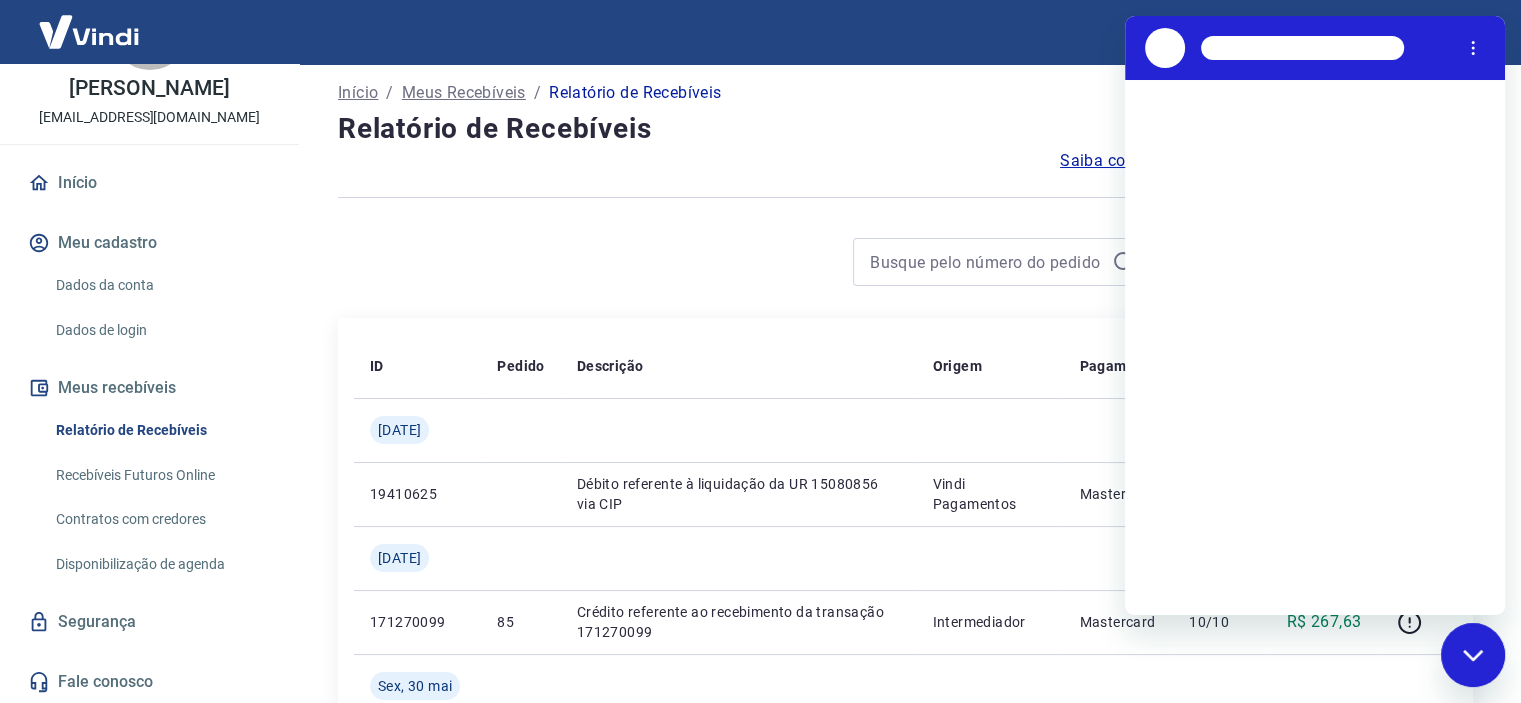 scroll, scrollTop: 0, scrollLeft: 0, axis: both 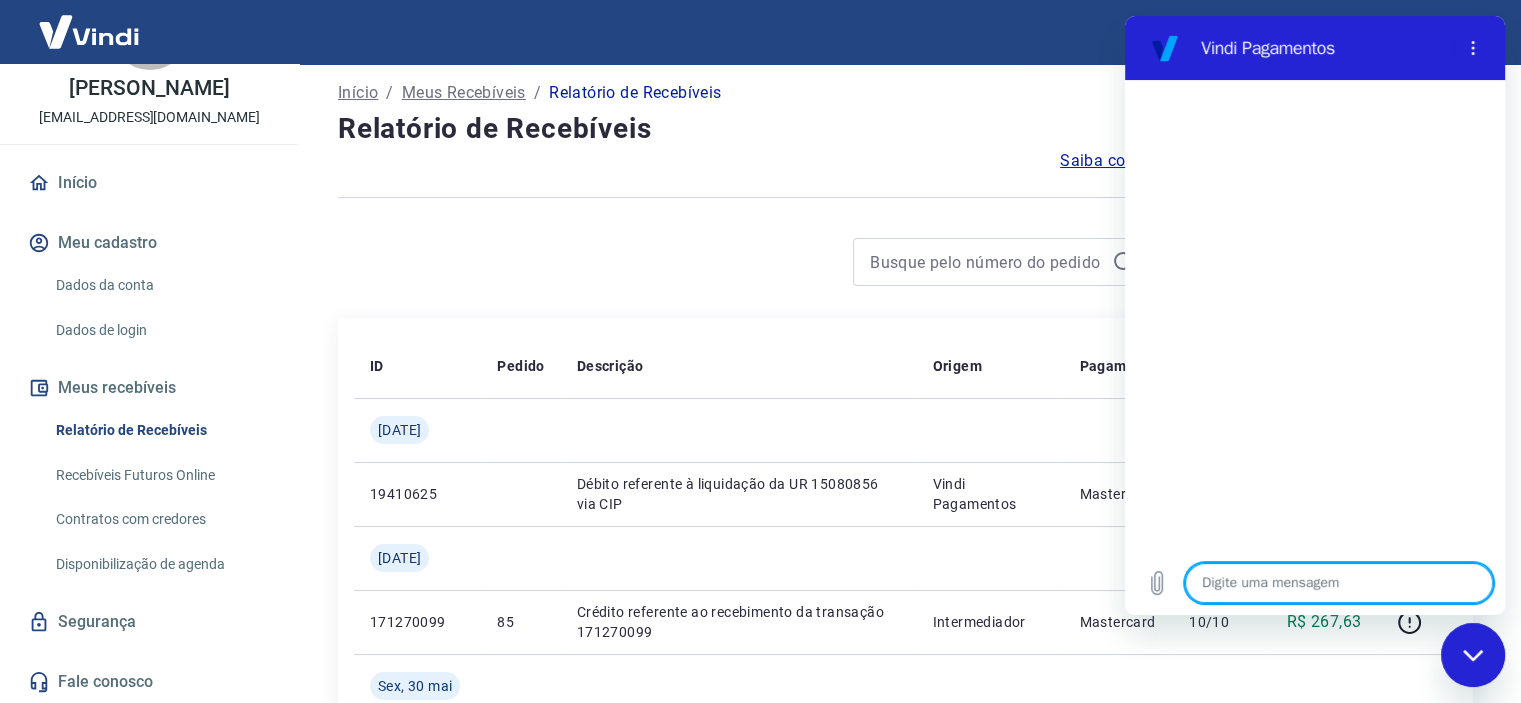 click at bounding box center (1339, 583) 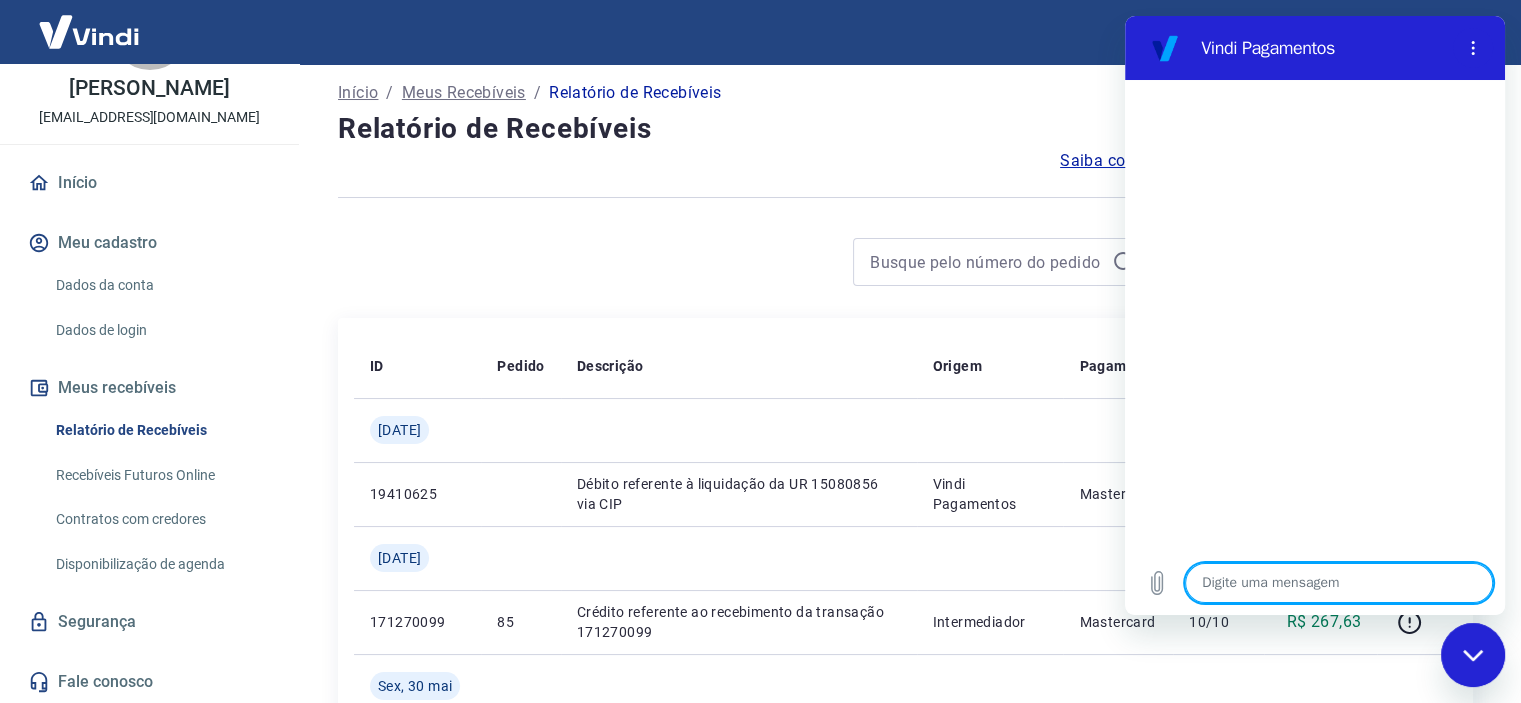 type on "B" 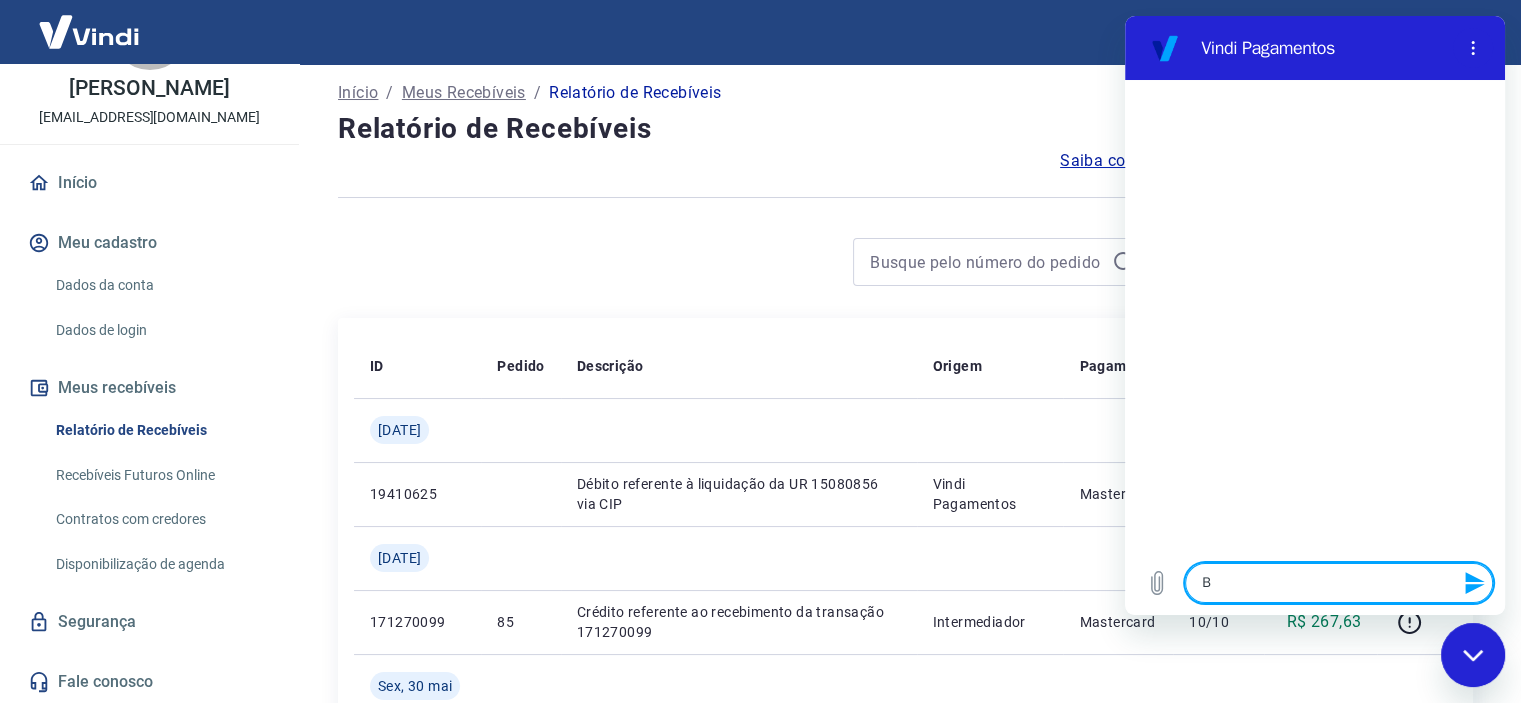 type on "Bo" 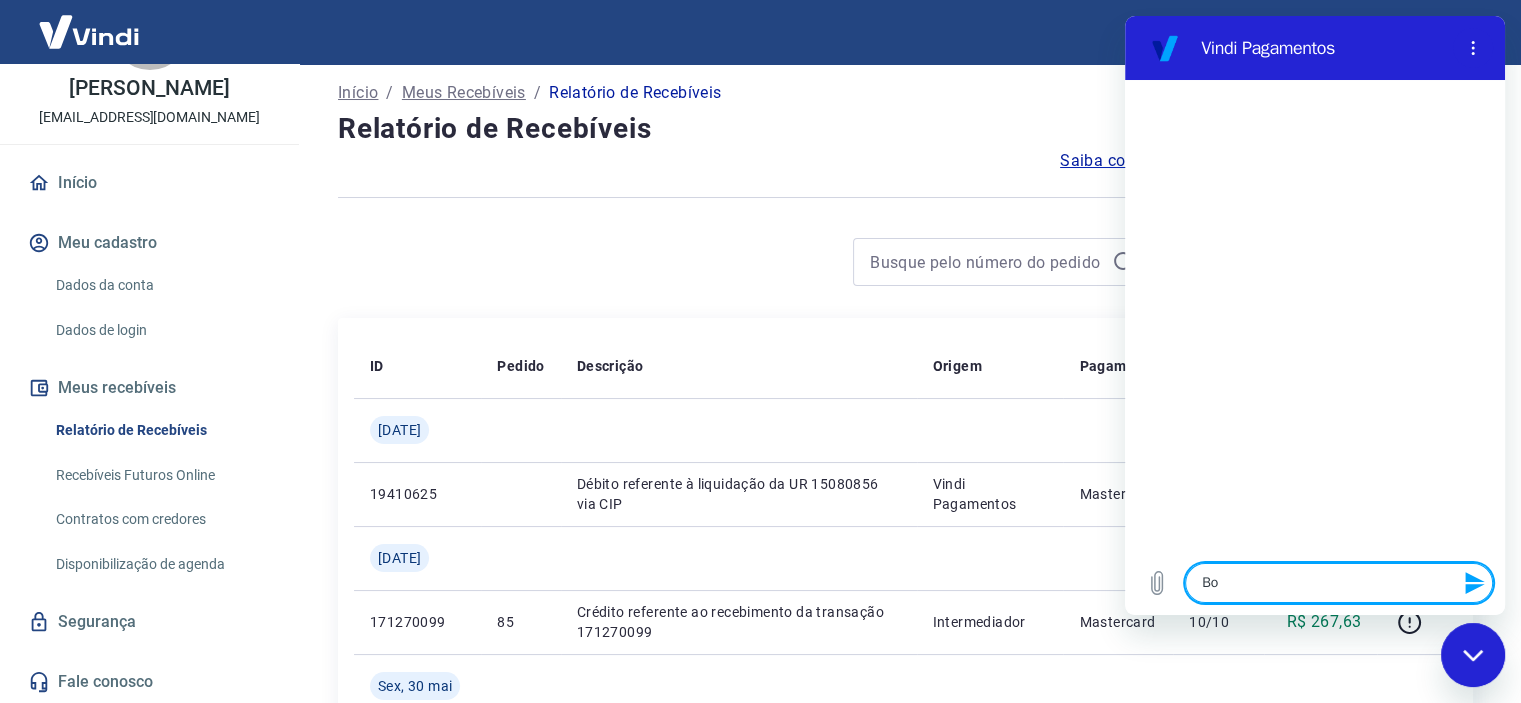 type on "x" 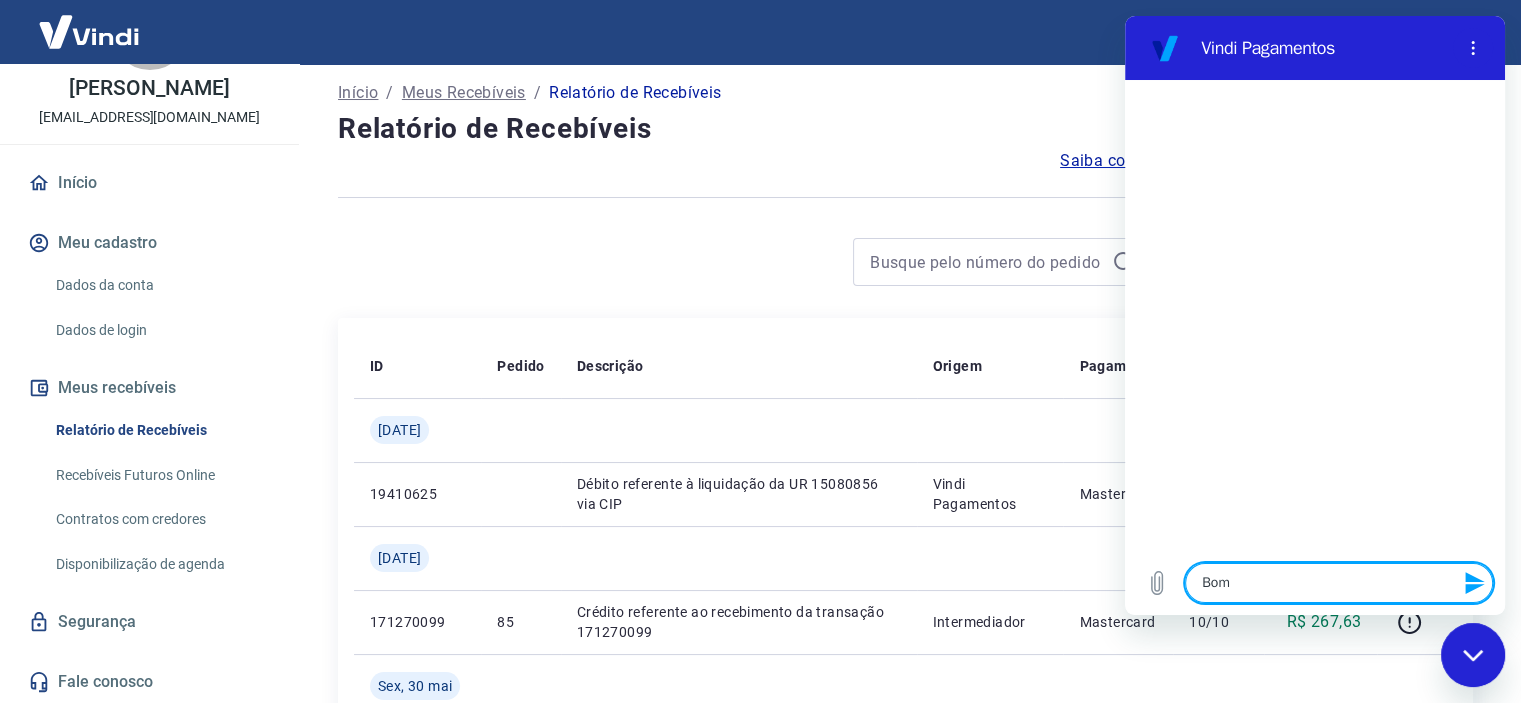 type on "Bom" 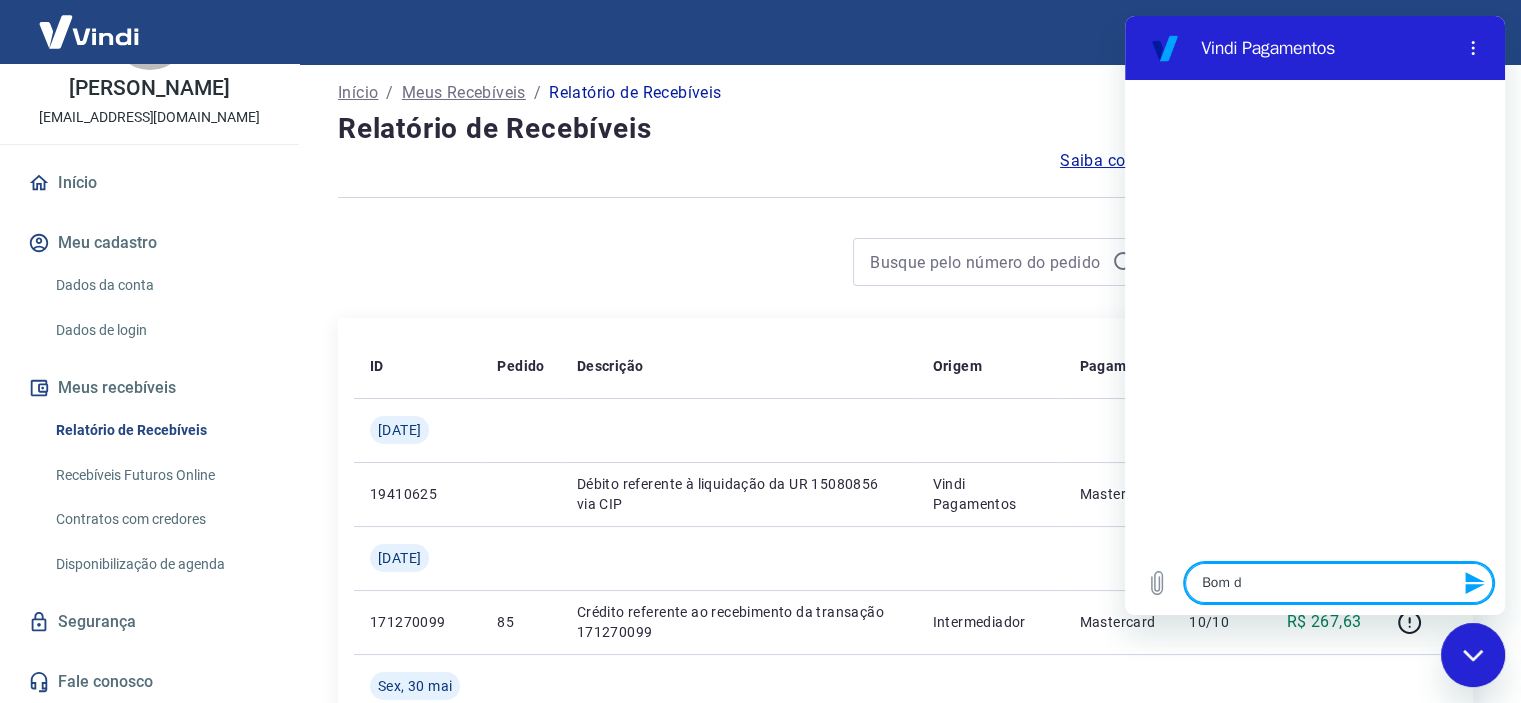 type on "Bom di" 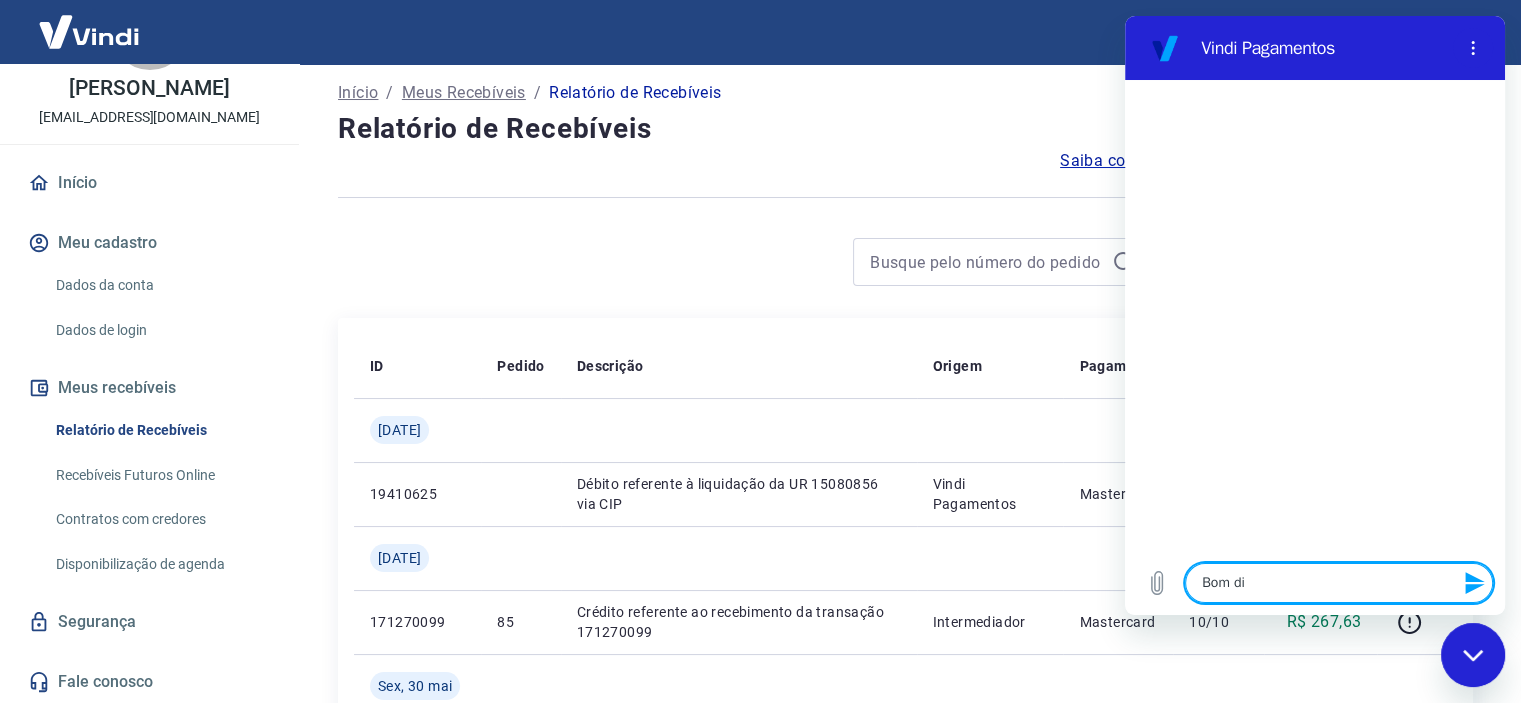 type on "x" 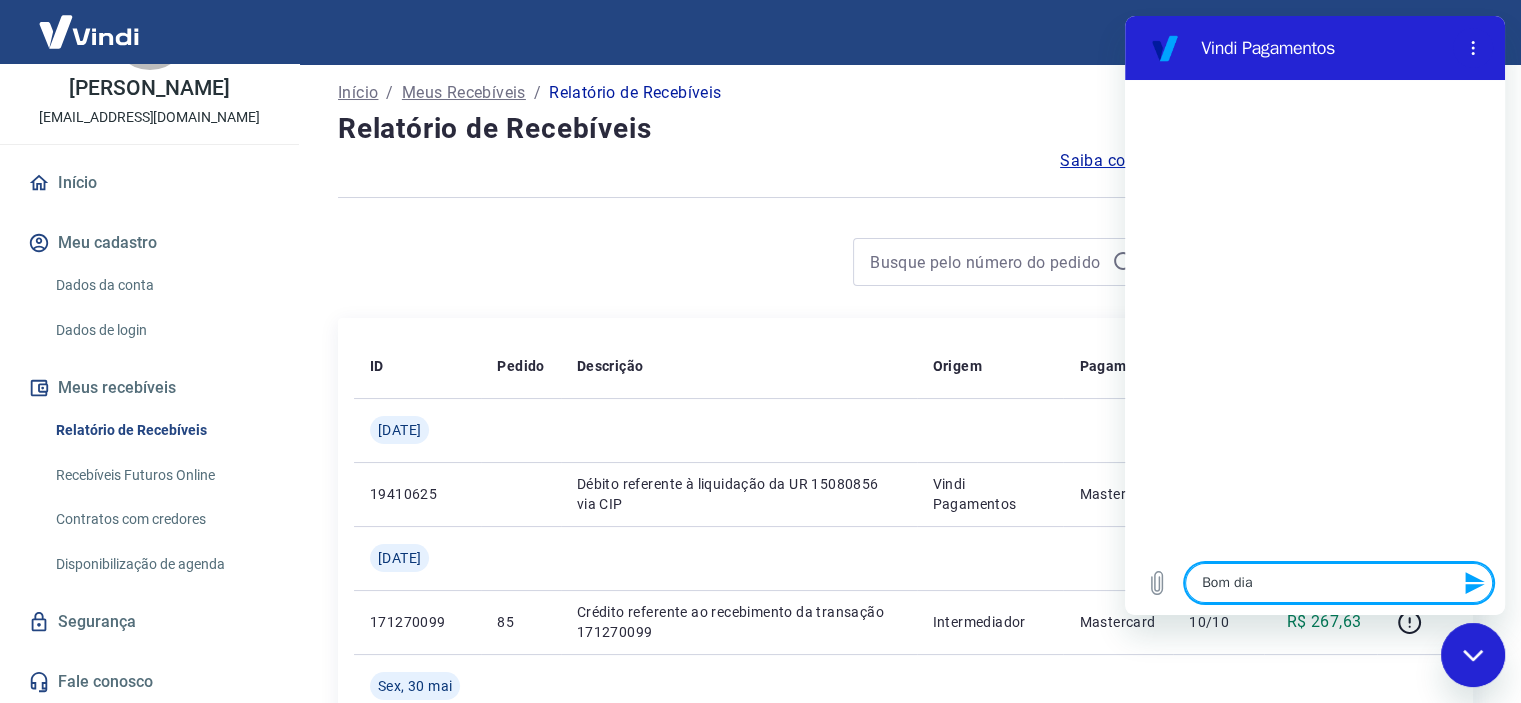 type on "Bom dia!" 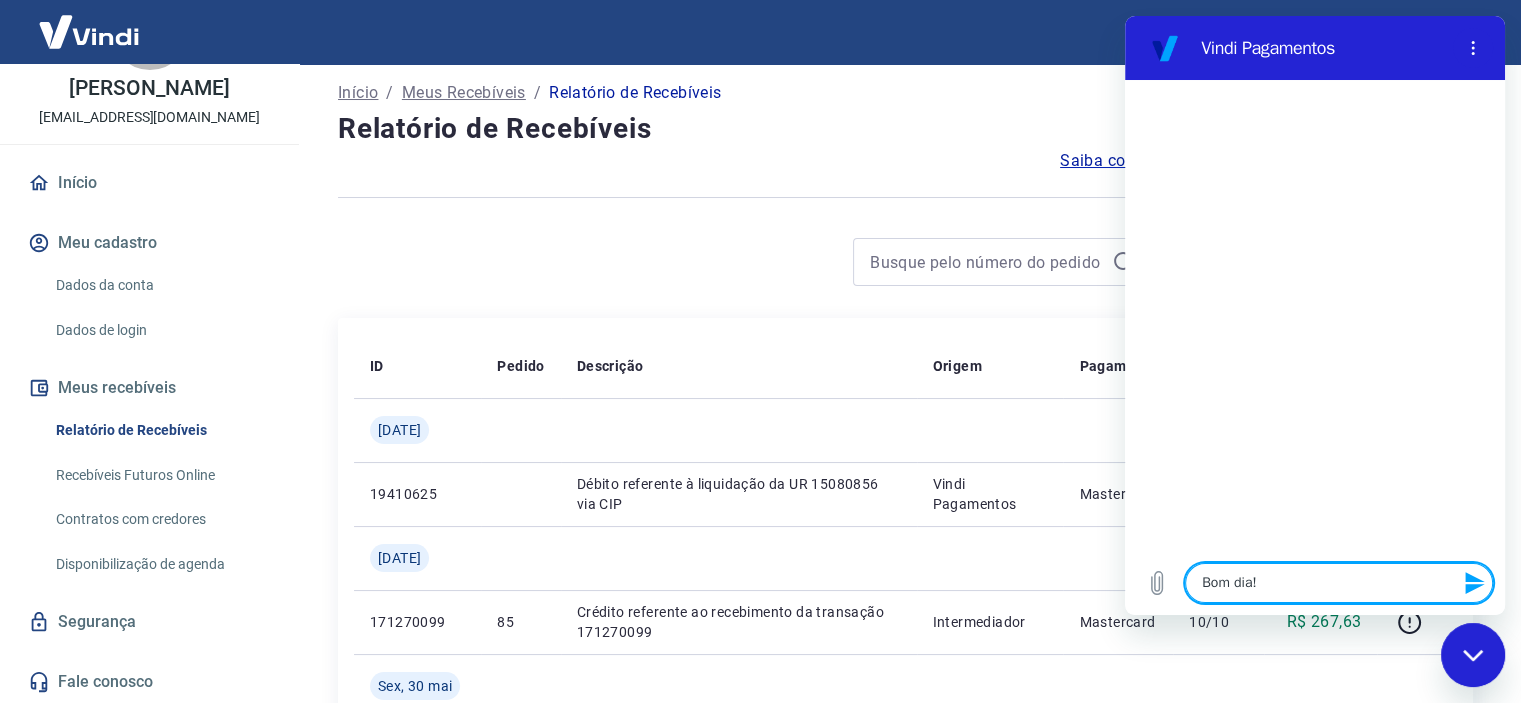 type on "Bom dia!" 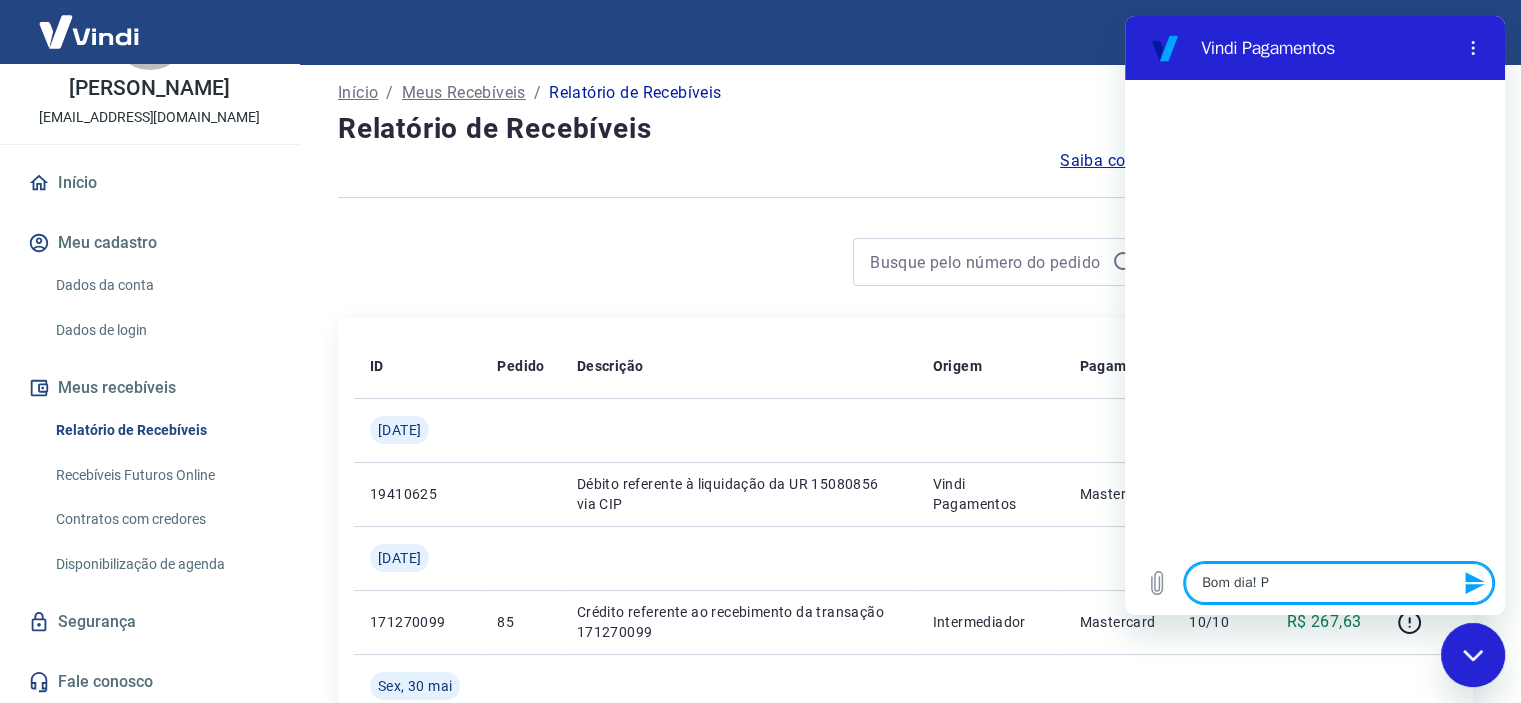 type on "Bom dia! Pr" 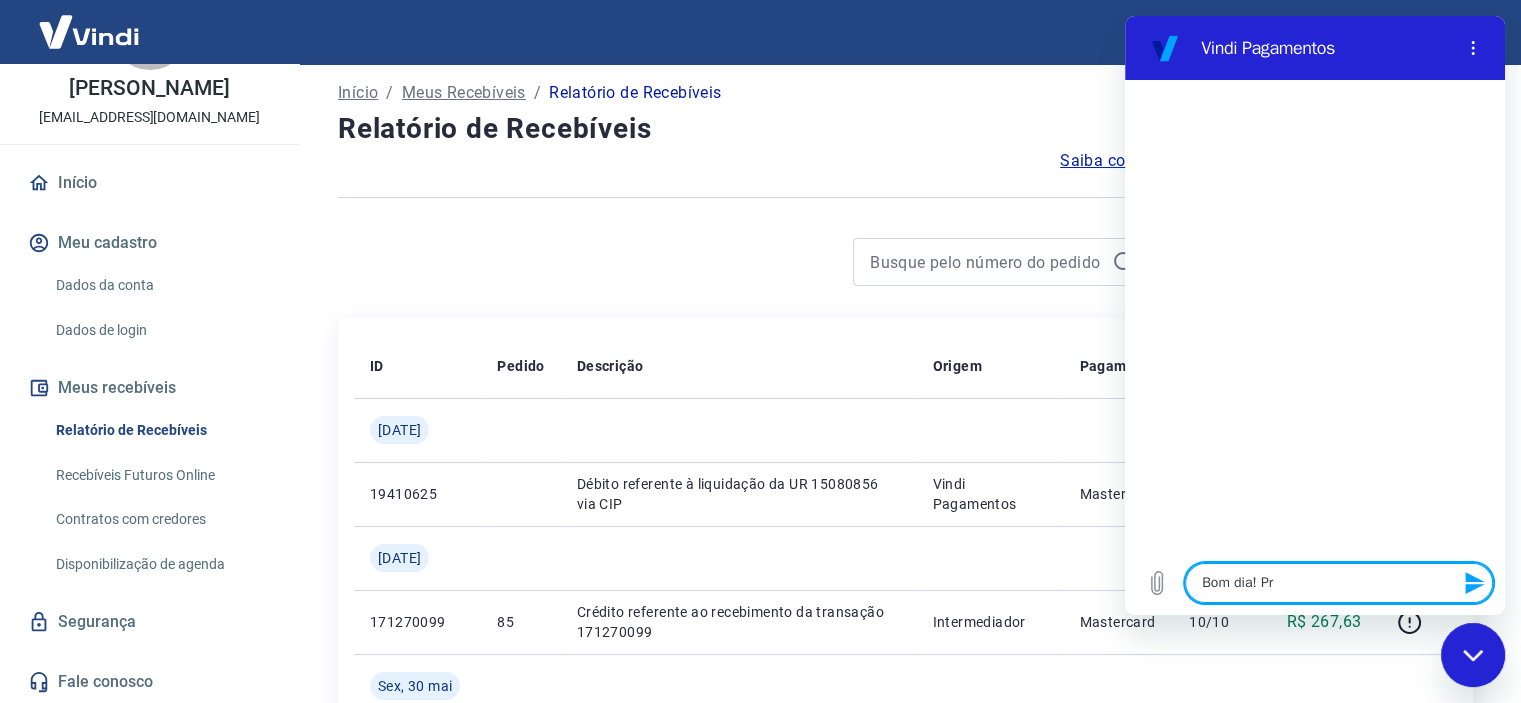 type on "Bom dia! Pre" 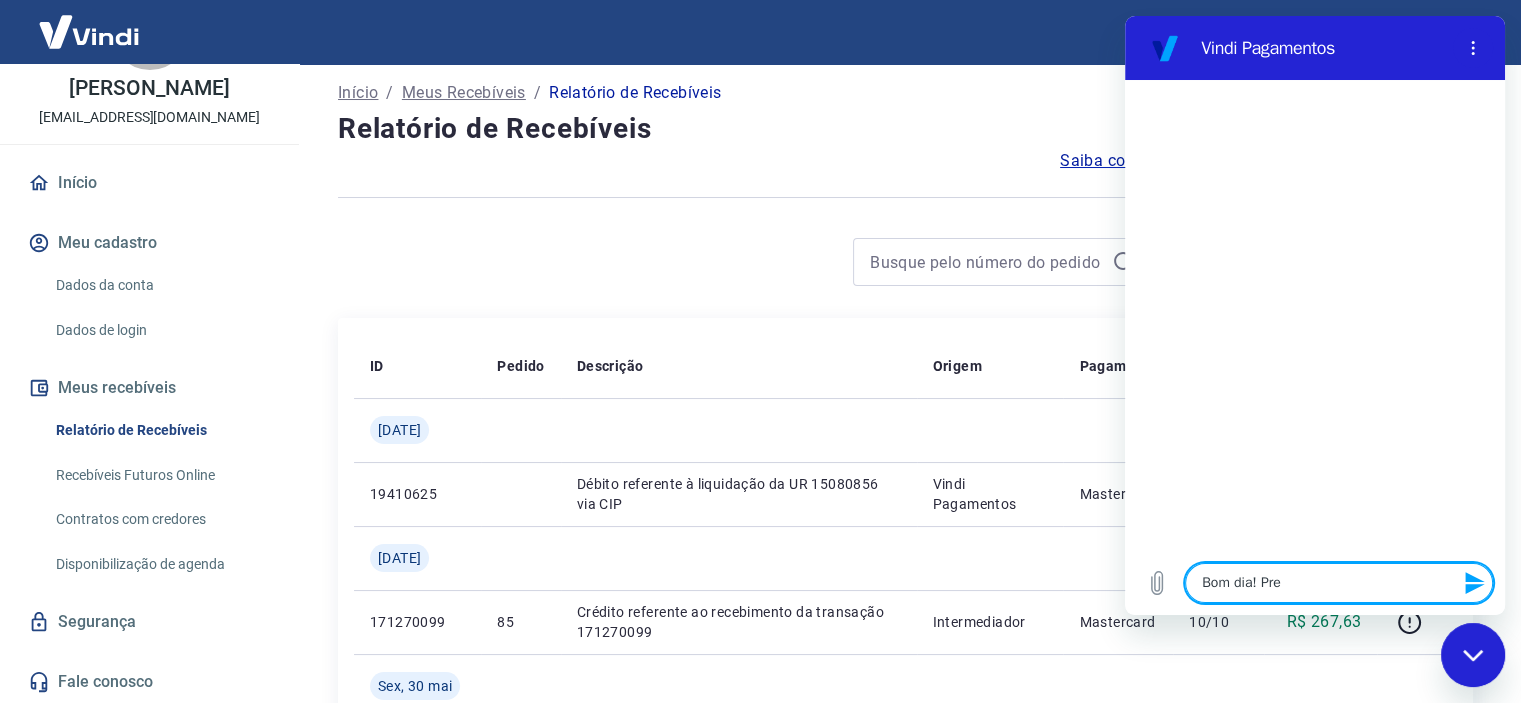 type on "Bom dia! Prec" 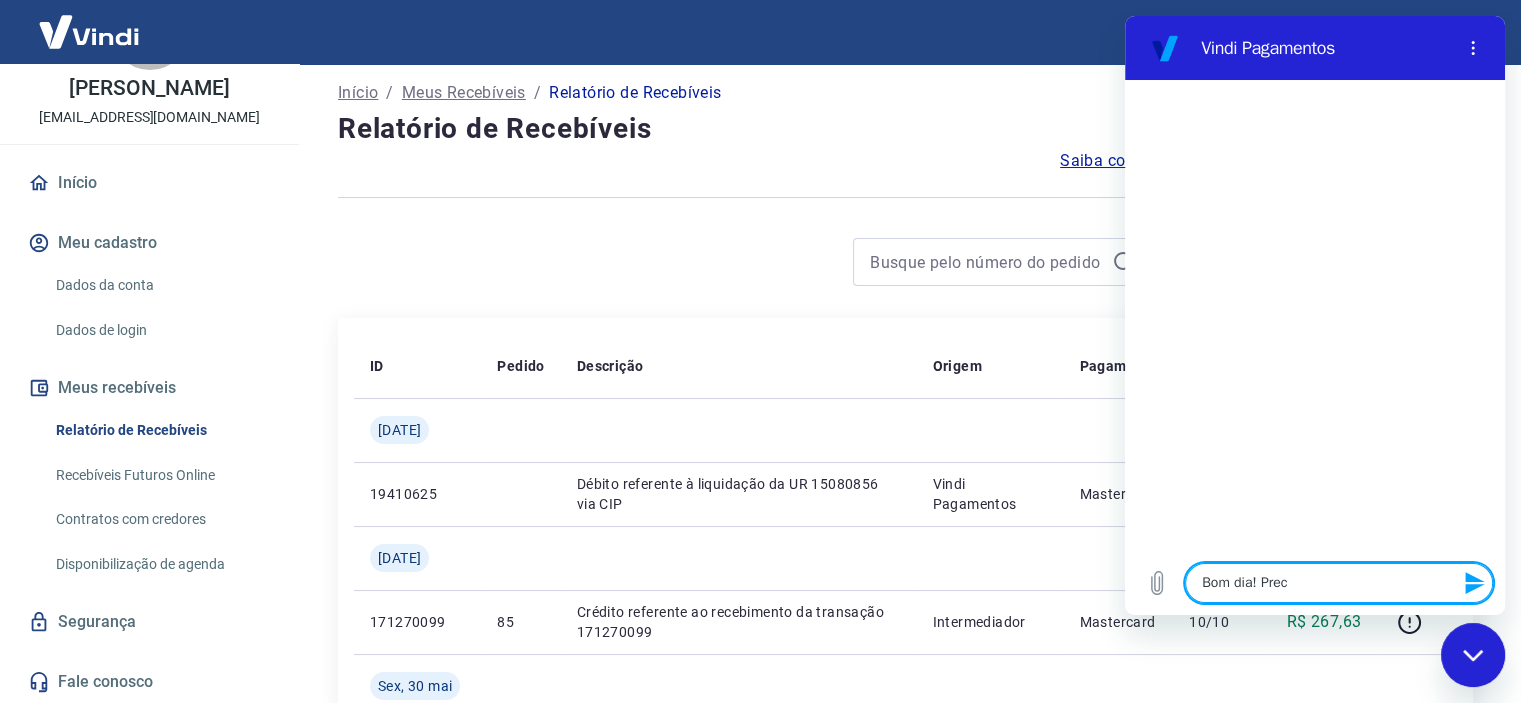 type on "x" 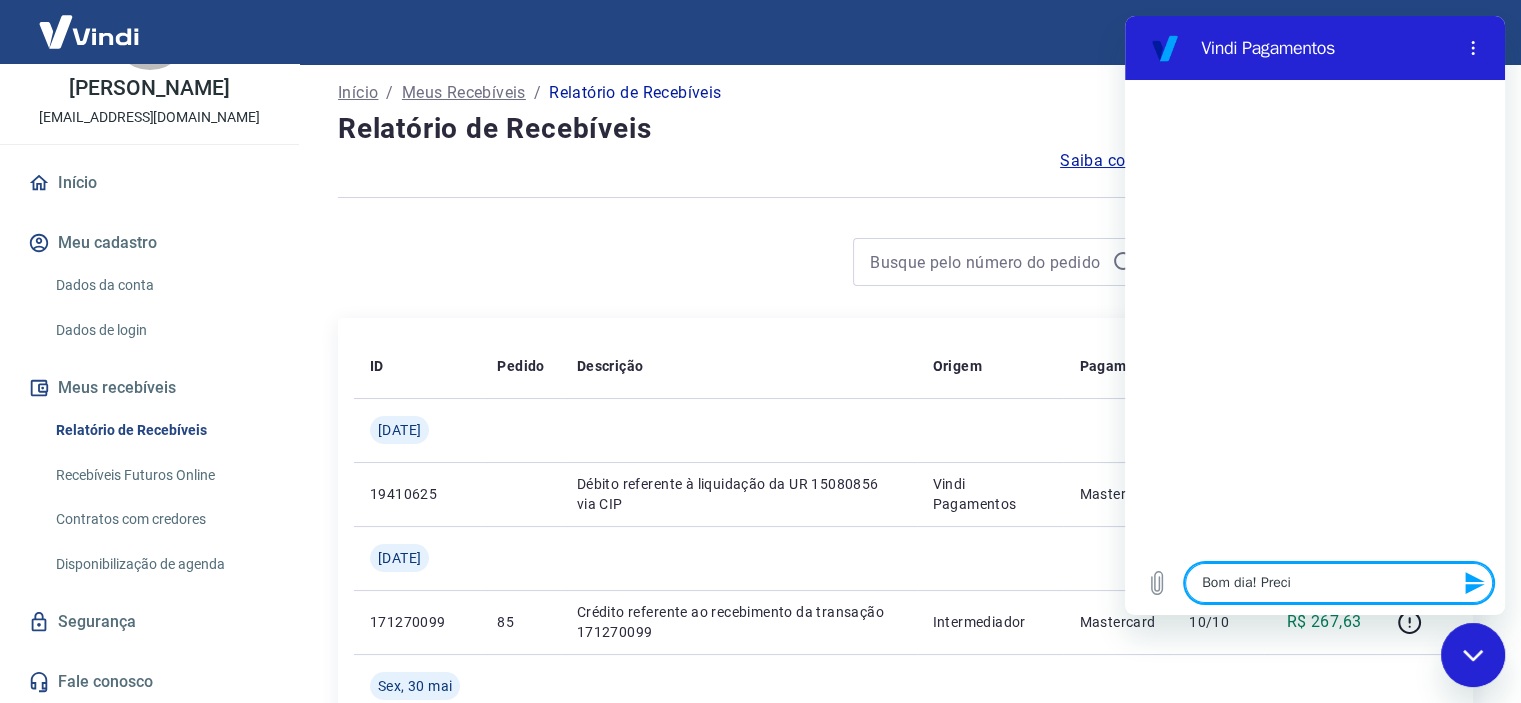 type on "Bom dia! Precis" 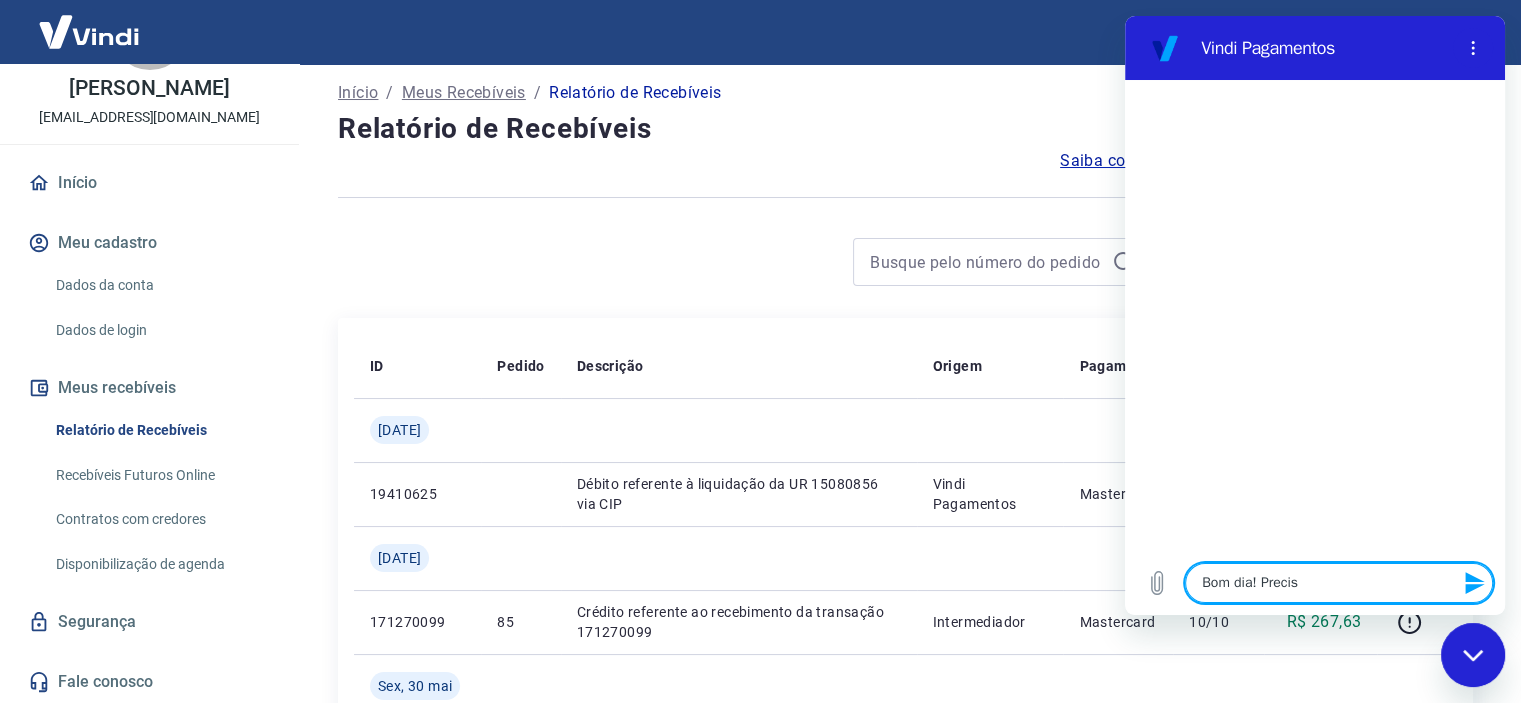 type on "Bom dia! Preciso" 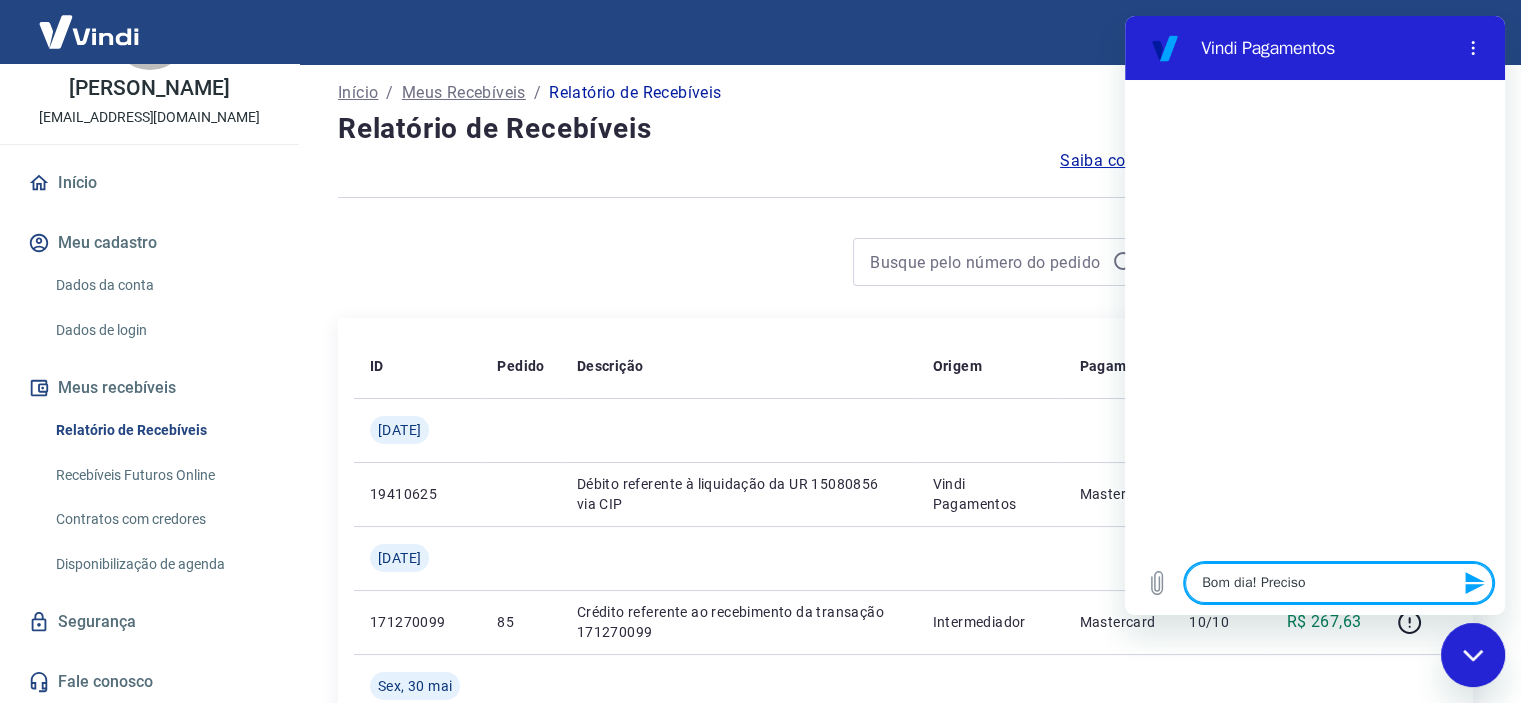 type on "x" 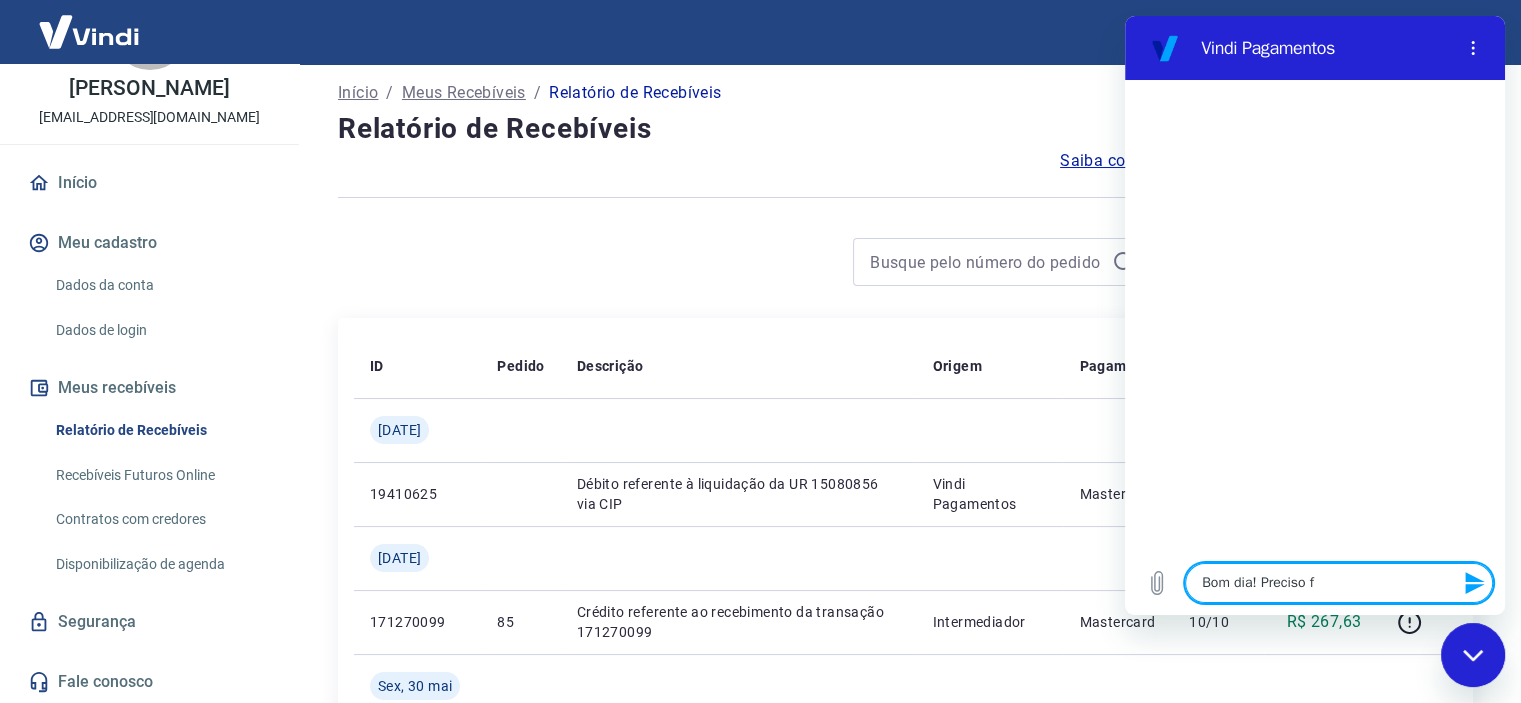 type on "Bom dia! Preciso fa" 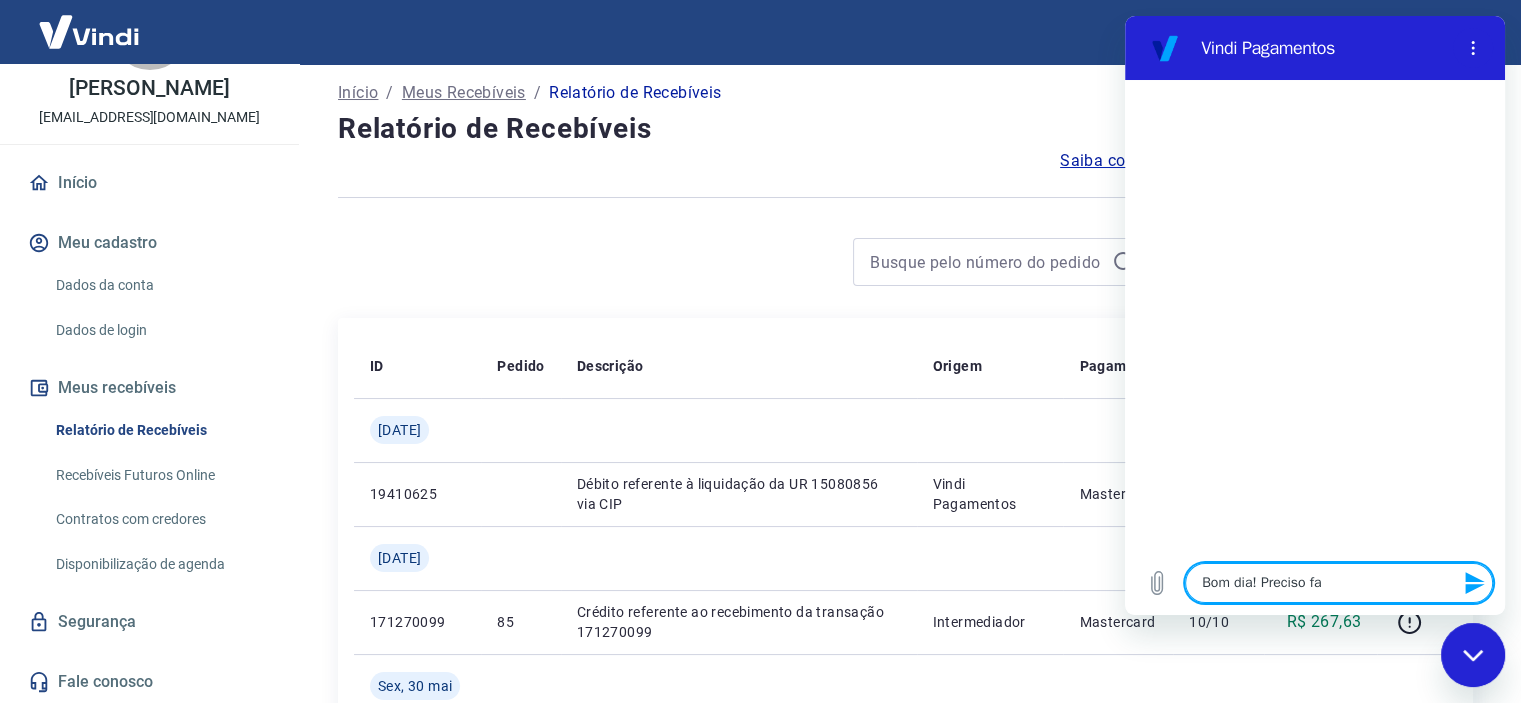 type on "Bom dia! Preciso fal" 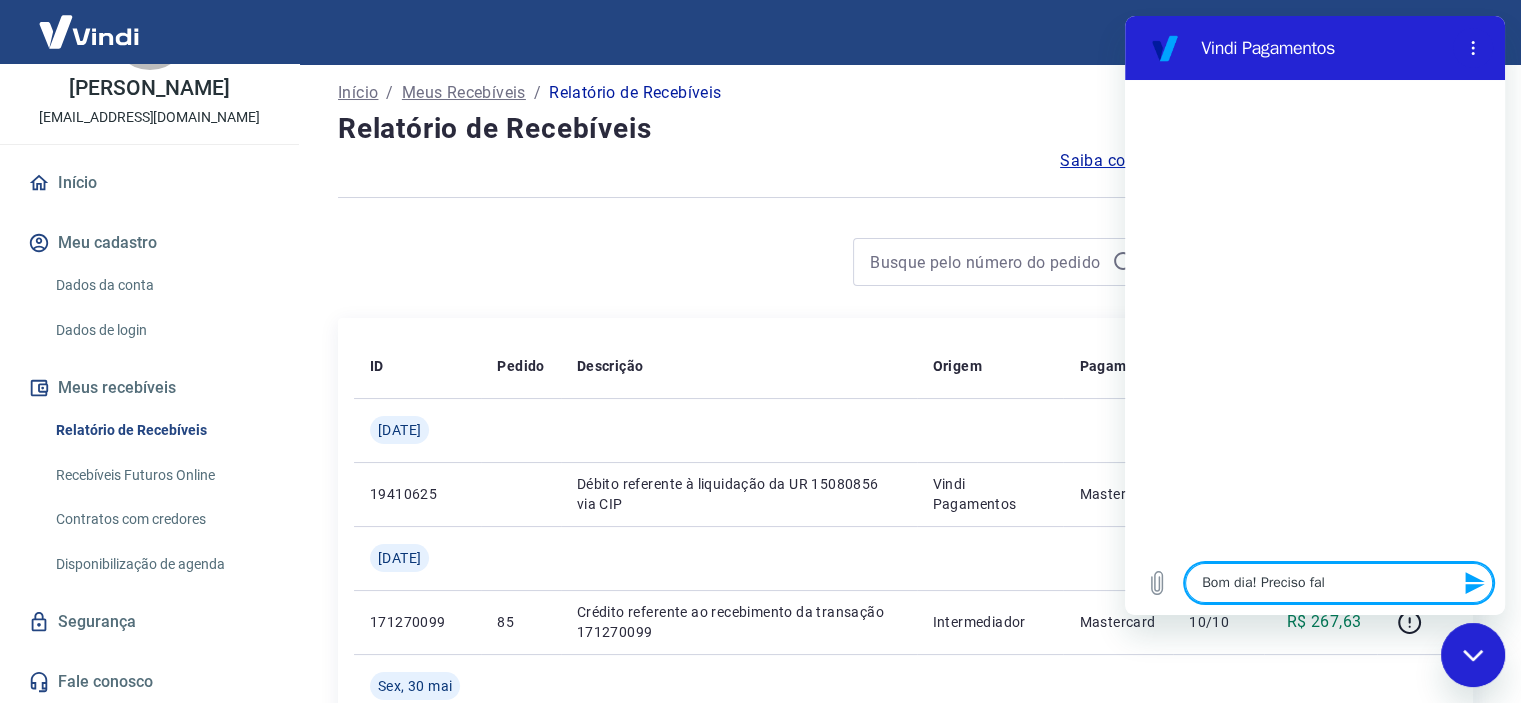 type on "x" 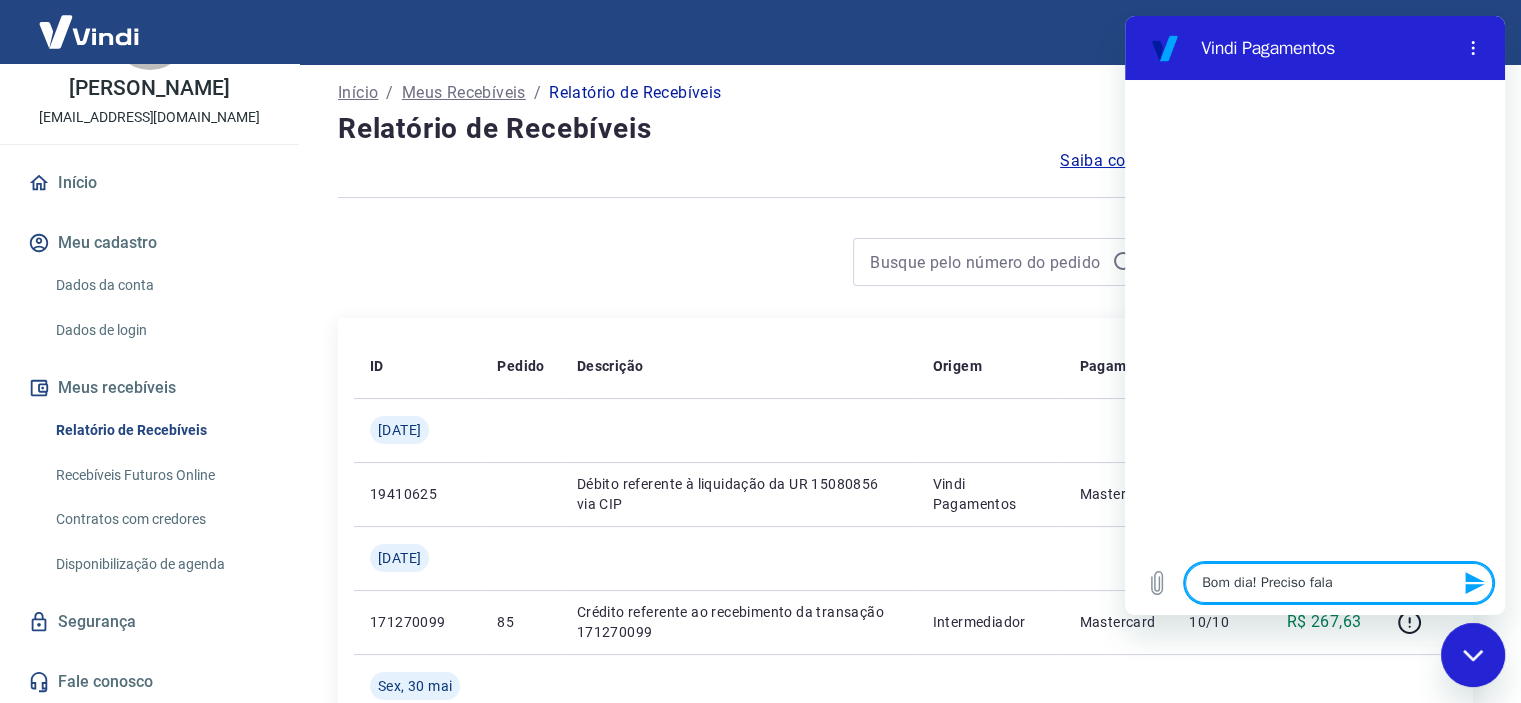 type on "Bom dia! Preciso falar" 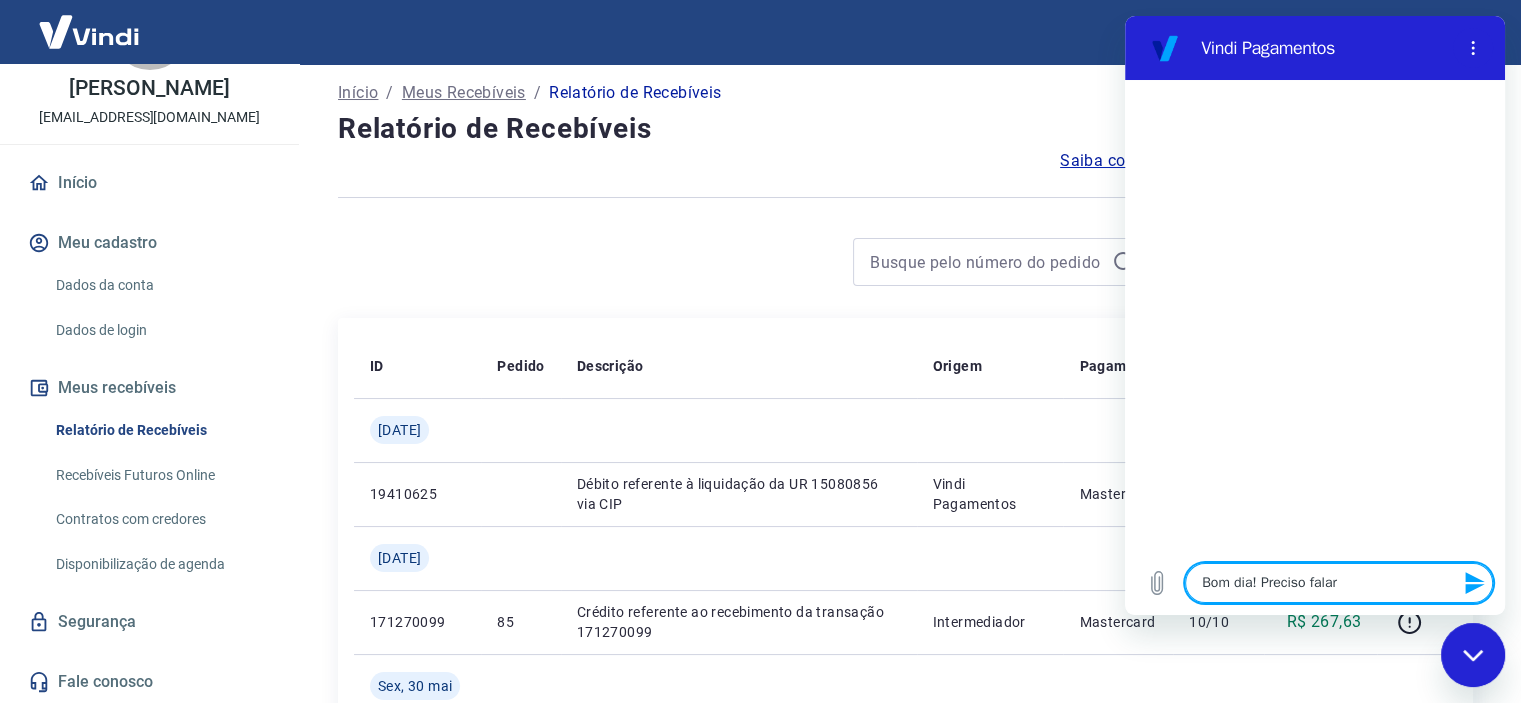 type on "Bom dia! Preciso falar" 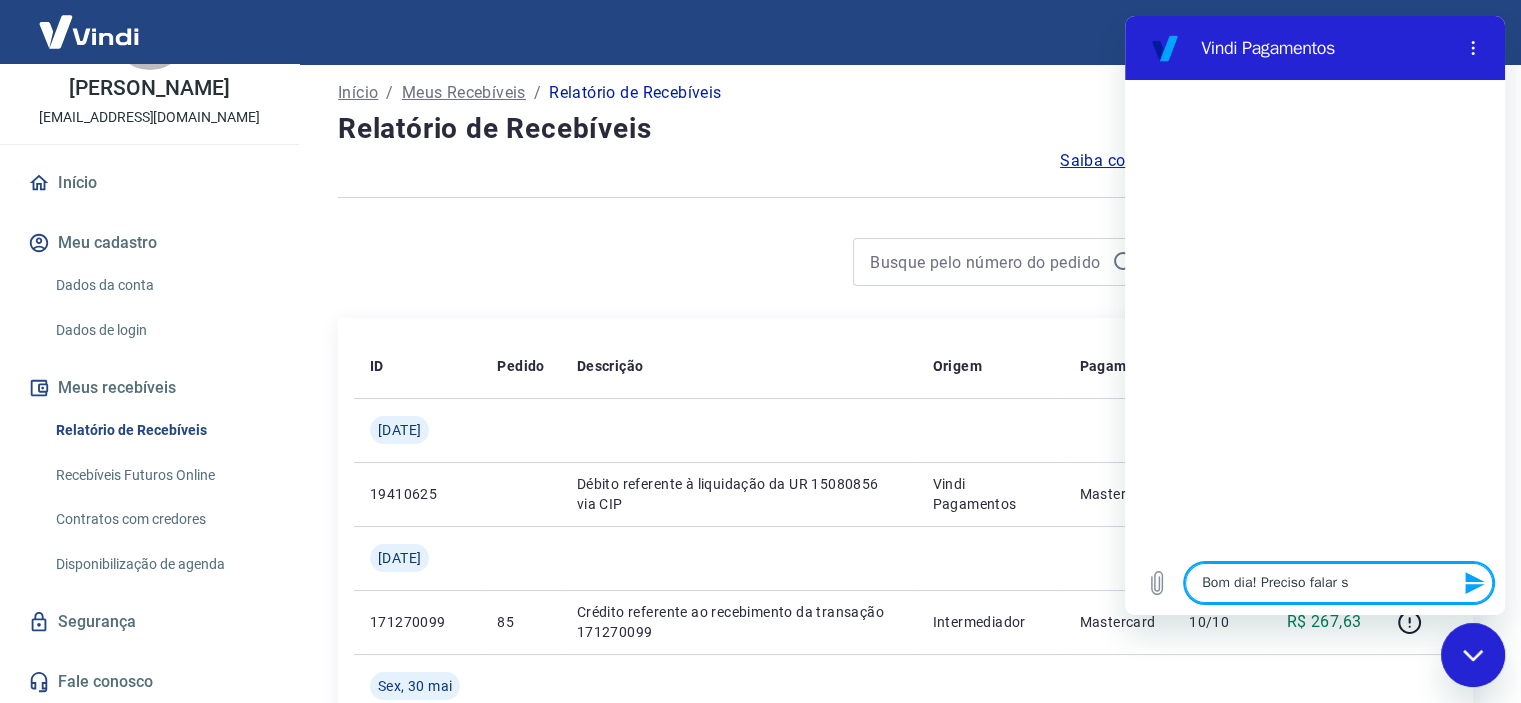 type on "Bom dia! Preciso falar so" 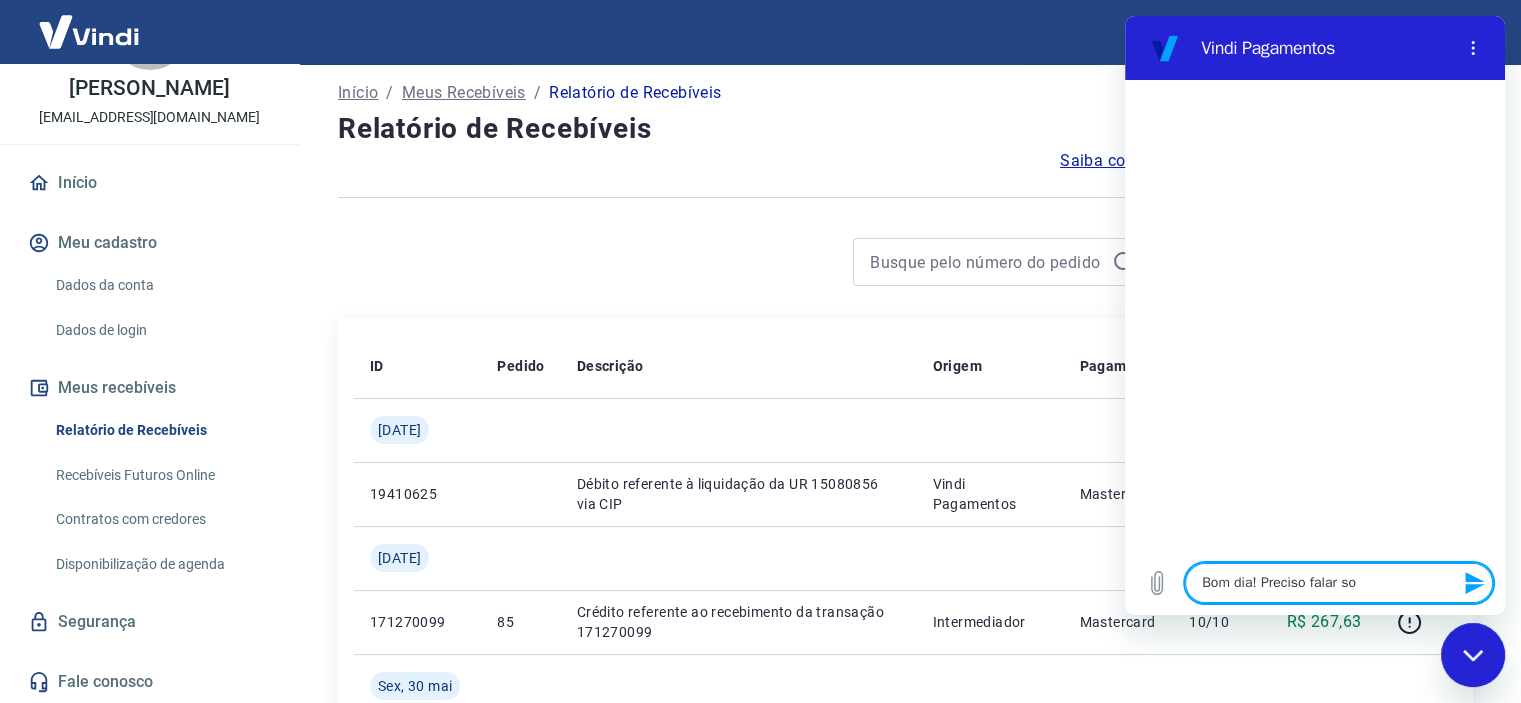 type on "x" 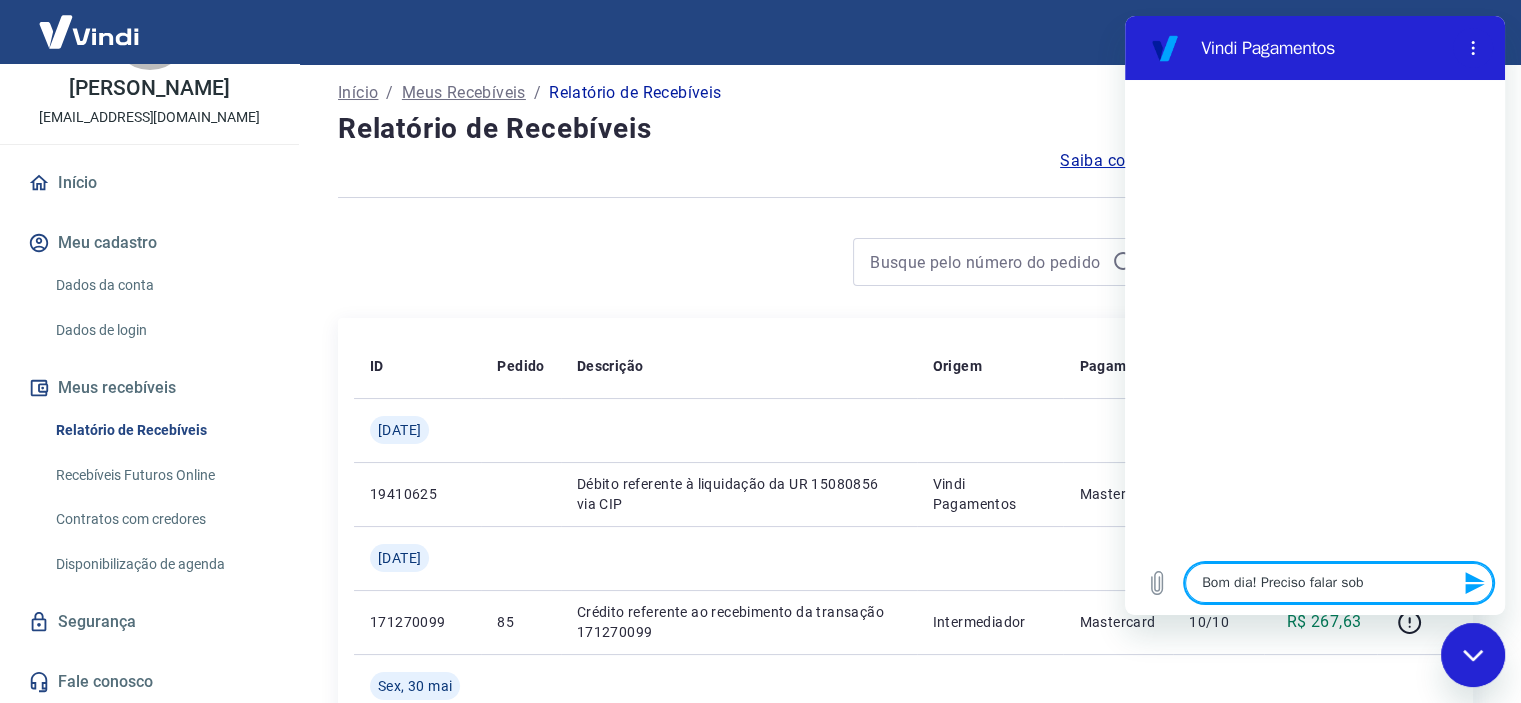 type on "x" 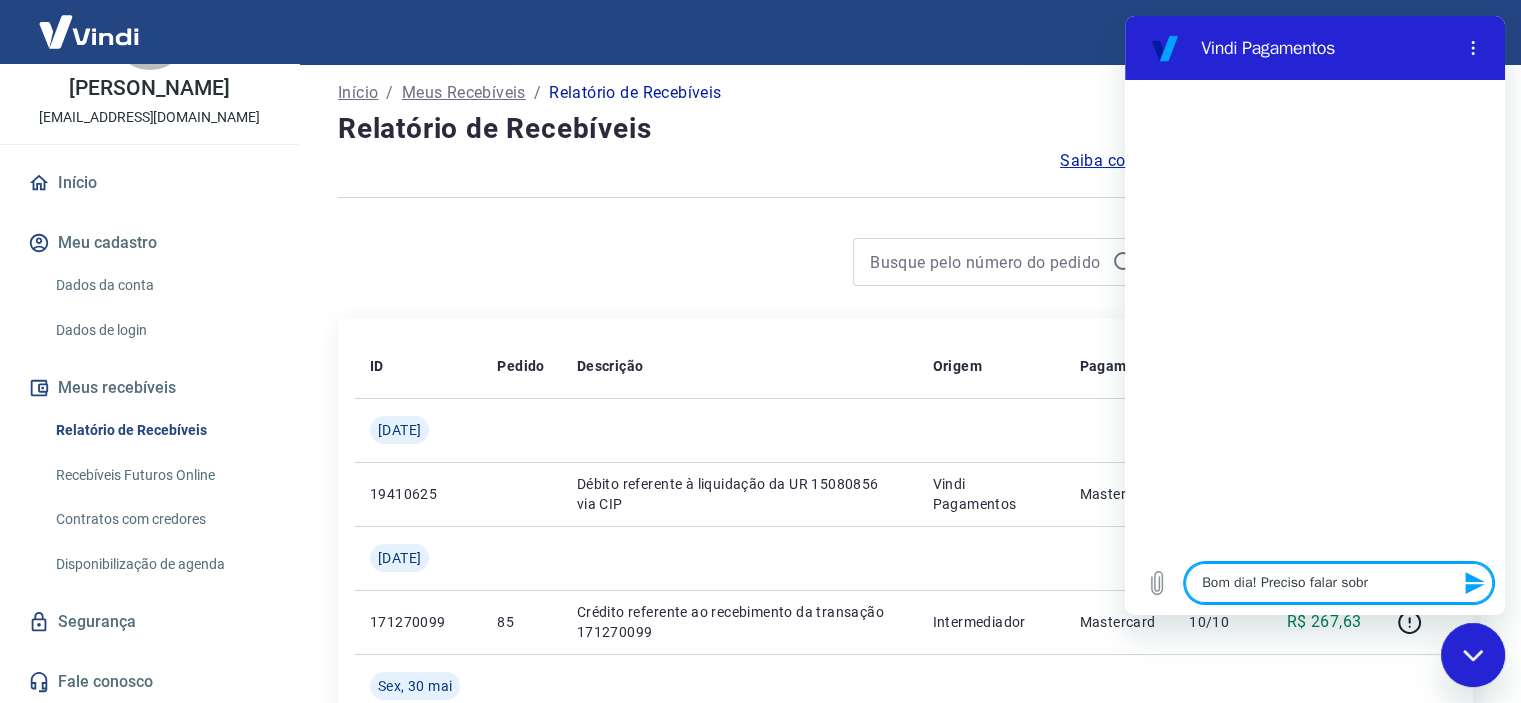 type on "x" 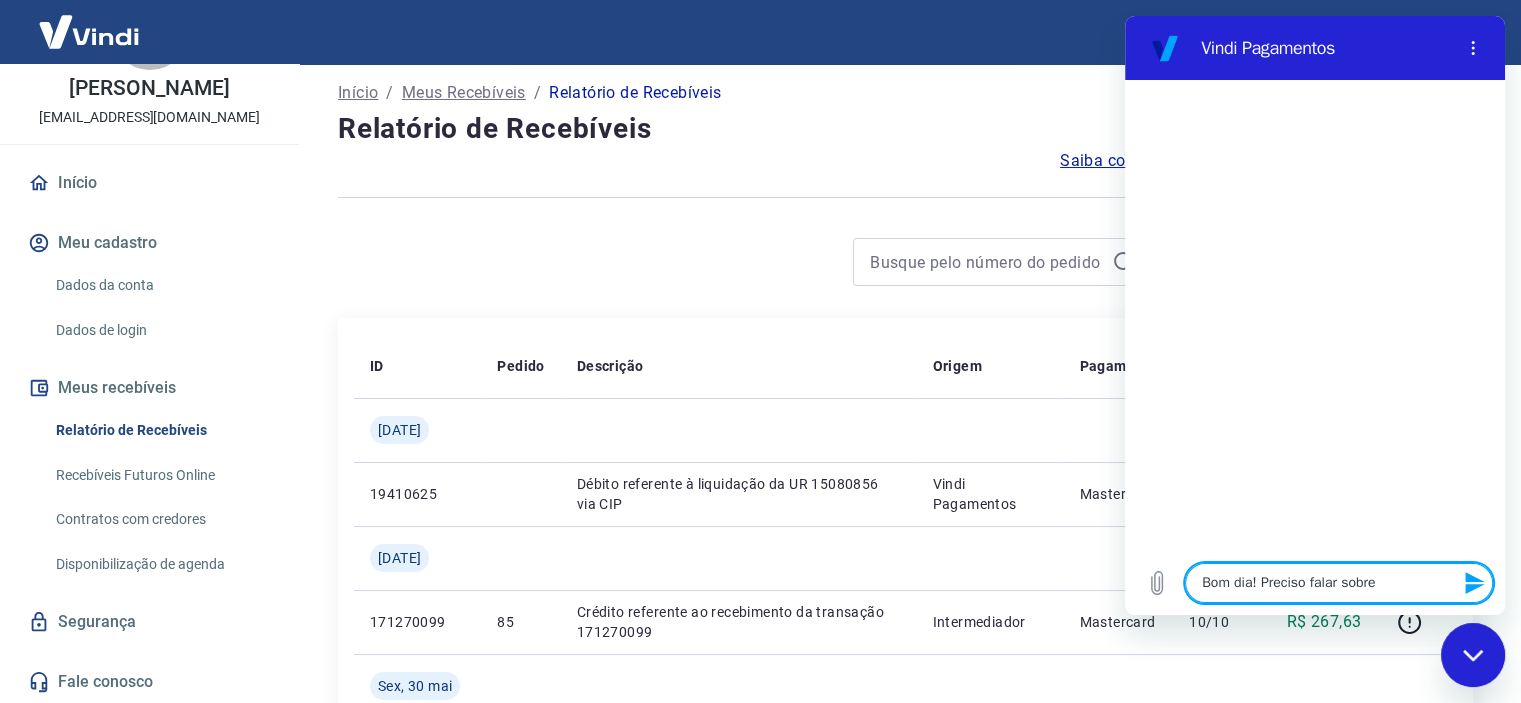 type on "x" 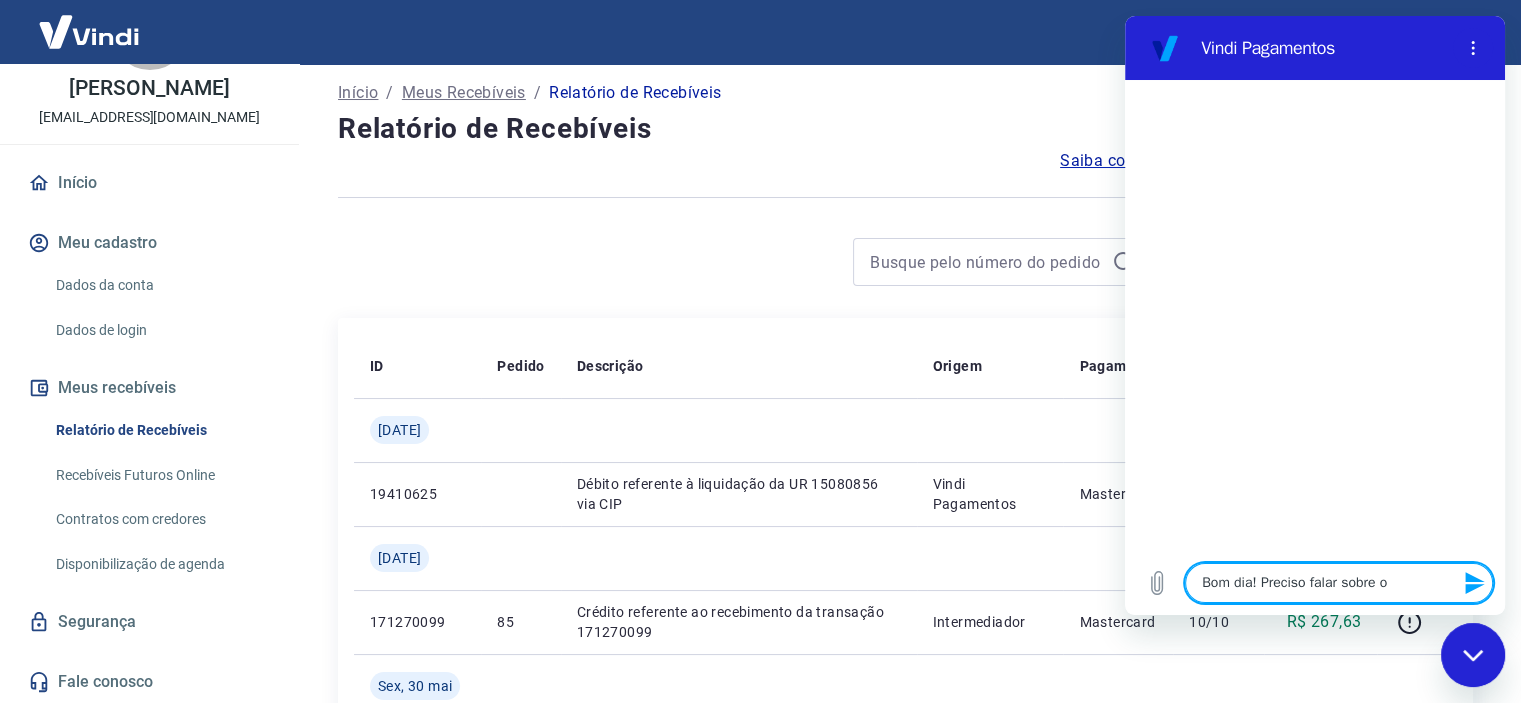 type on "x" 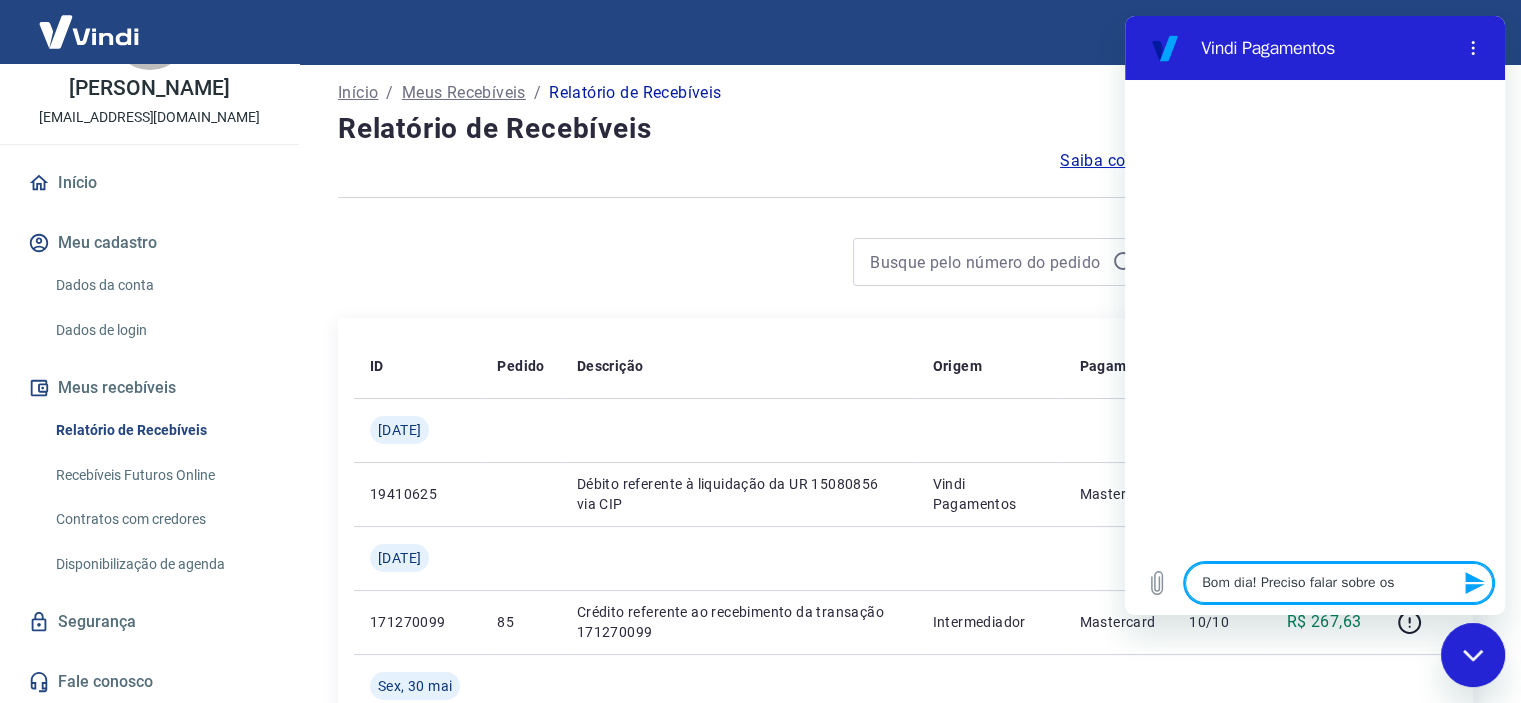 type on "Bom dia! Preciso falar sobre os" 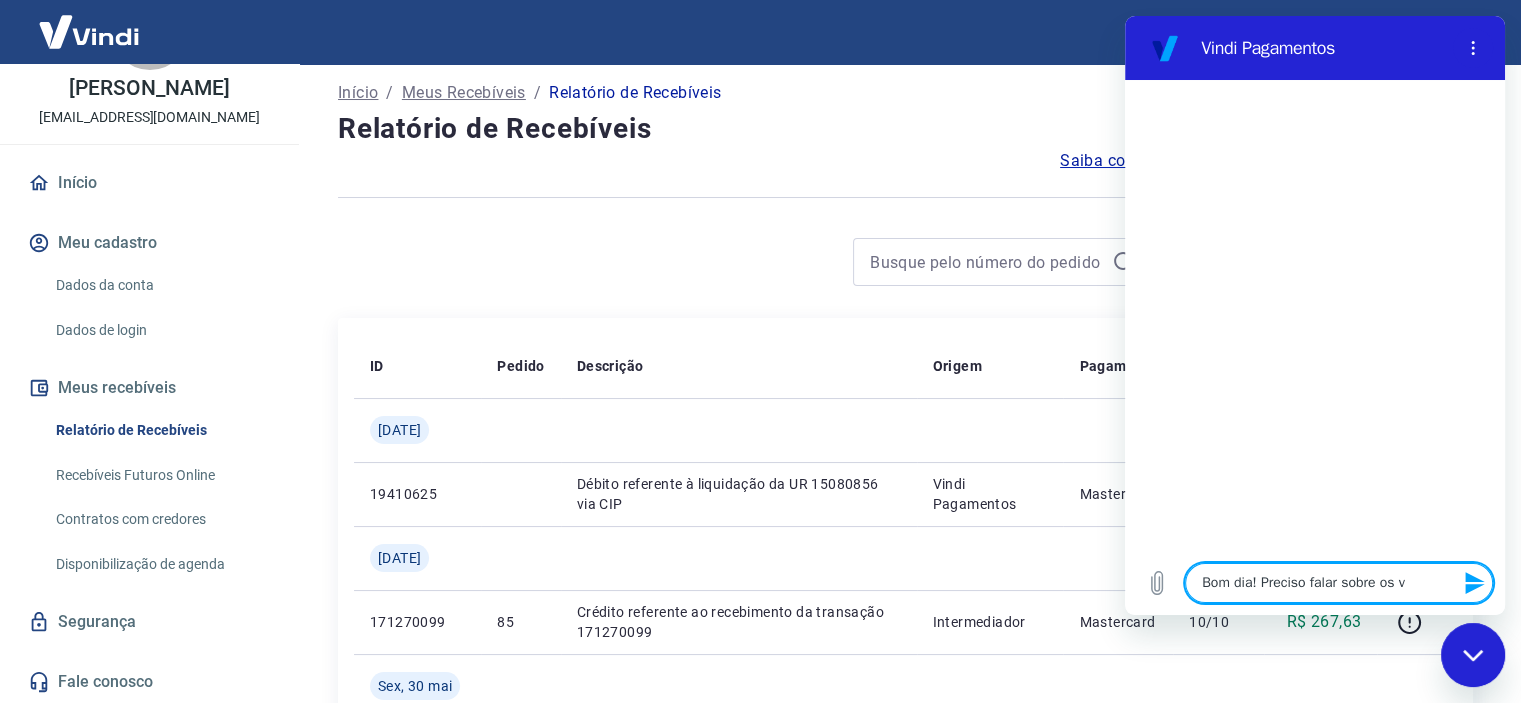 type on "Bom dia! Preciso falar sobre os va" 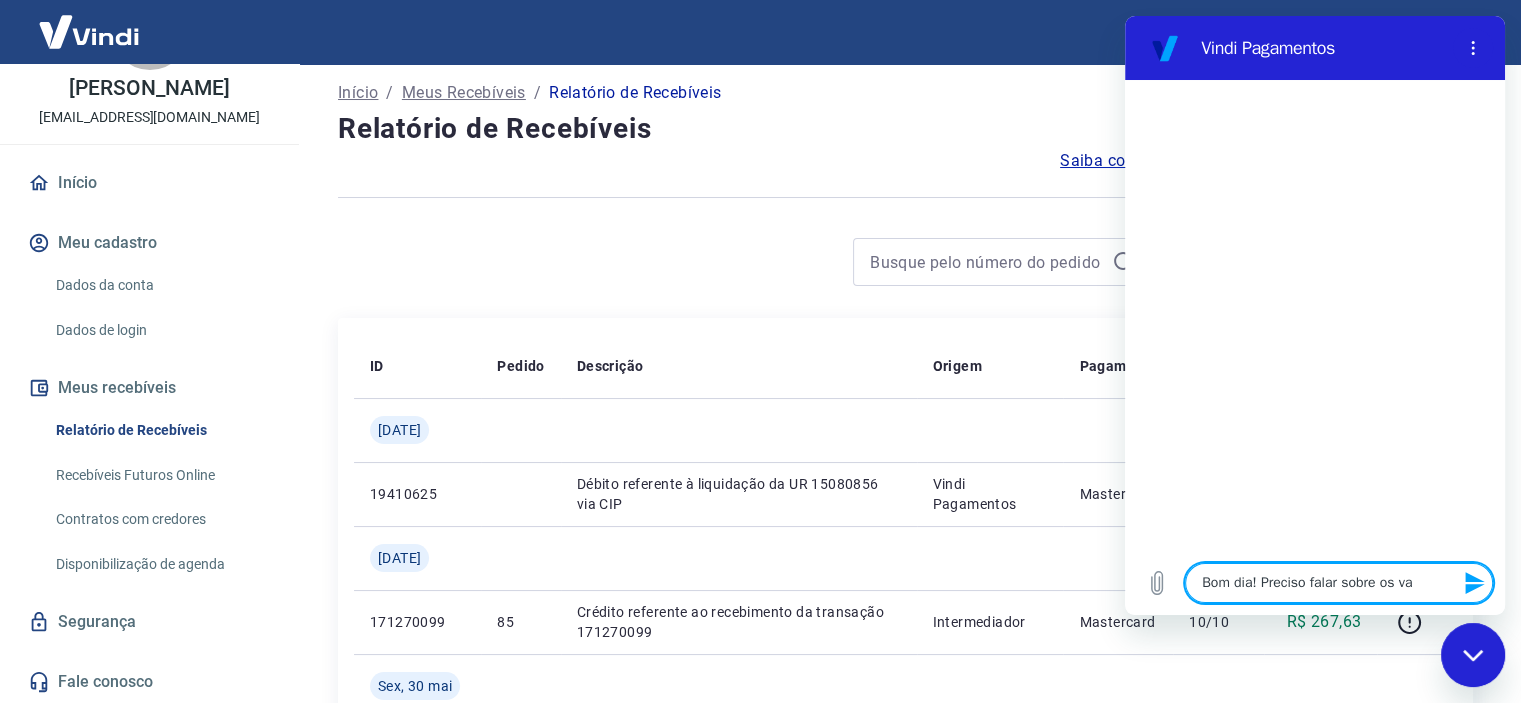 type on "Bom dia! Preciso falar sobre os val" 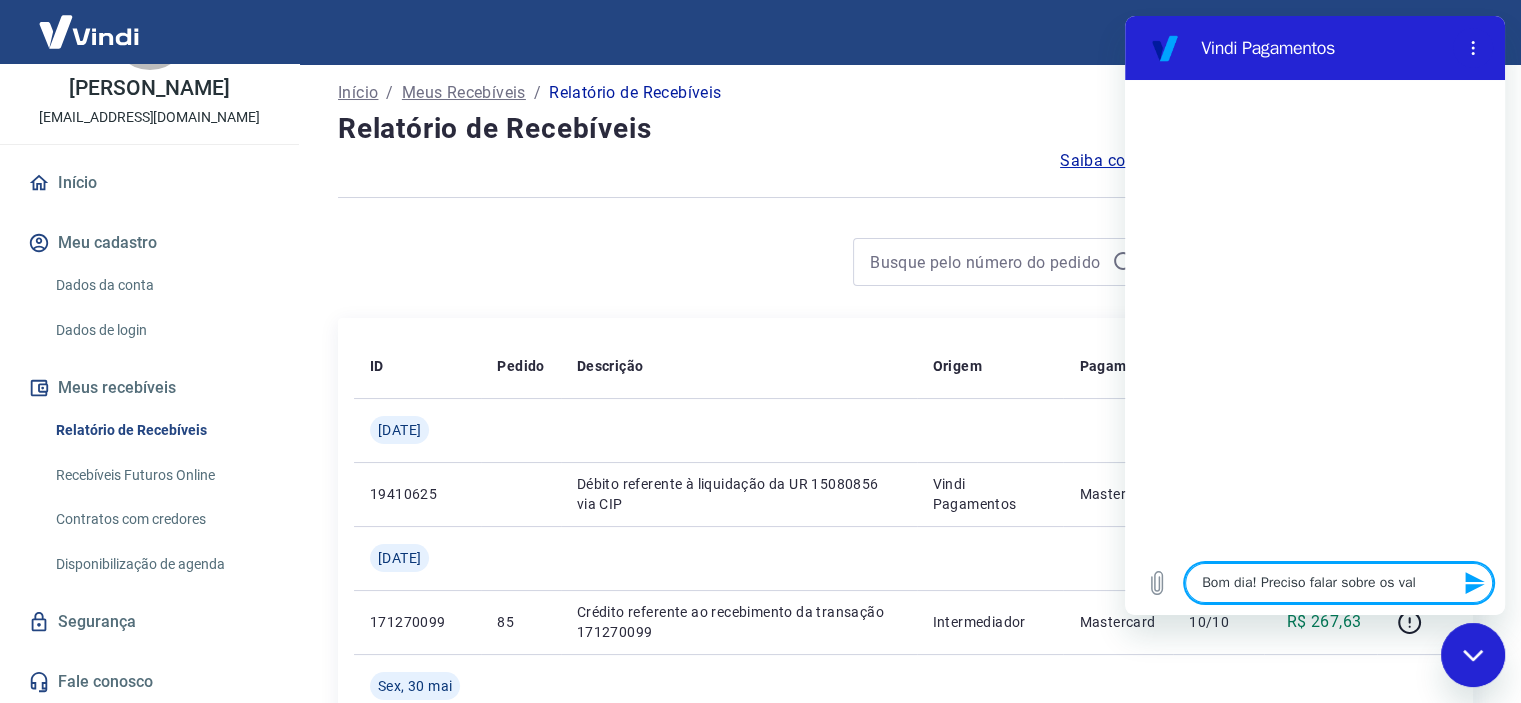 type on "Bom dia! Preciso falar sobre os valo" 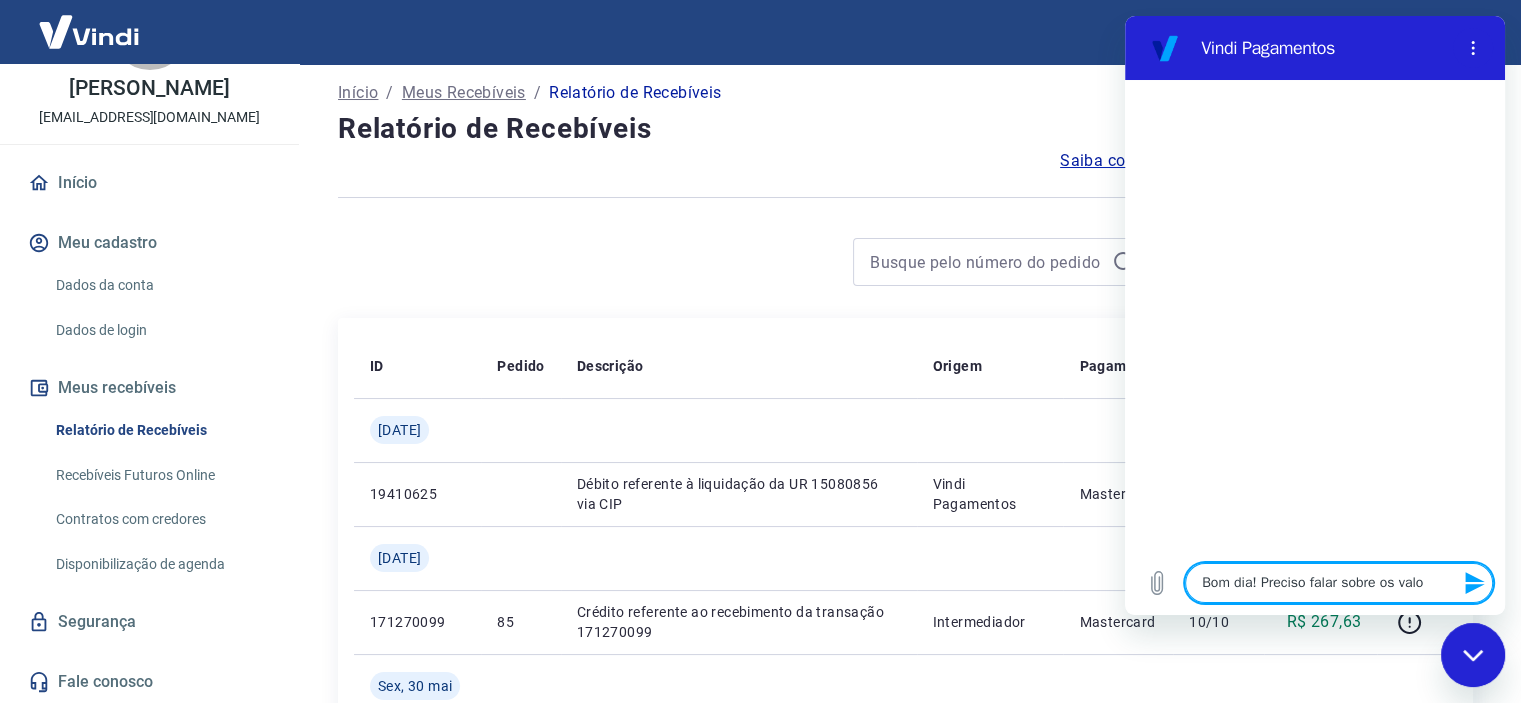 type on "Bom dia! Preciso falar sobre os valor" 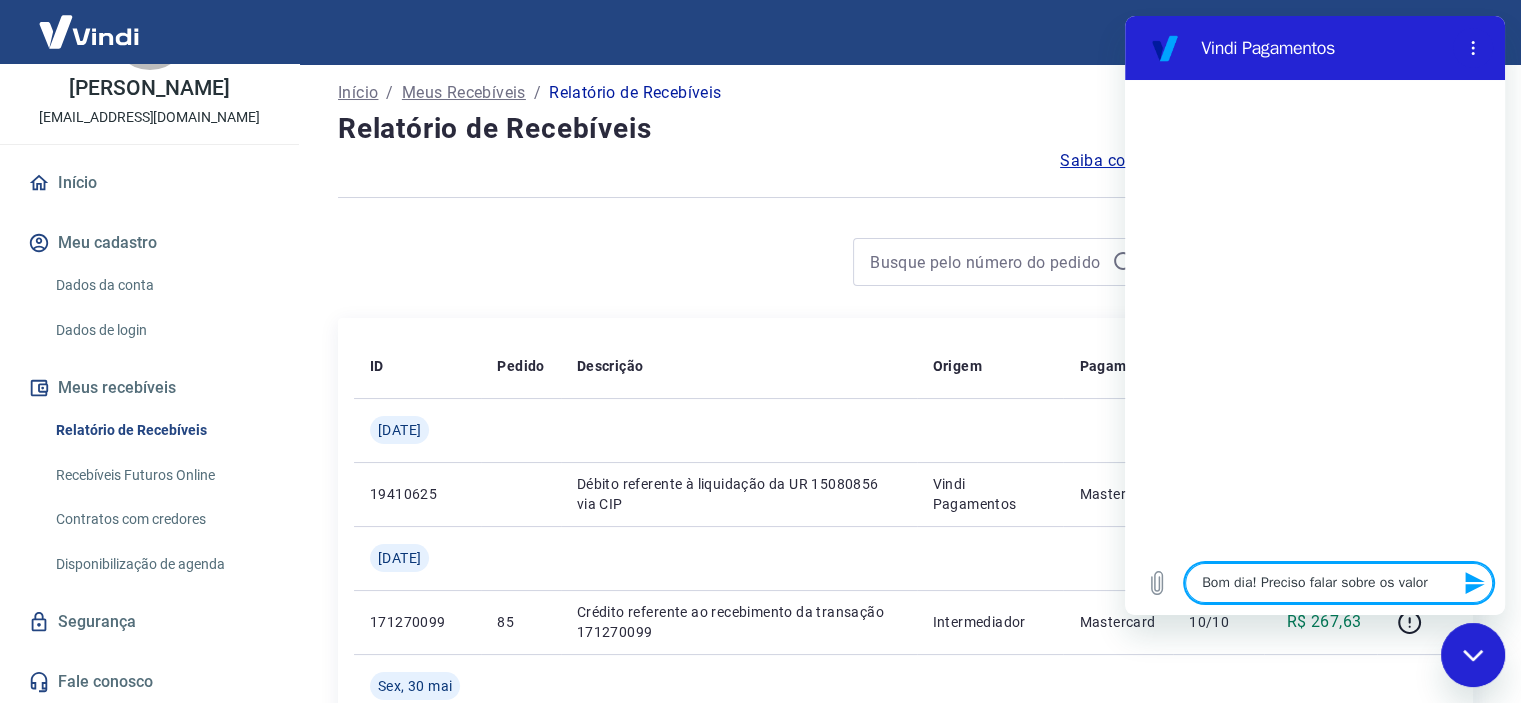 type on "Bom dia! Preciso falar sobre os valore" 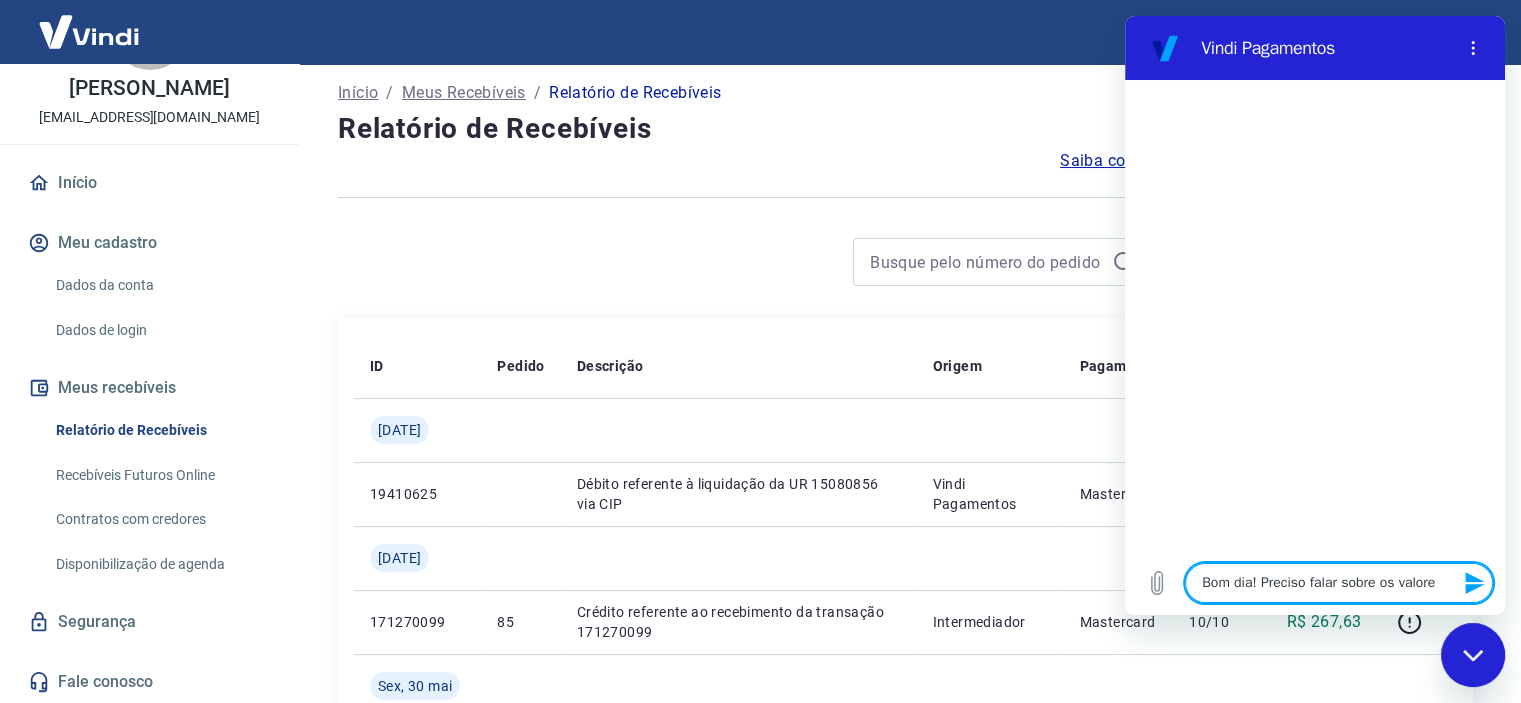 type on "Bom dia! Preciso falar sobre os valores" 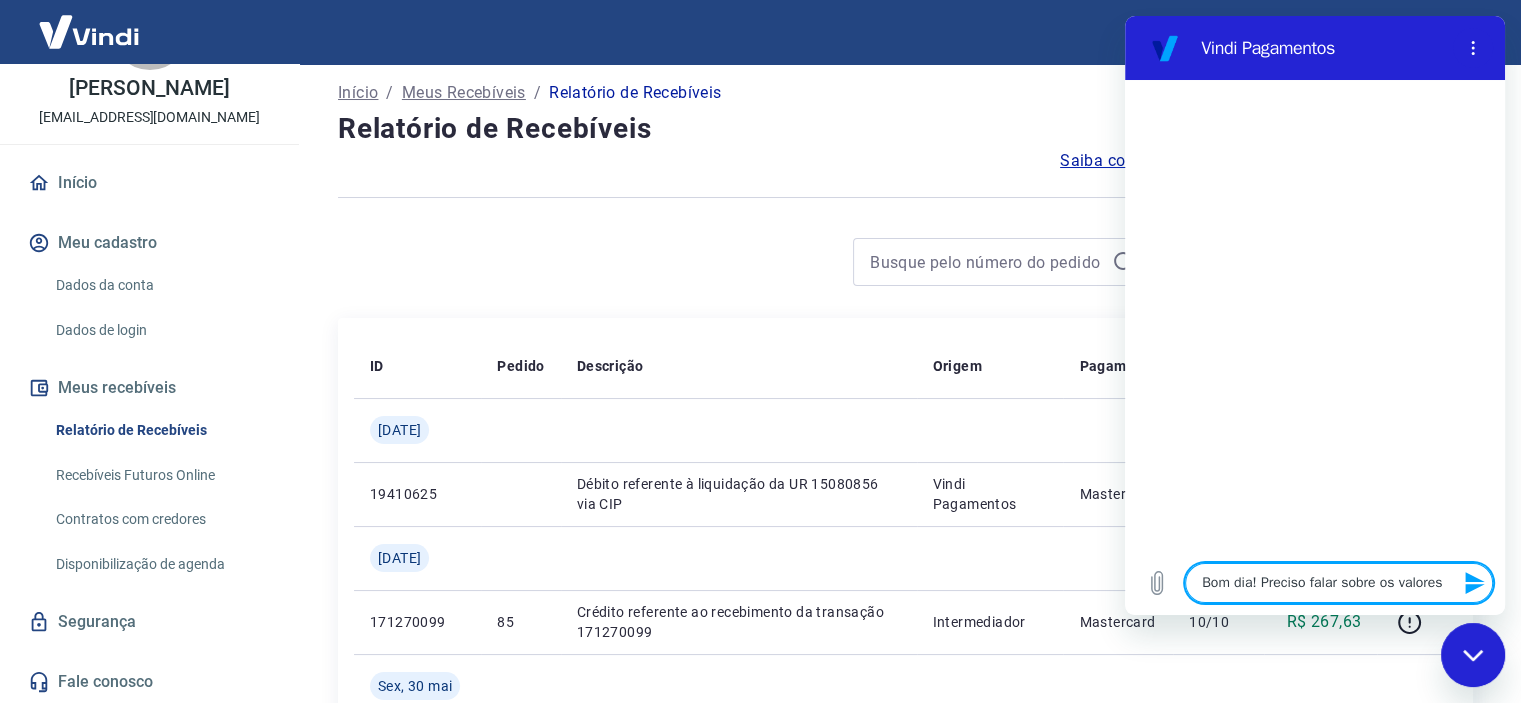 type on "Bom dia! Preciso falar sobre os valores" 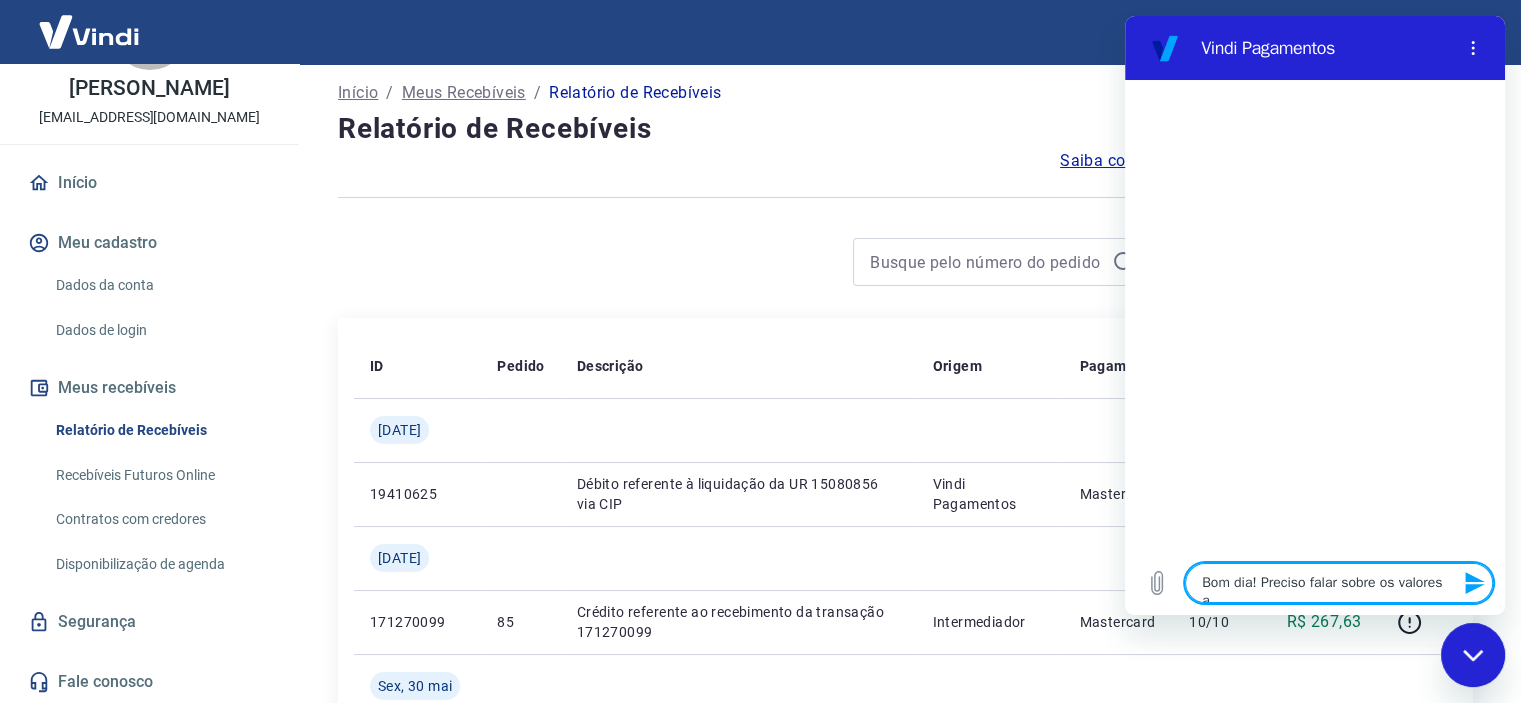 type on "Bom dia! Preciso falar sobre os valores a" 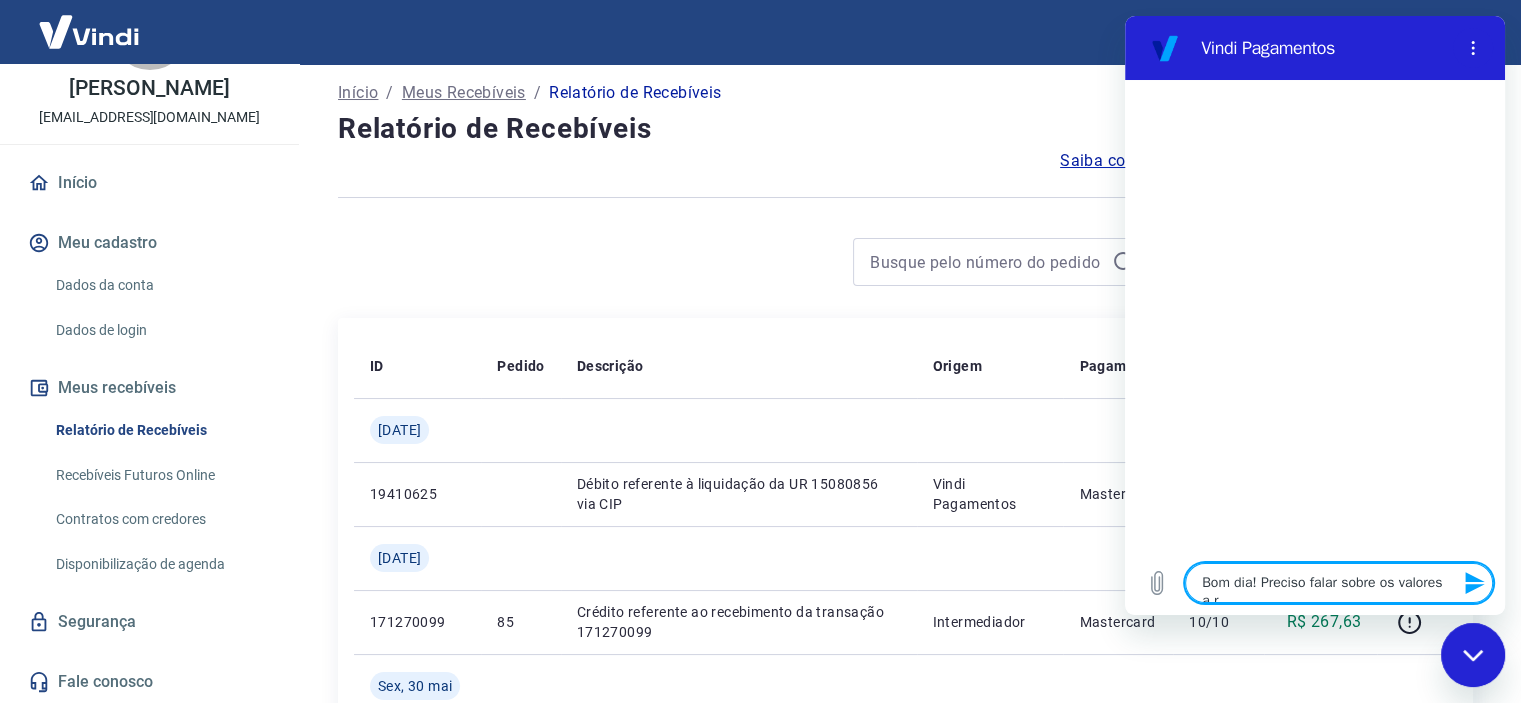 type on "Bom dia! Preciso falar sobre os valores a re" 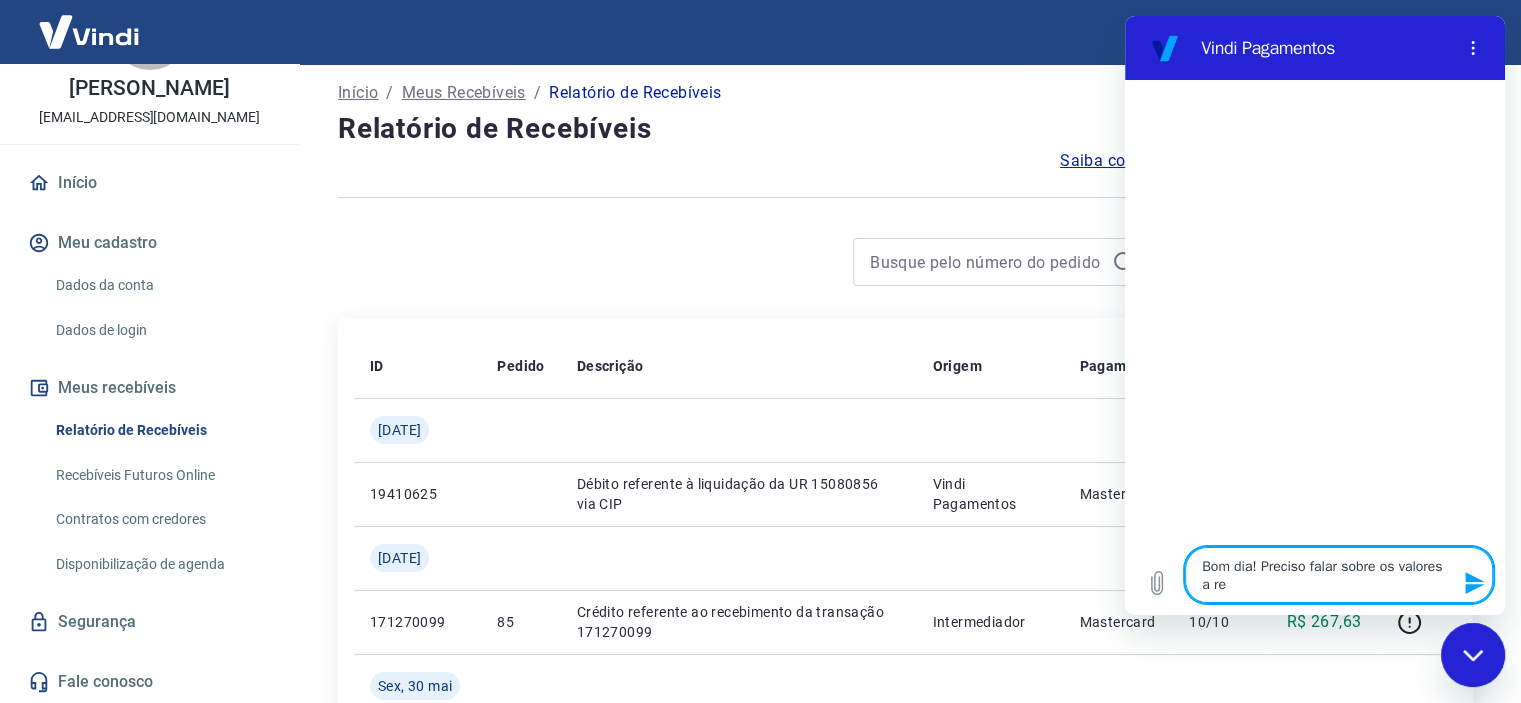 type on "Bom dia! Preciso falar sobre os valores a rec" 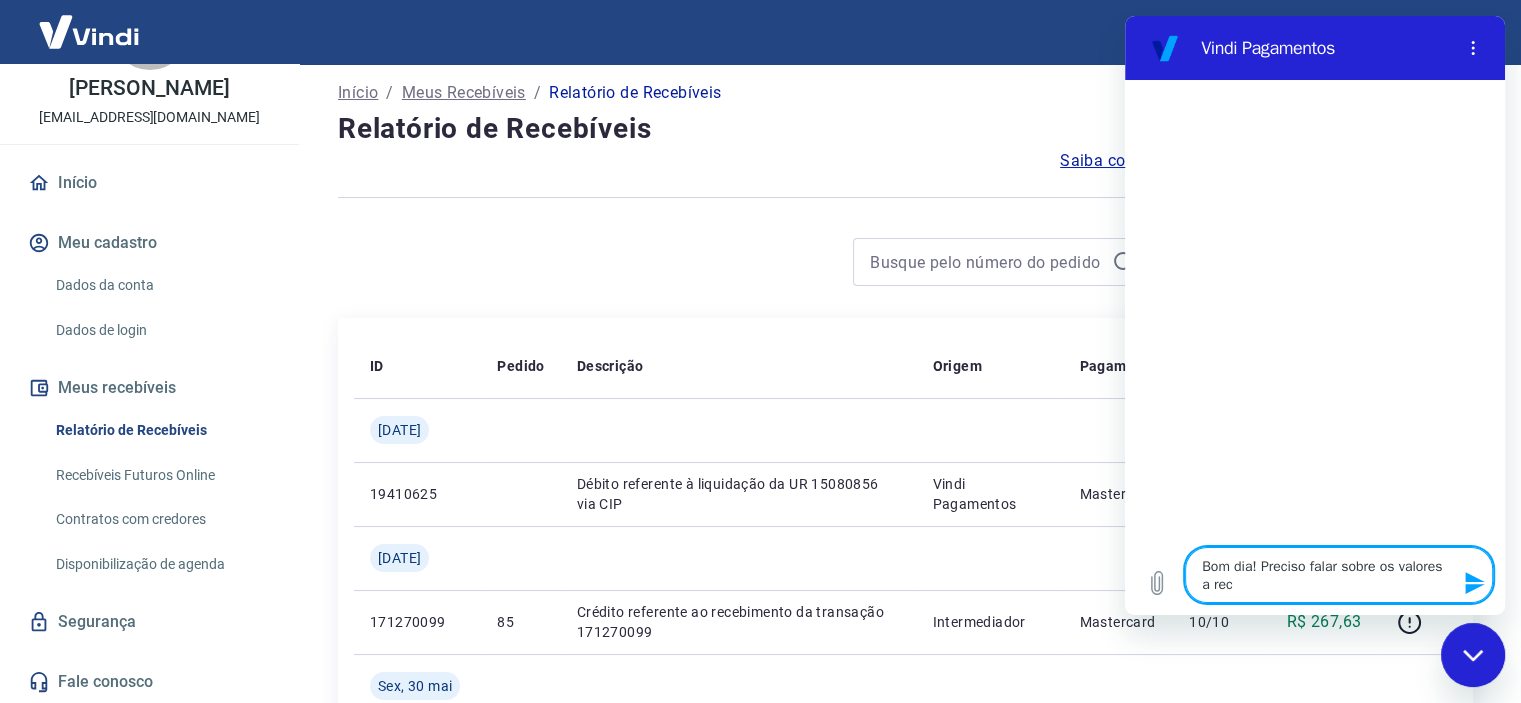 type on "Bom dia! Preciso falar sobre os valores a rece" 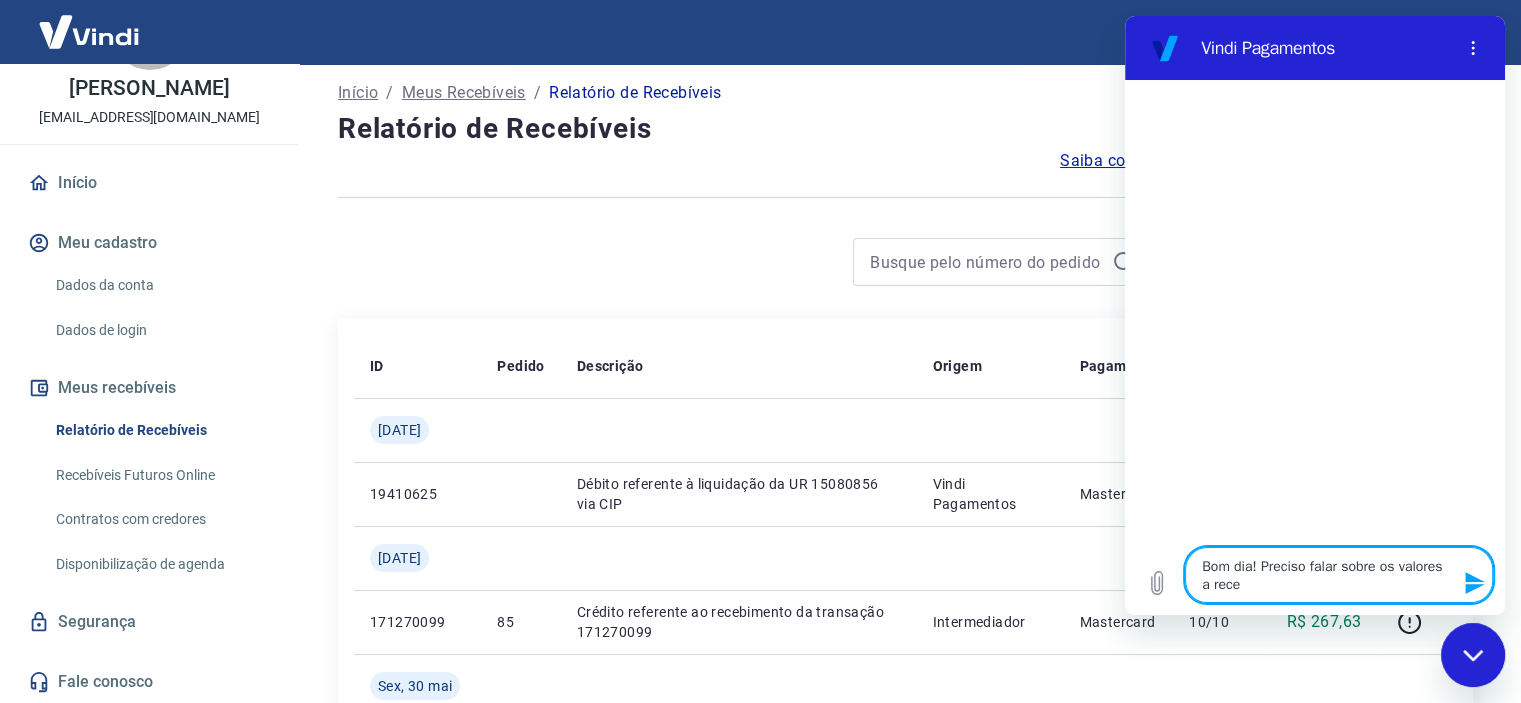 type on "Bom dia! Preciso falar sobre os valores a receb" 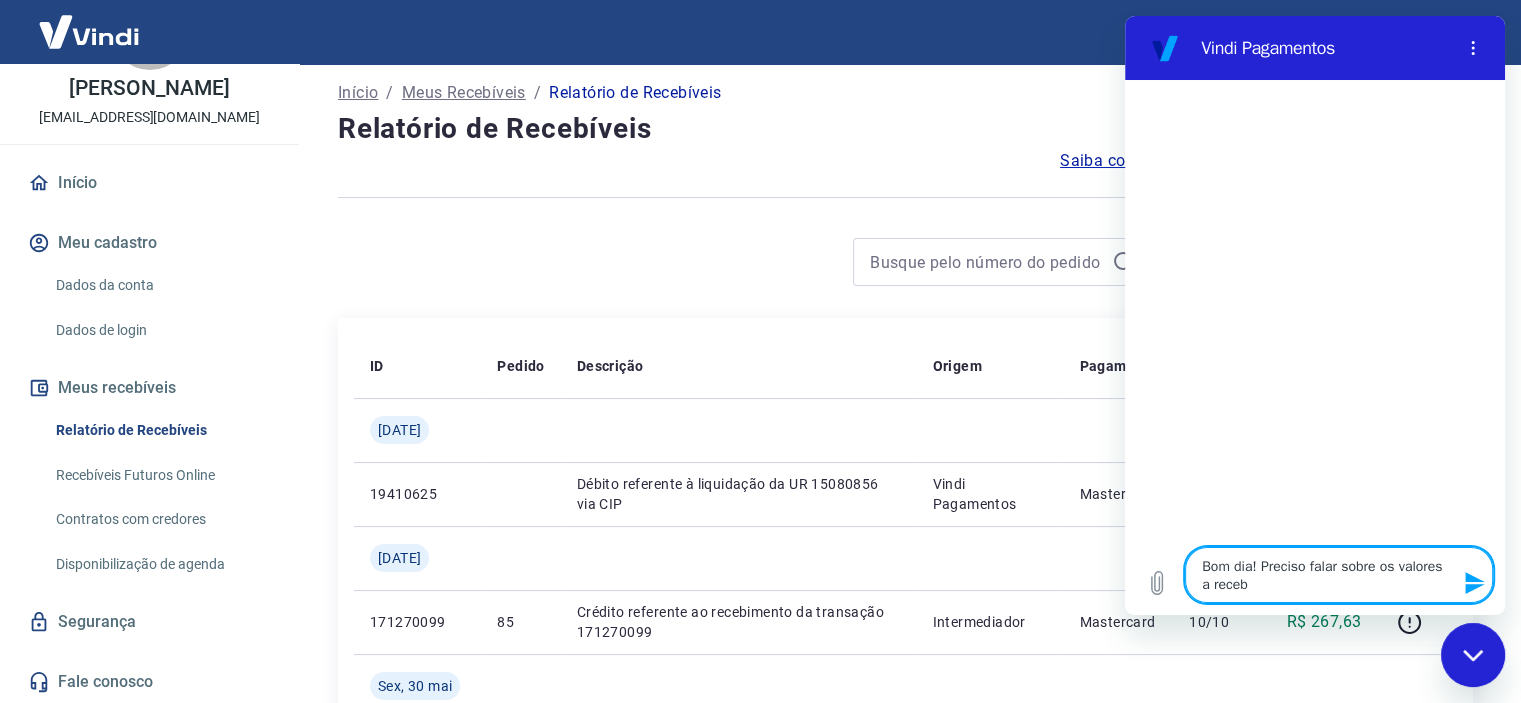 type on "Bom dia! Preciso falar sobre os valores a recebe" 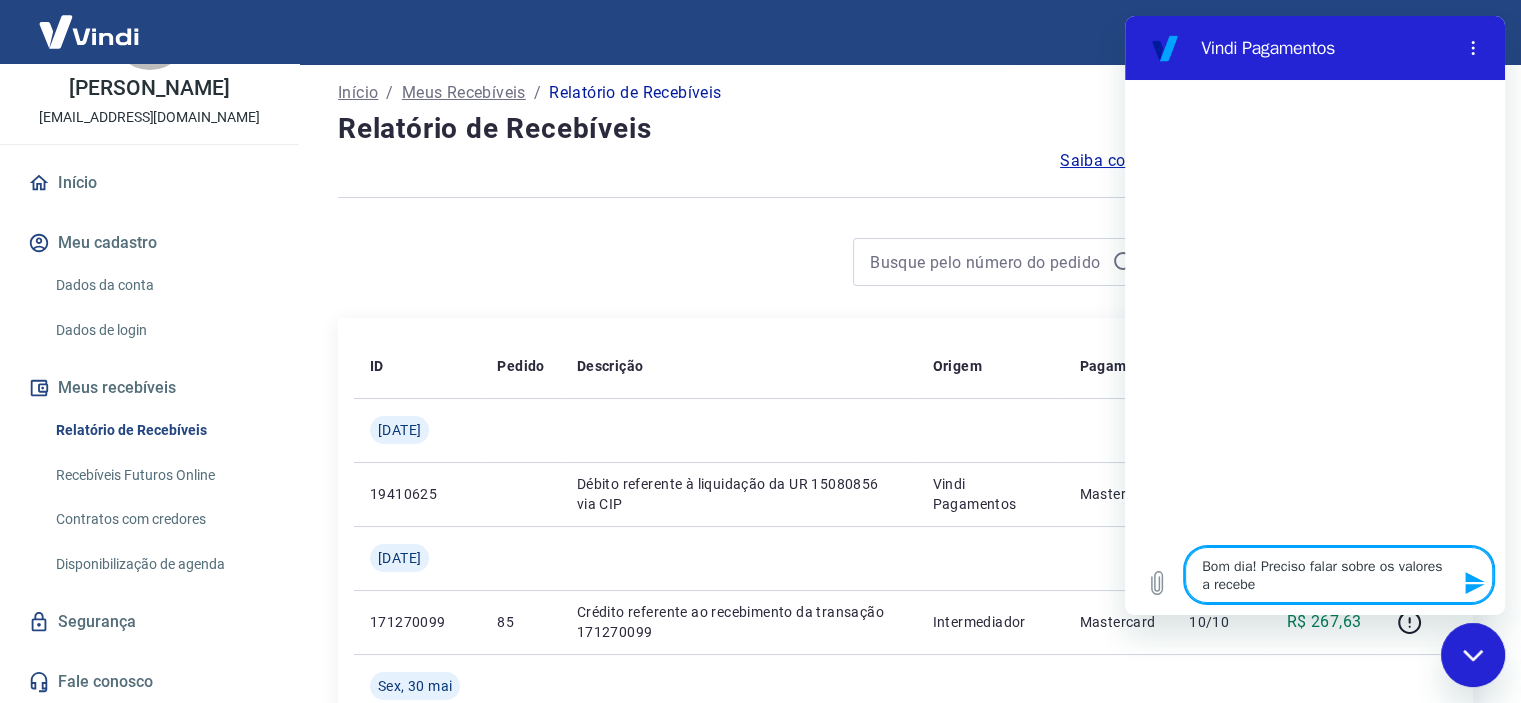 type on "Bom dia! Preciso falar sobre os valores a receber" 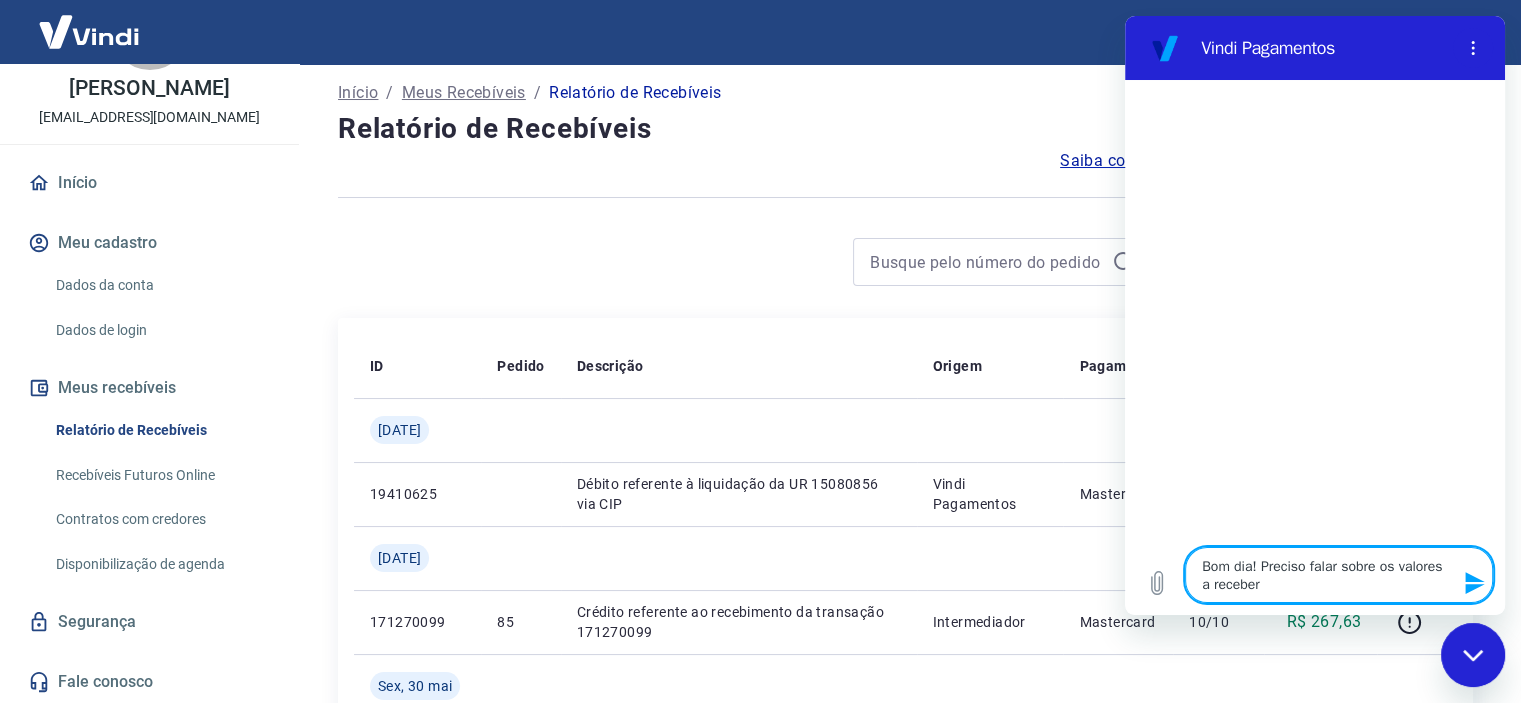 type on "Bom dia! Preciso falar sobre os valores a receber" 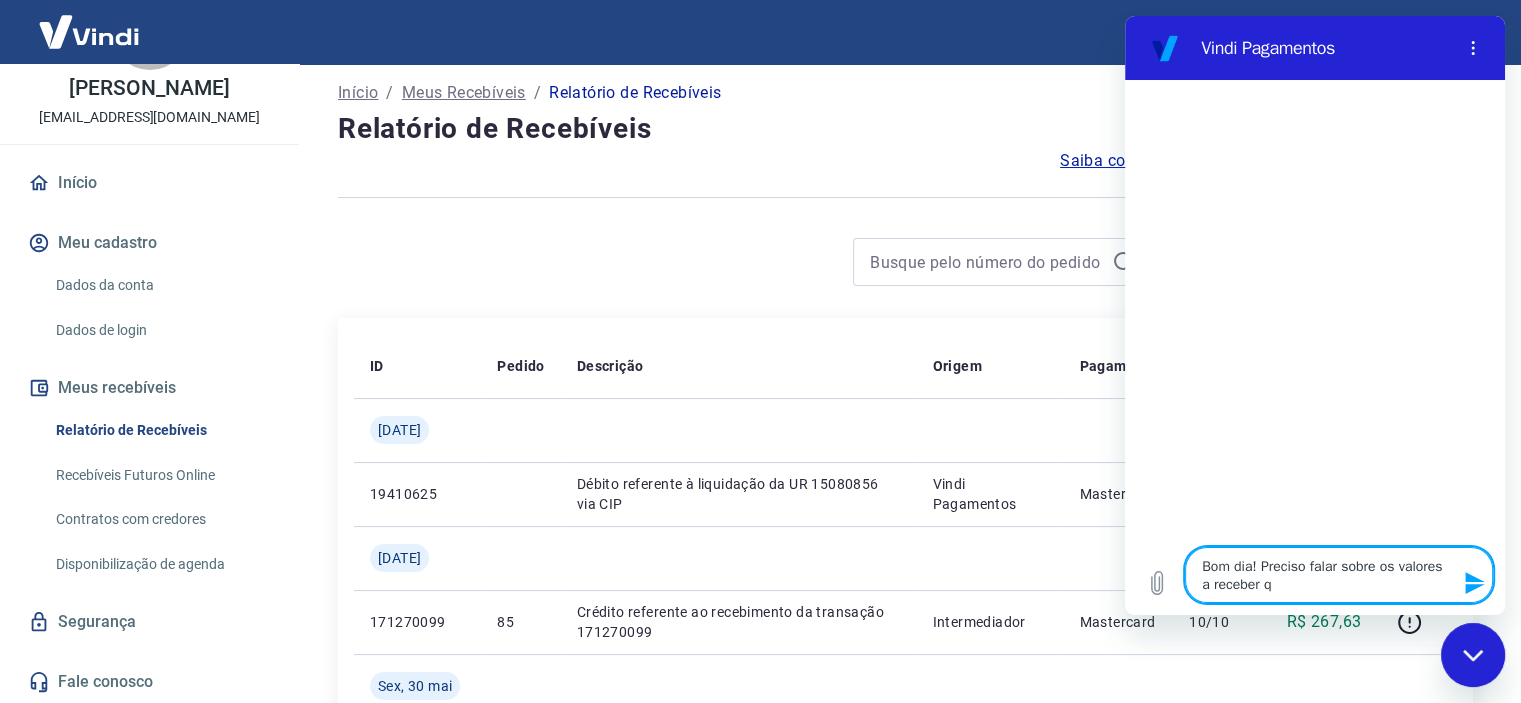 type on "Bom dia! Preciso falar sobre os valores a receber qu" 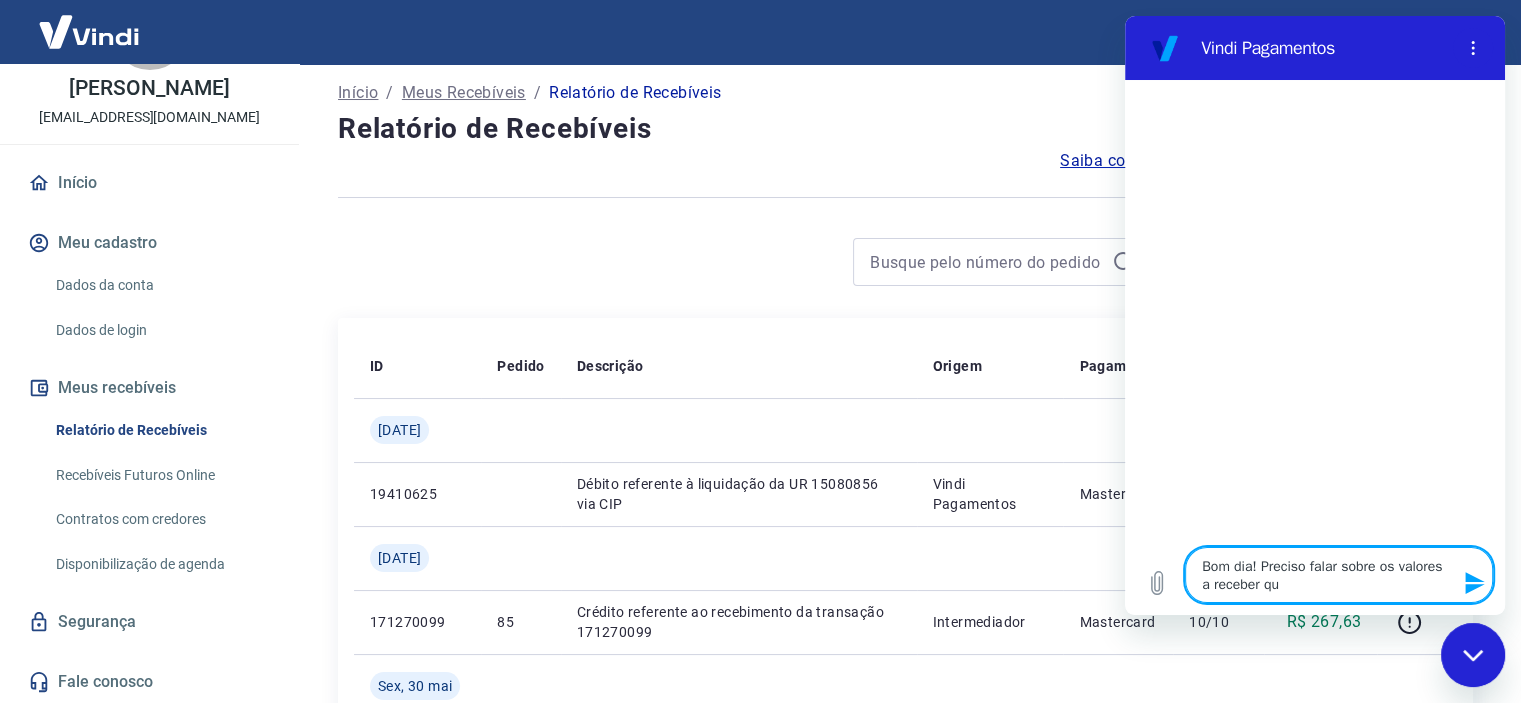 type on "Bom dia! Preciso falar sobre os valores a receber que" 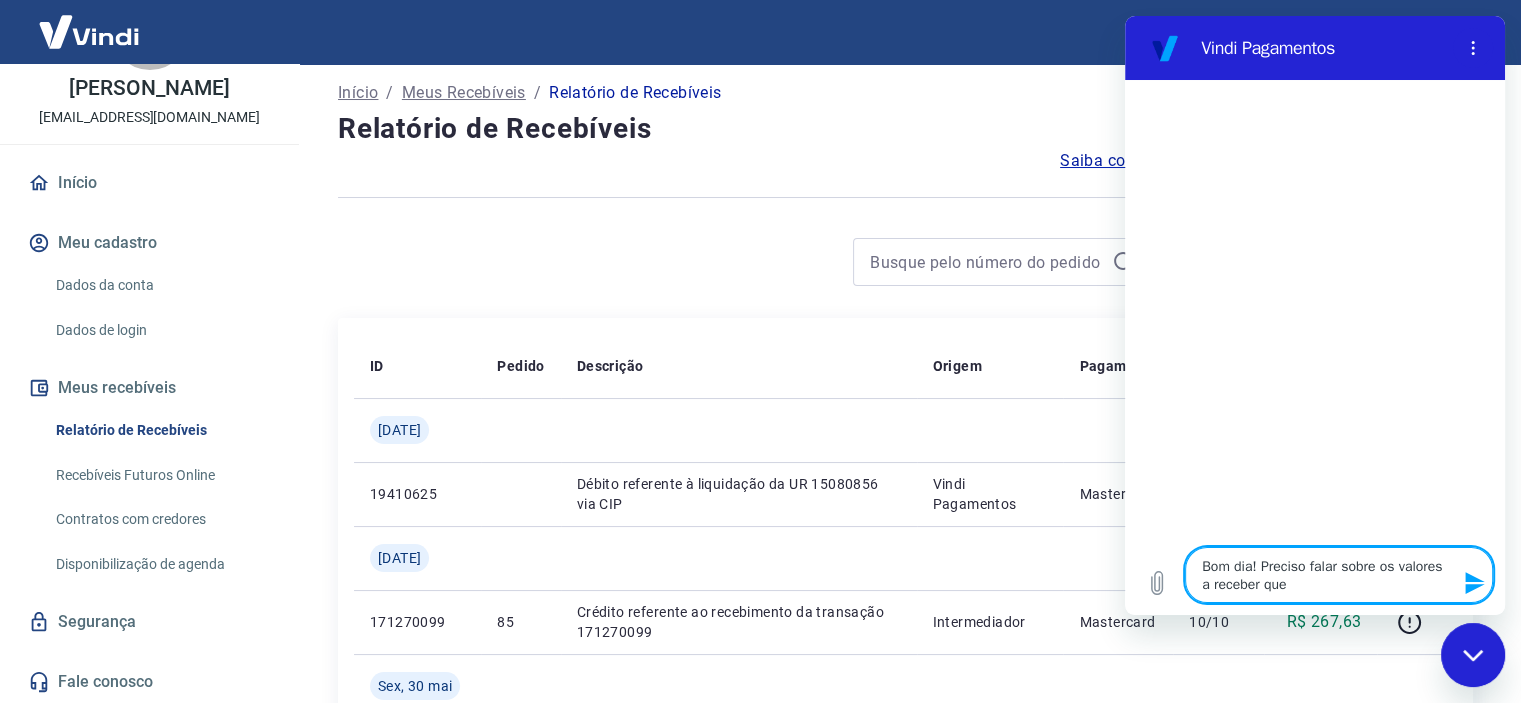 type on "Bom dia! Preciso falar sobre os valores a receber que" 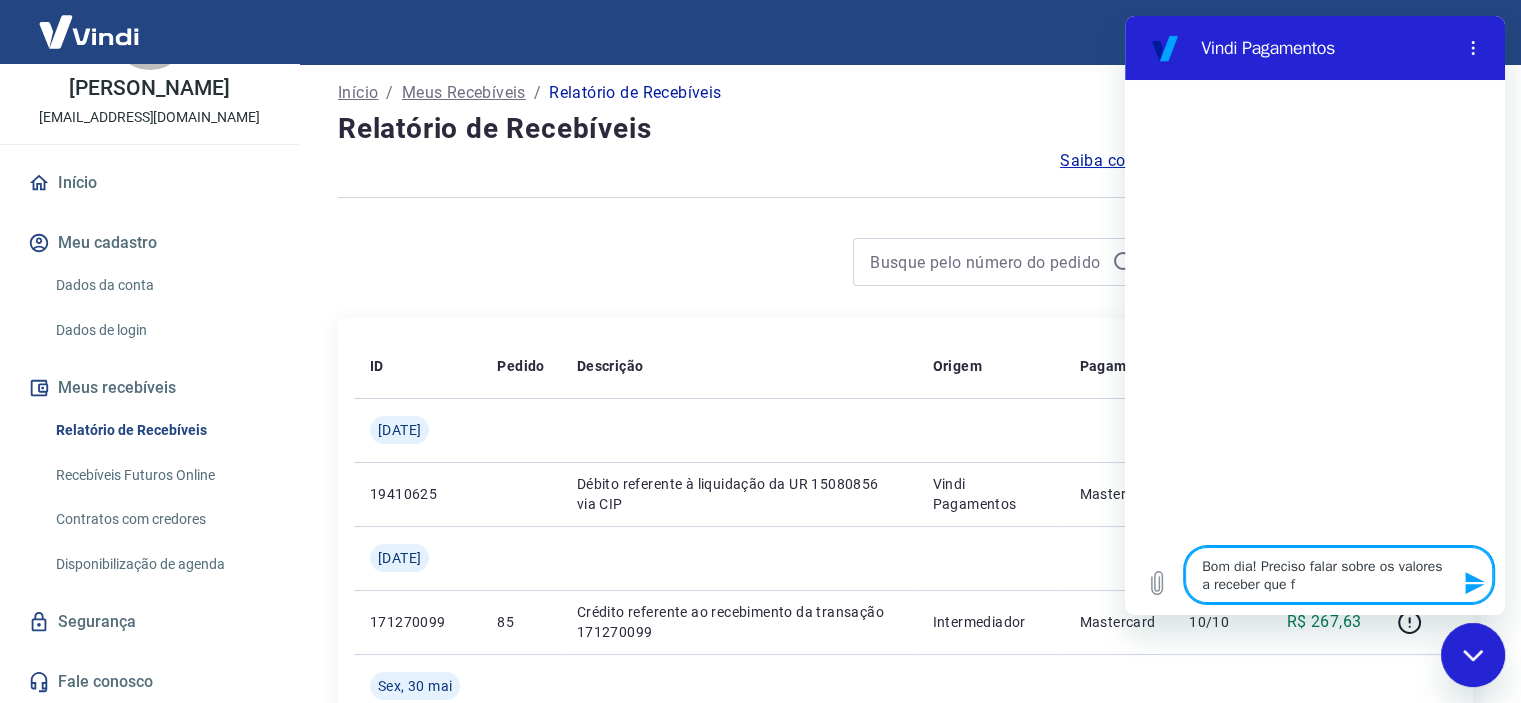 type on "Bom dia! Preciso falar sobre os valores a receber que fi" 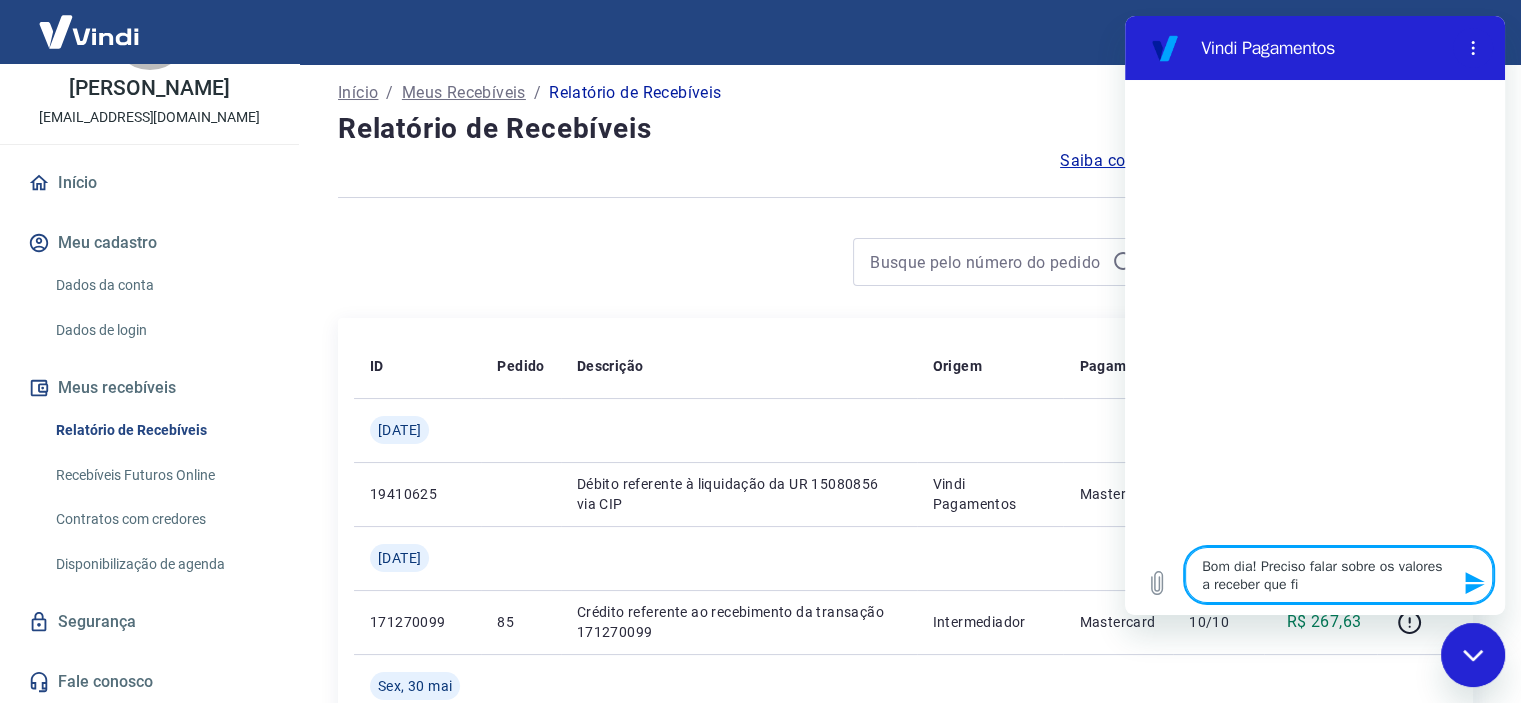 type on "Bom dia! Preciso falar sobre os valores a receber que fic" 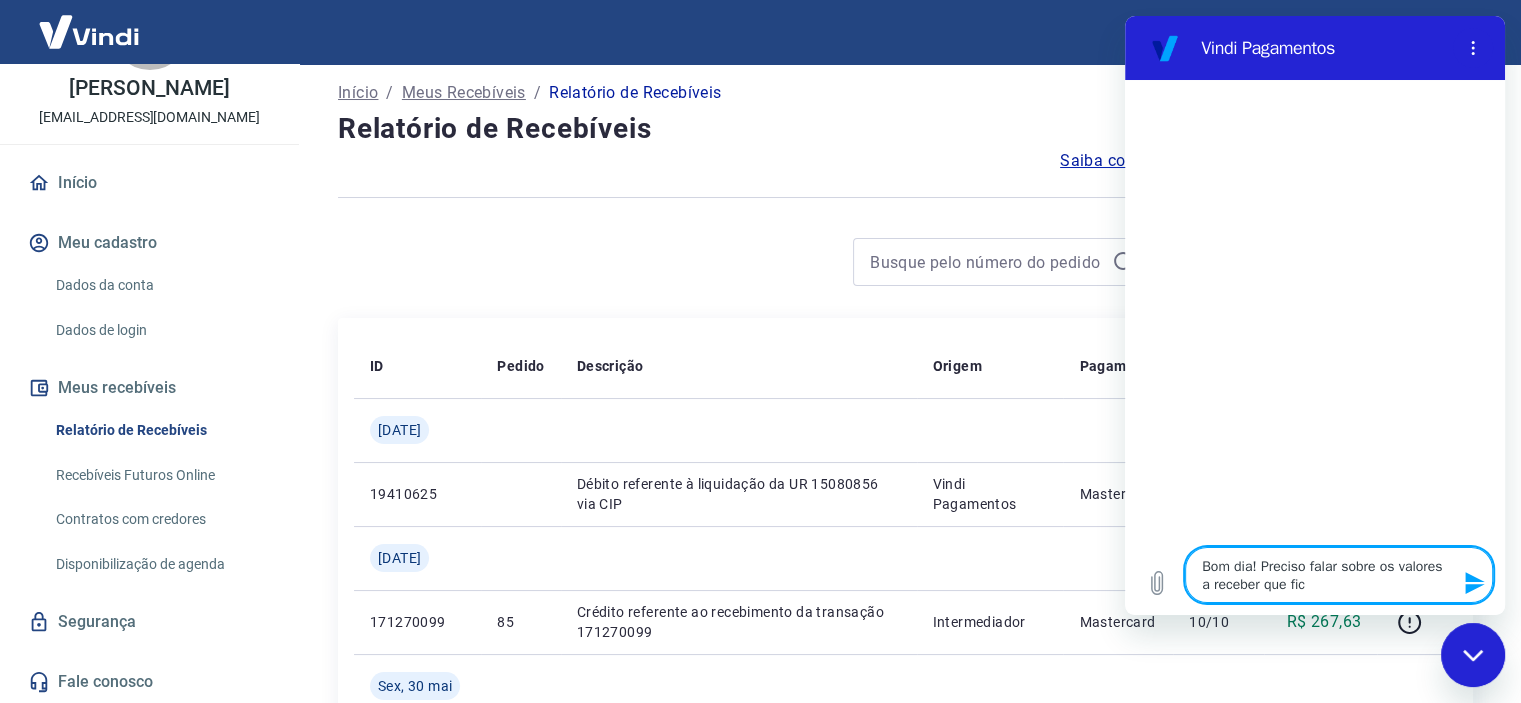 type on "Bom dia! Preciso falar sobre os valores a receber que fica" 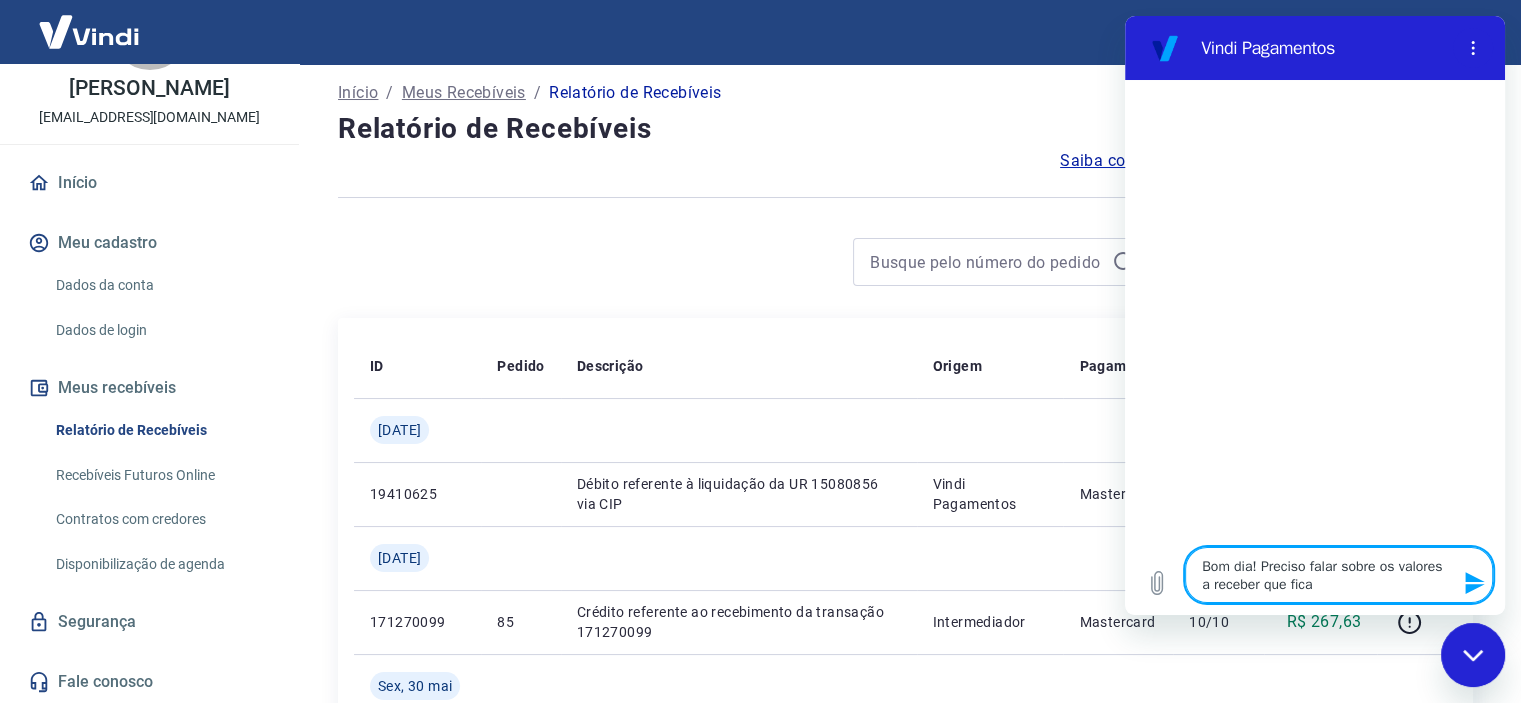type on "Bom dia! Preciso falar sobre os valores a receber que ficar" 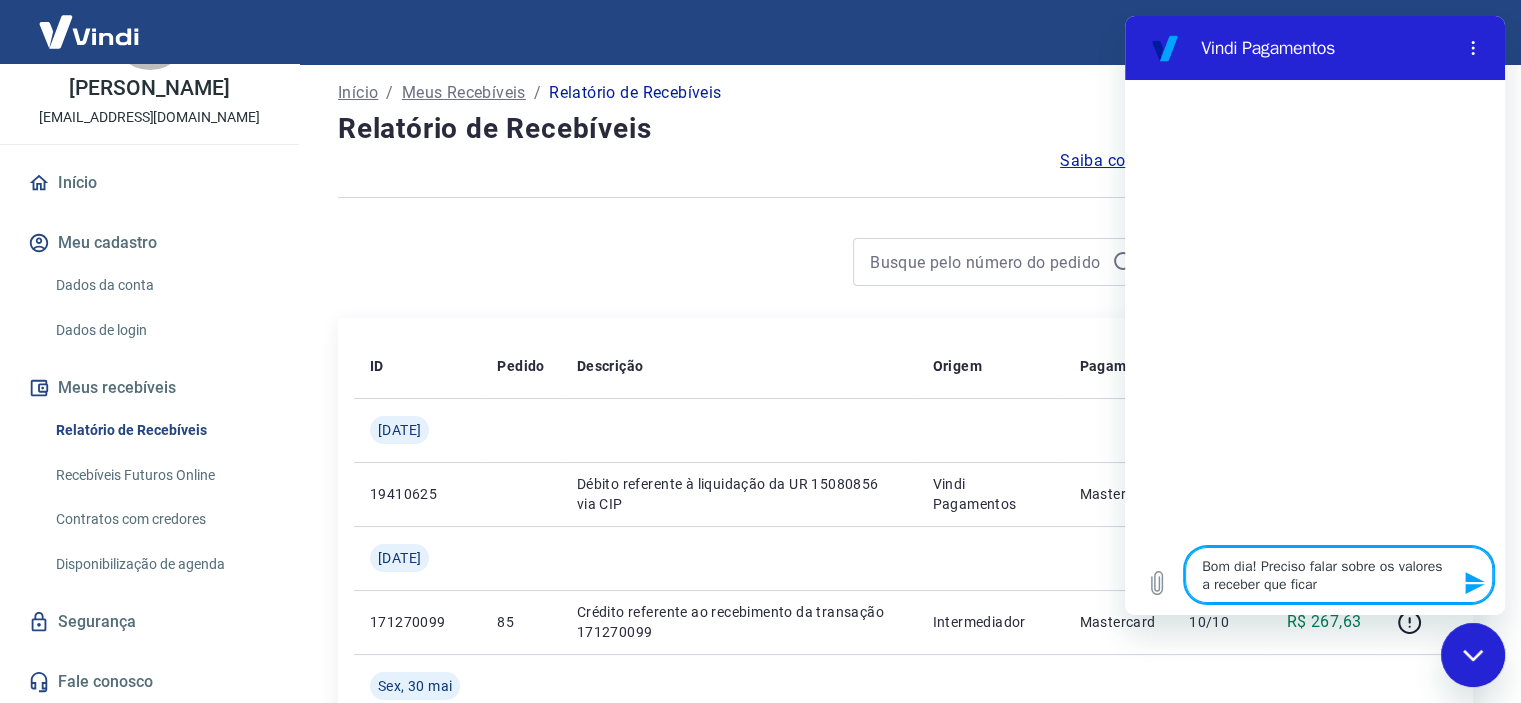 type on "Bom dia! Preciso falar sobre os valores a receber que ficara" 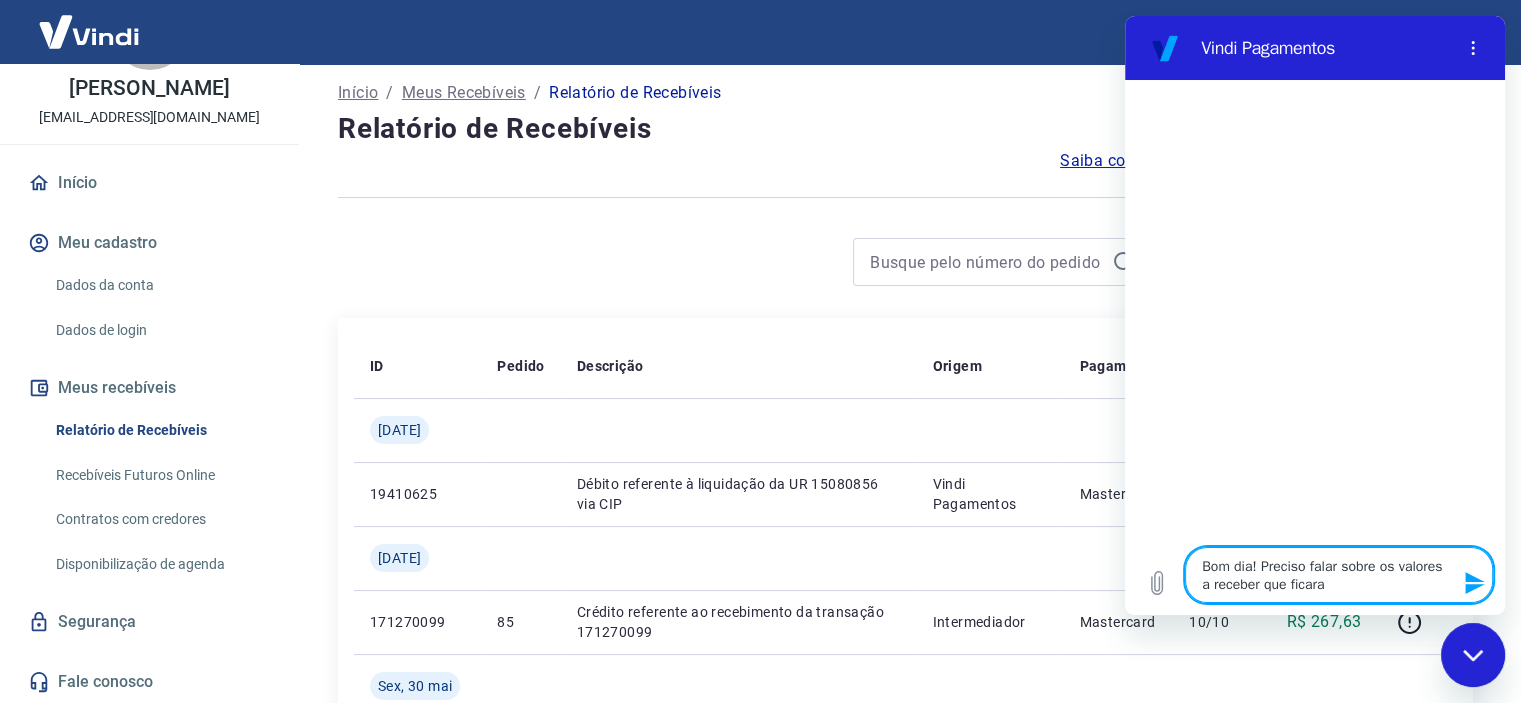 type on "Bom dia! Preciso falar sobre os valores a receber que ficaram" 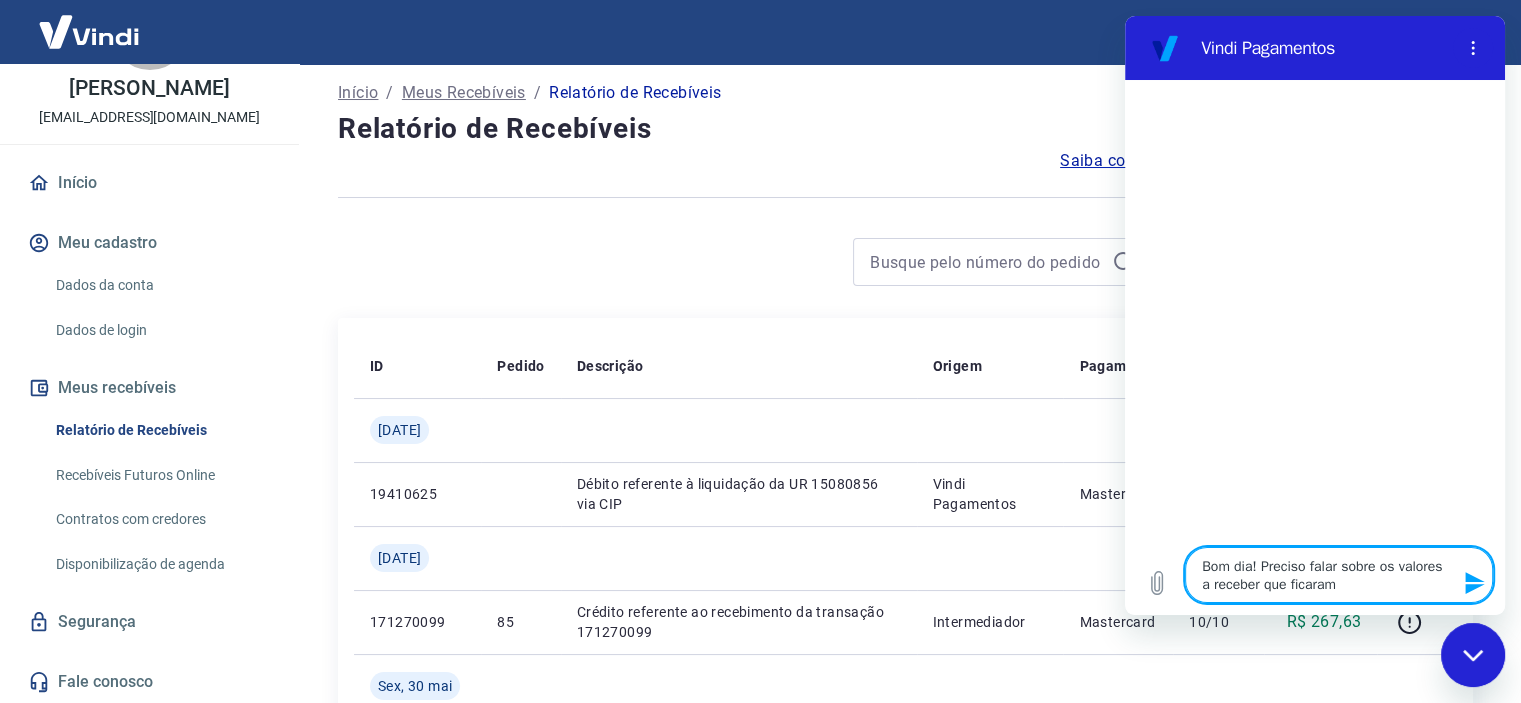 type on "Bom dia! Preciso falar sobre os valores a receber que ficaram" 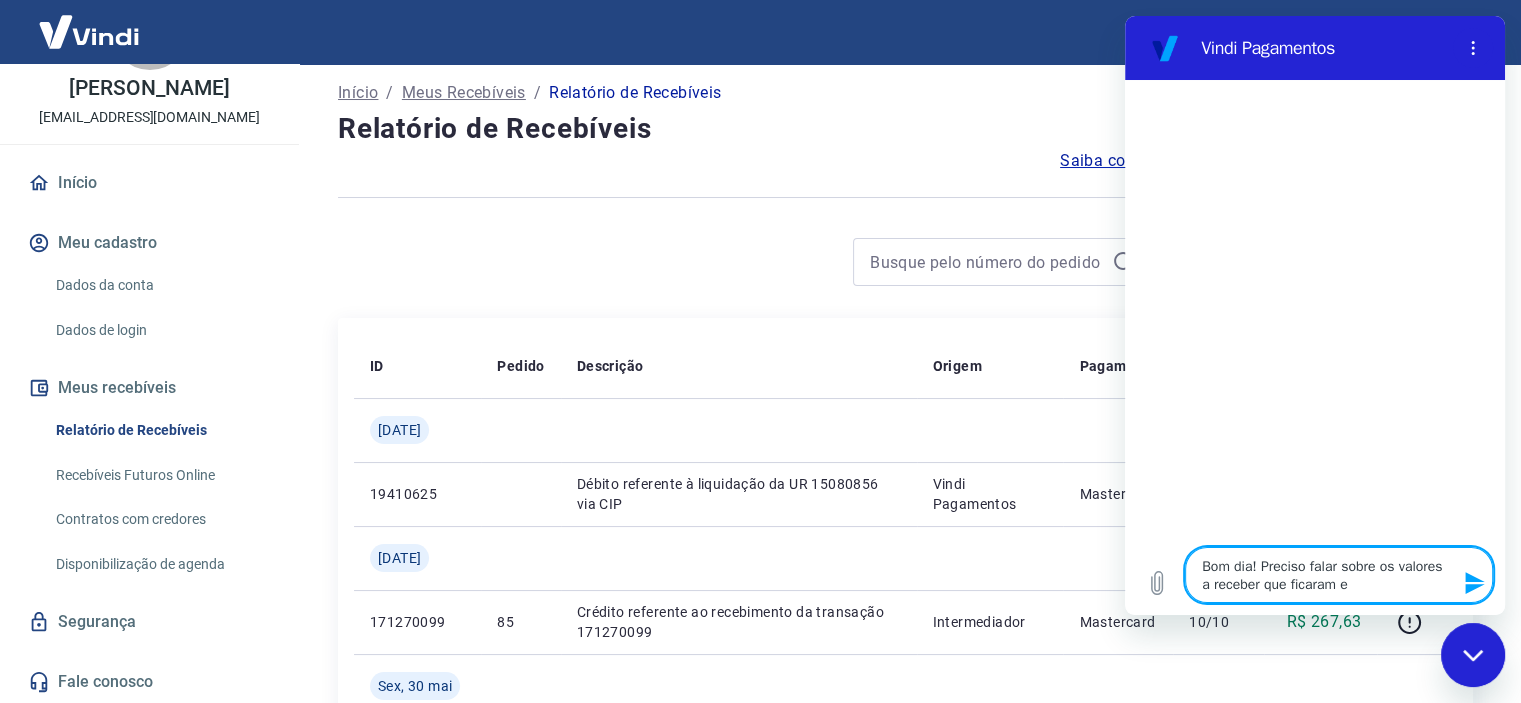 type on "Bom dia! Preciso falar sobre os valores a receber que ficaram em" 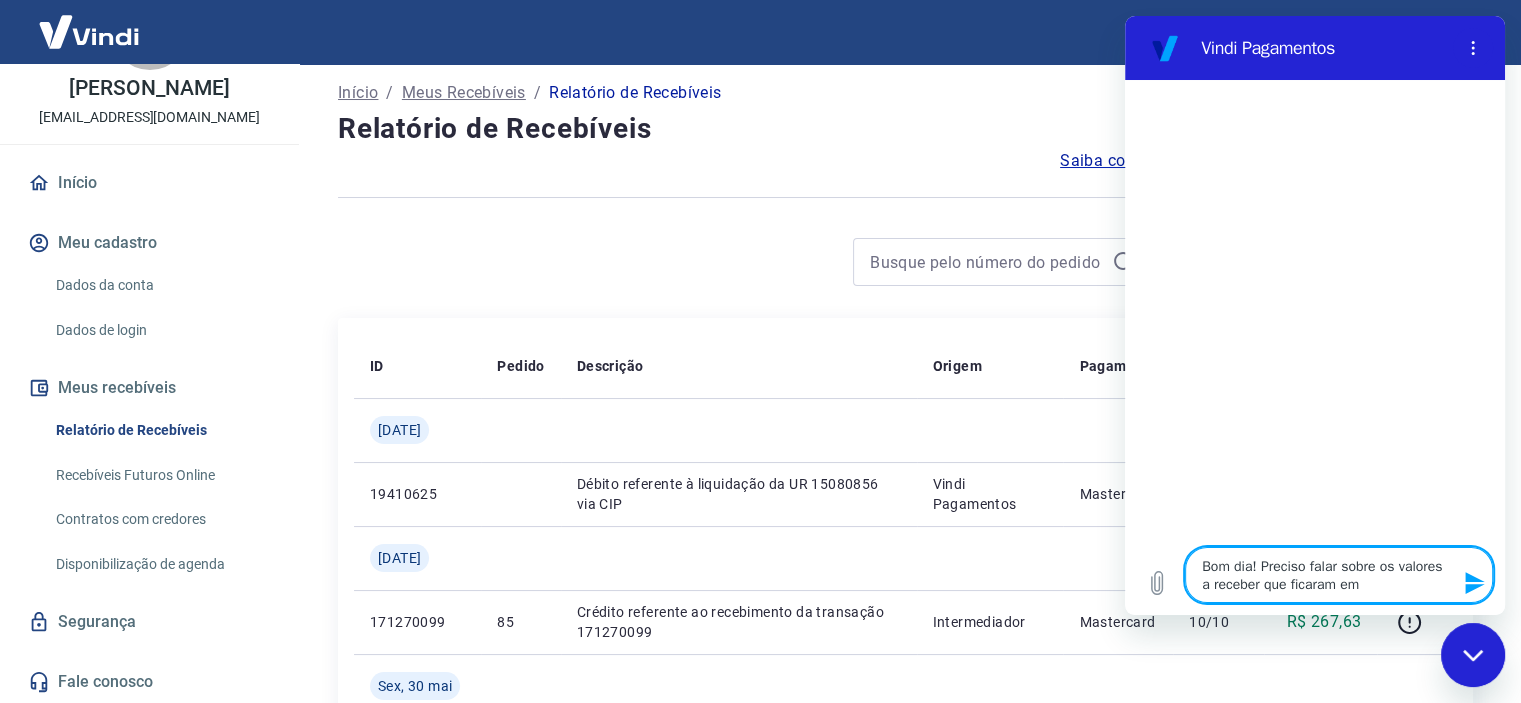 type on "Bom dia! Preciso falar sobre os valores a receber que ficaram em" 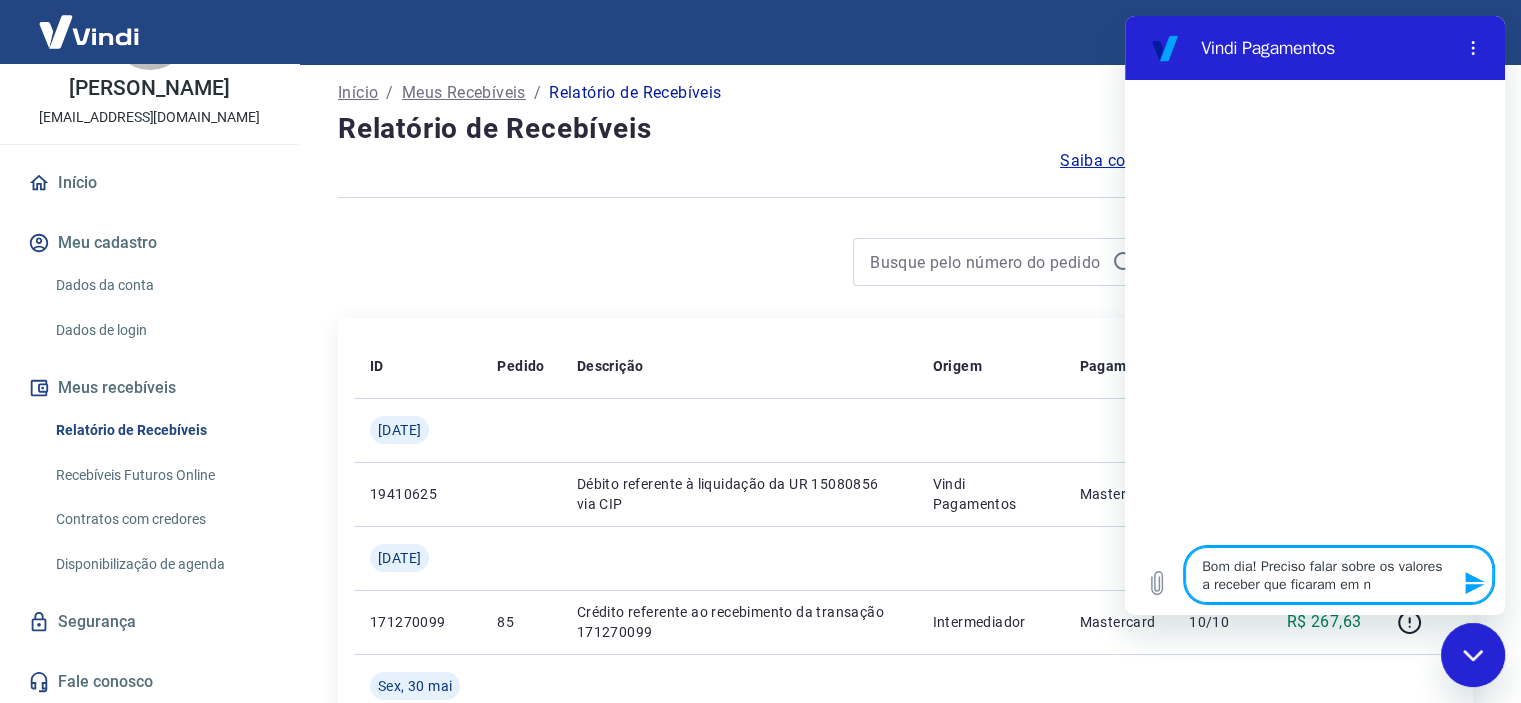 type on "Bom dia! Preciso falar sobre os valores a receber que ficaram em no" 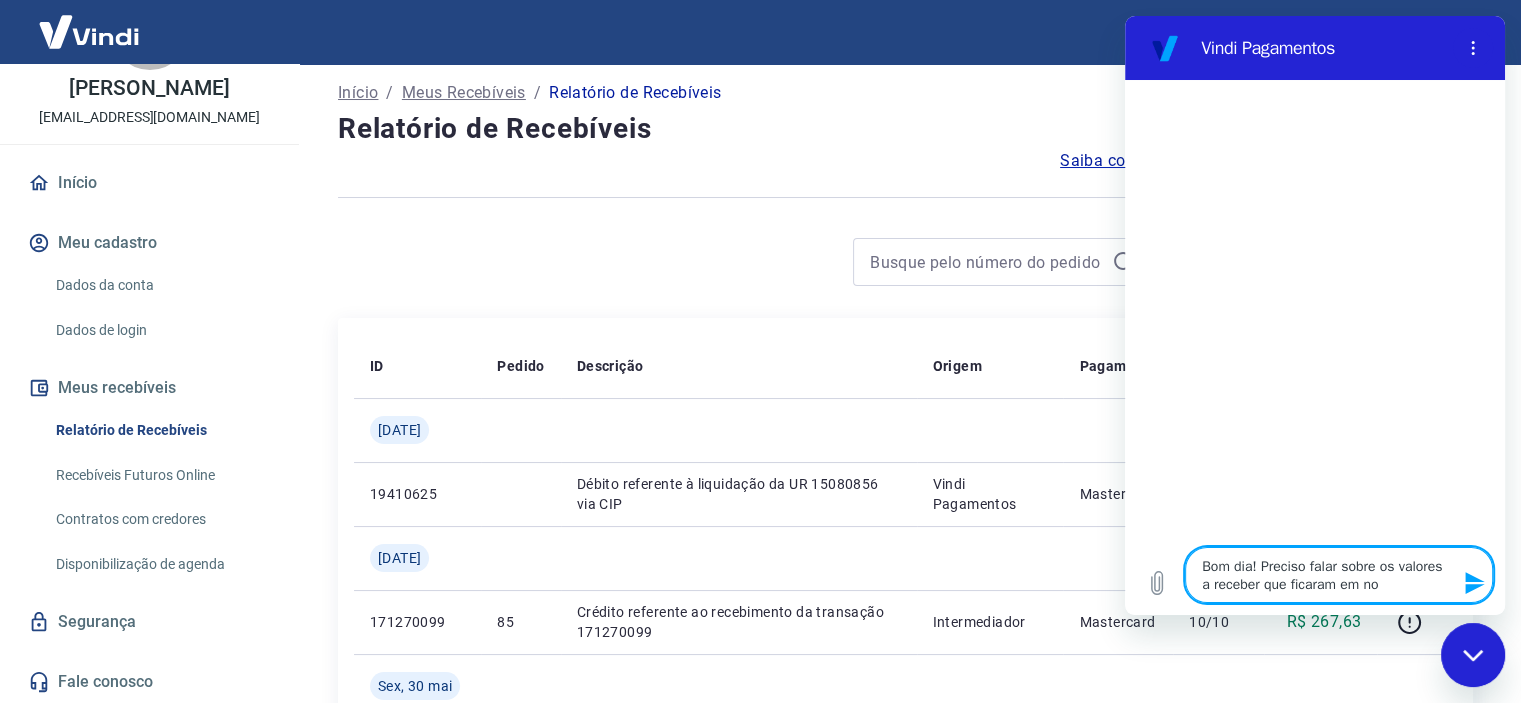 type on "Bom dia! Preciso falar sobre os valores a receber que ficaram em nos" 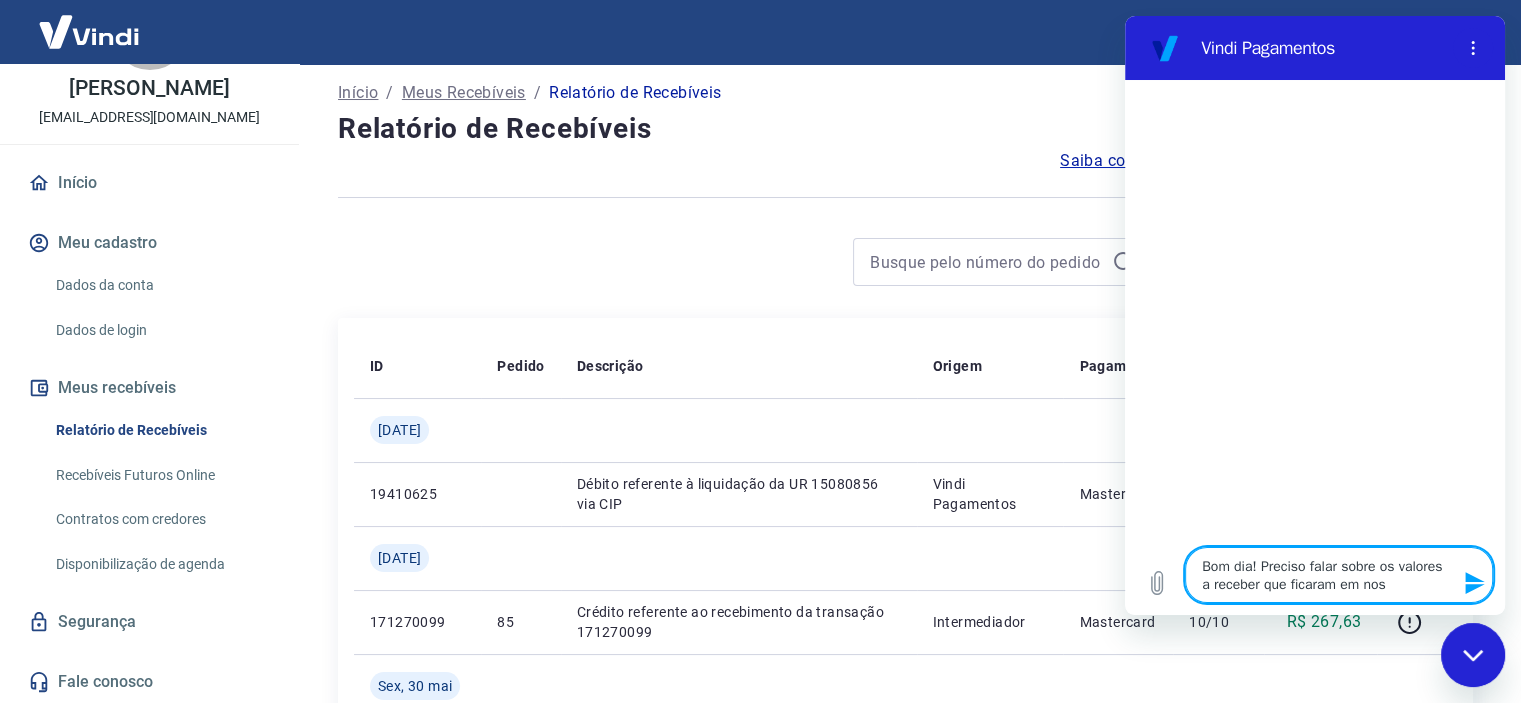 type on "Bom dia! Preciso falar sobre os valores a receber que ficaram em noss" 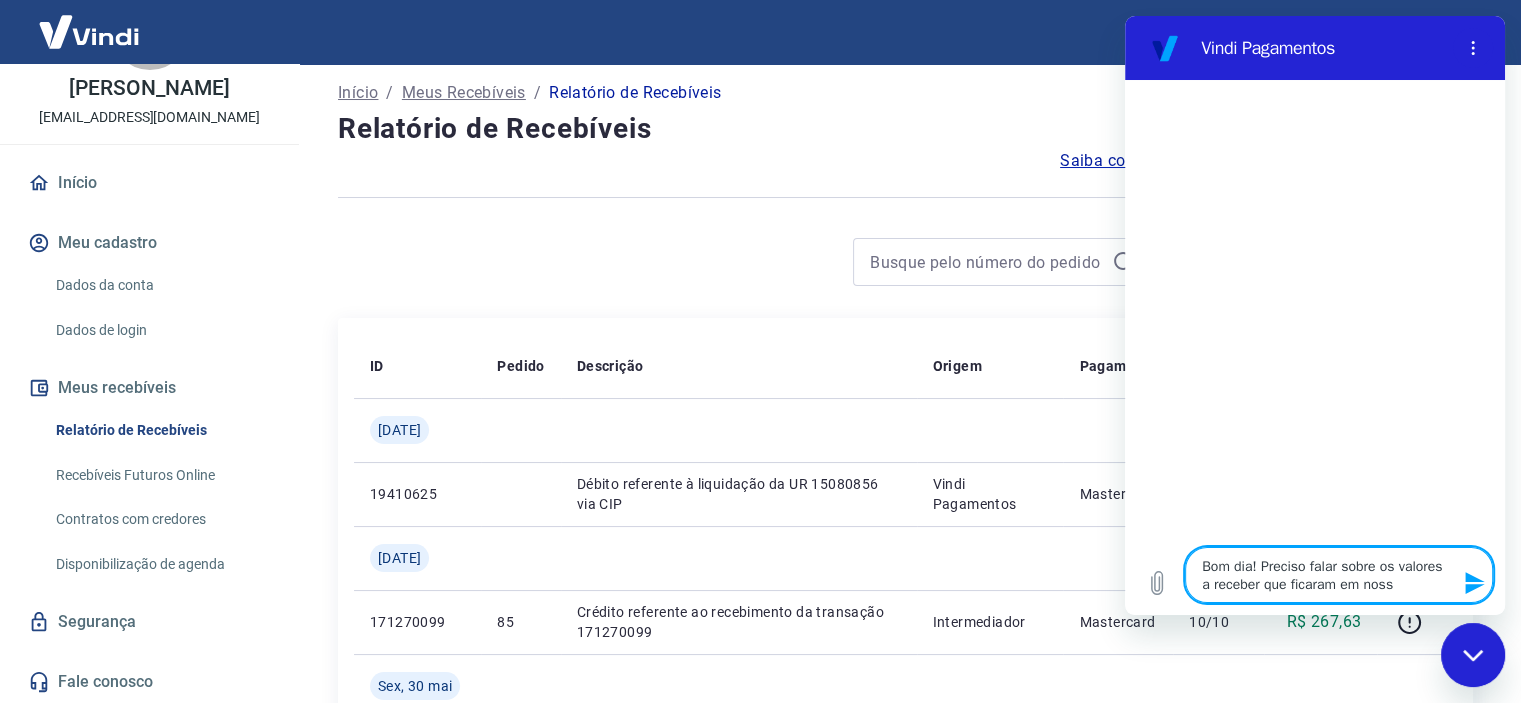type on "Bom dia! Preciso falar sobre os valores a receber que ficaram em nossa" 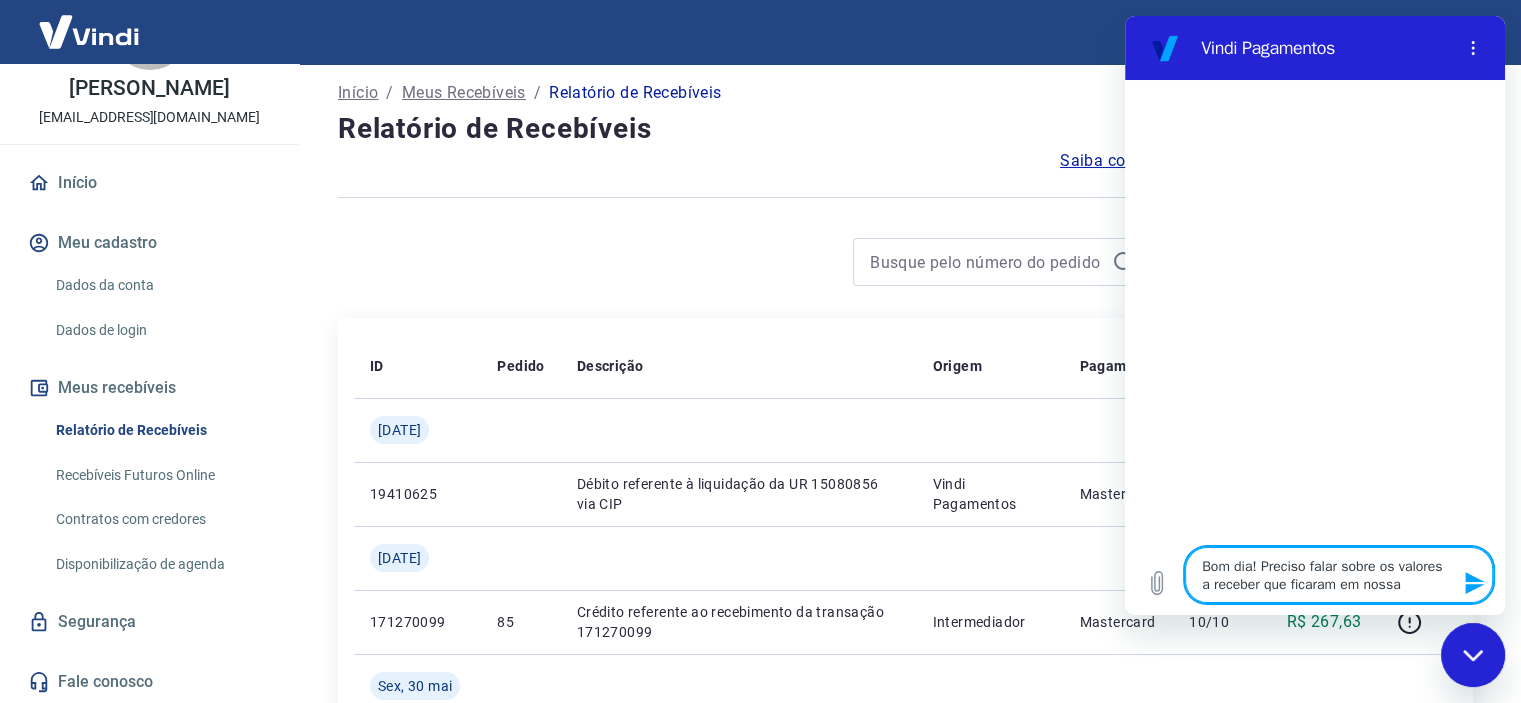 type on "Bom dia! Preciso falar sobre os valores a receber que ficaram em nossa" 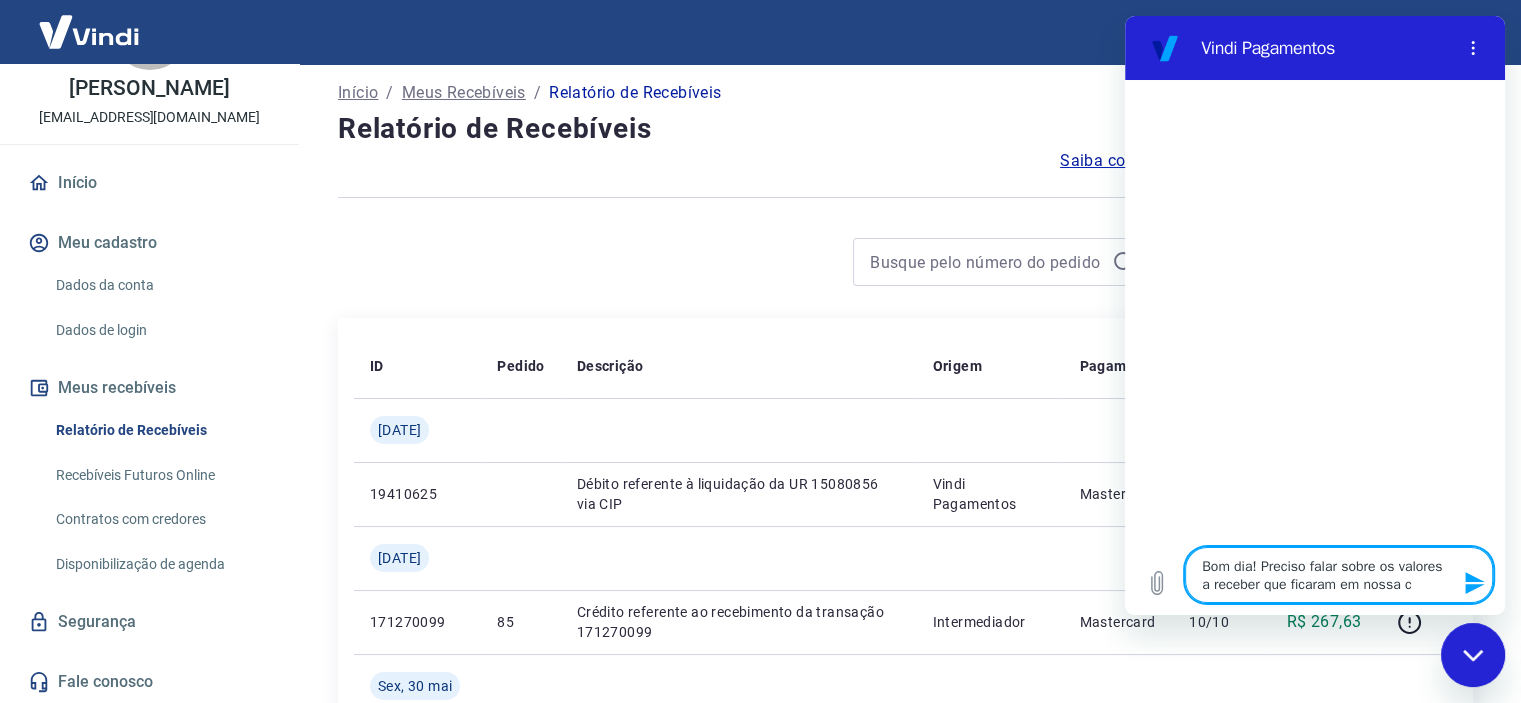 type on "x" 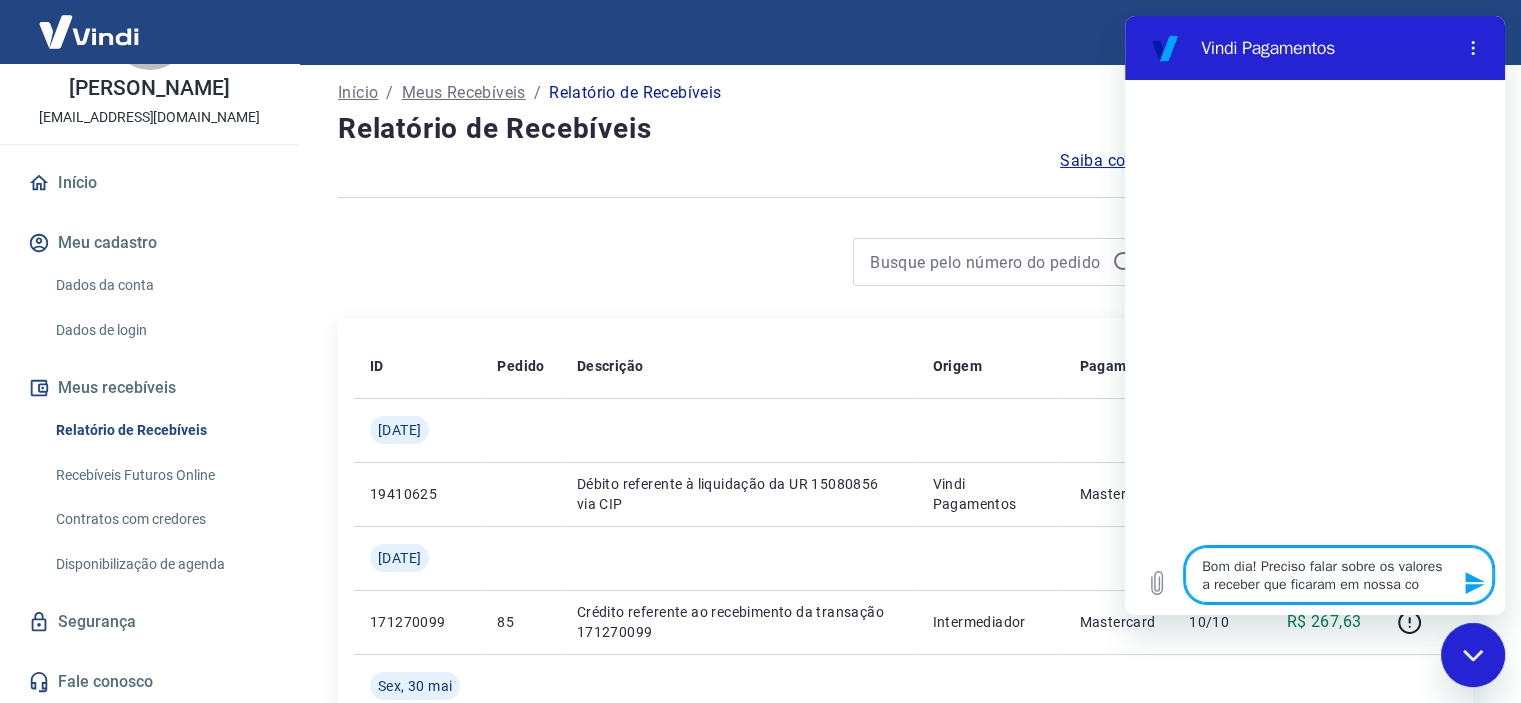 type on "x" 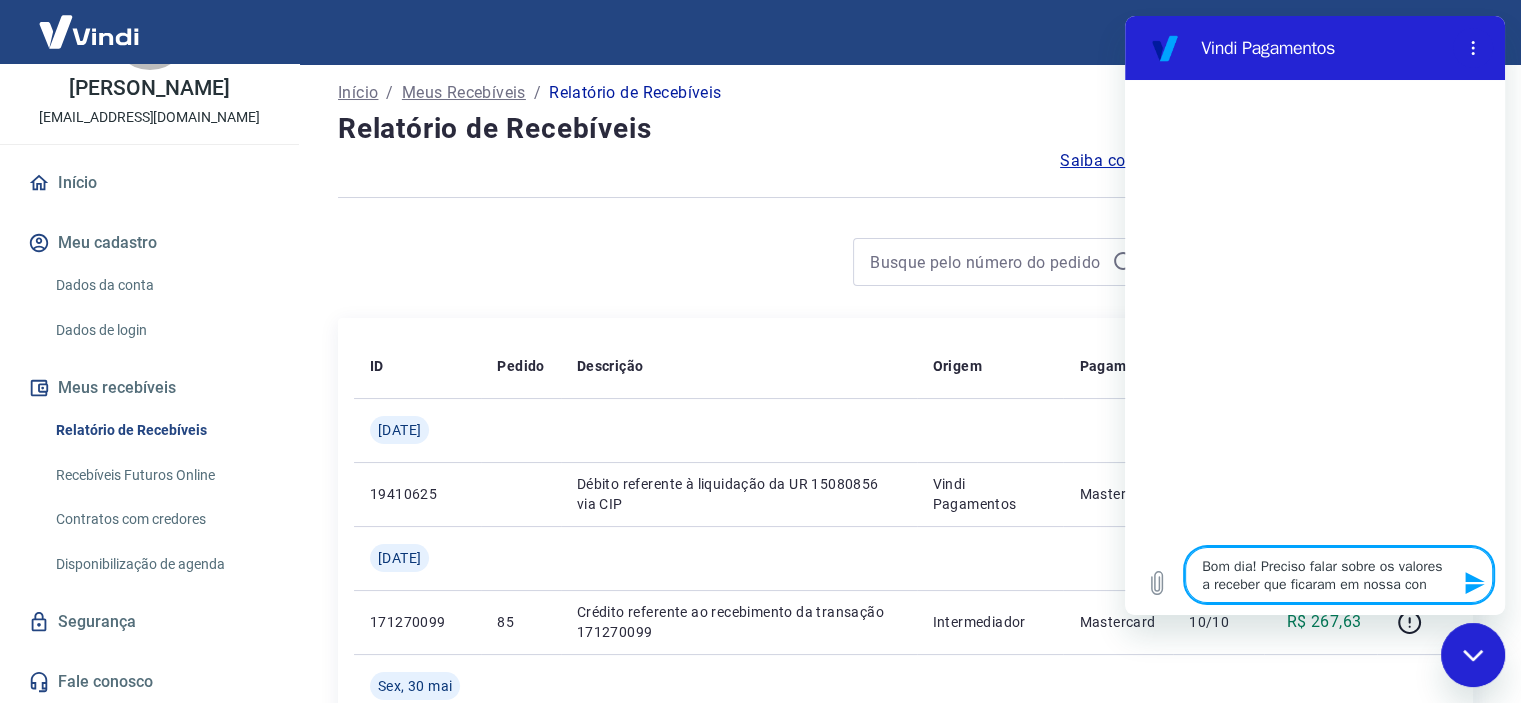 type on "Bom dia! Preciso falar sobre os valores a receber que ficaram em nossa cont" 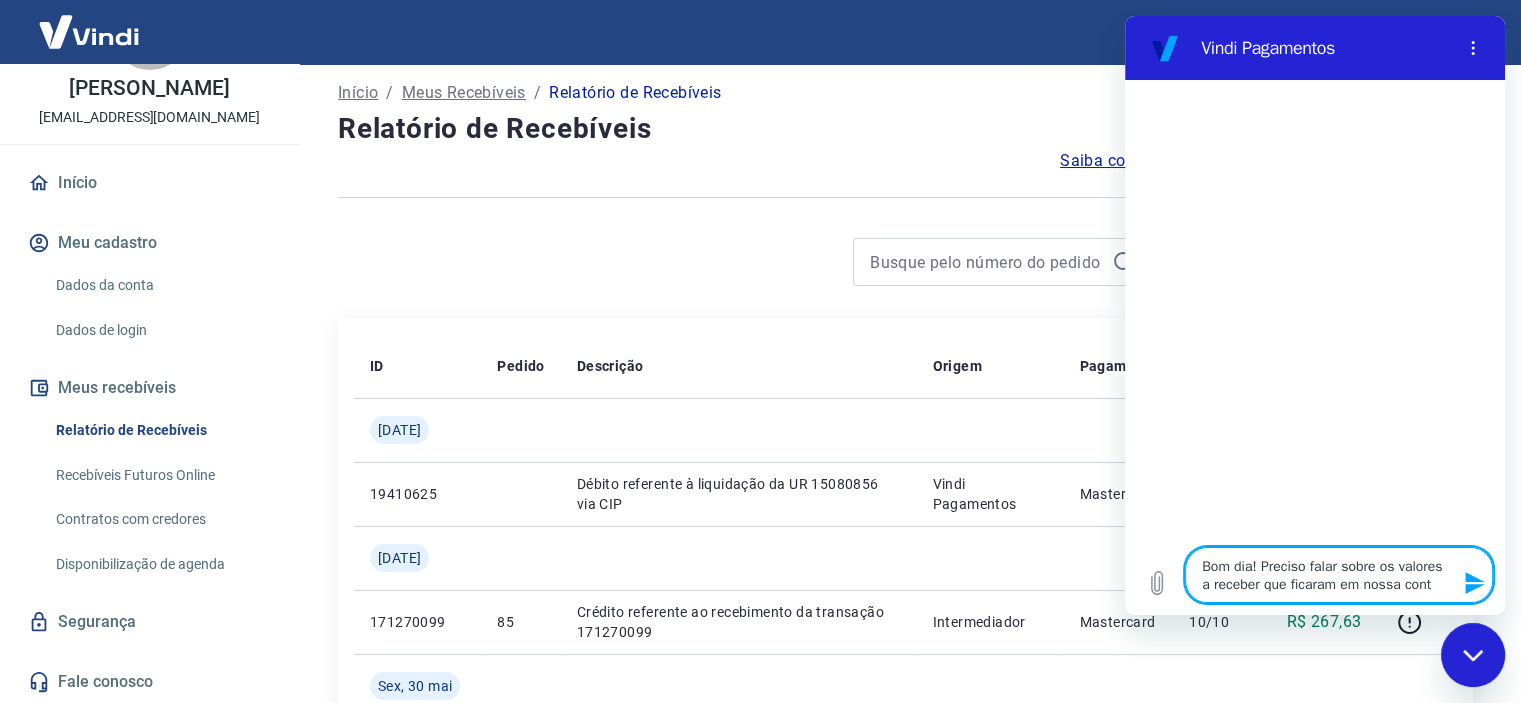 type on "Bom dia! Preciso falar sobre os valores a receber que ficaram em nossa conta" 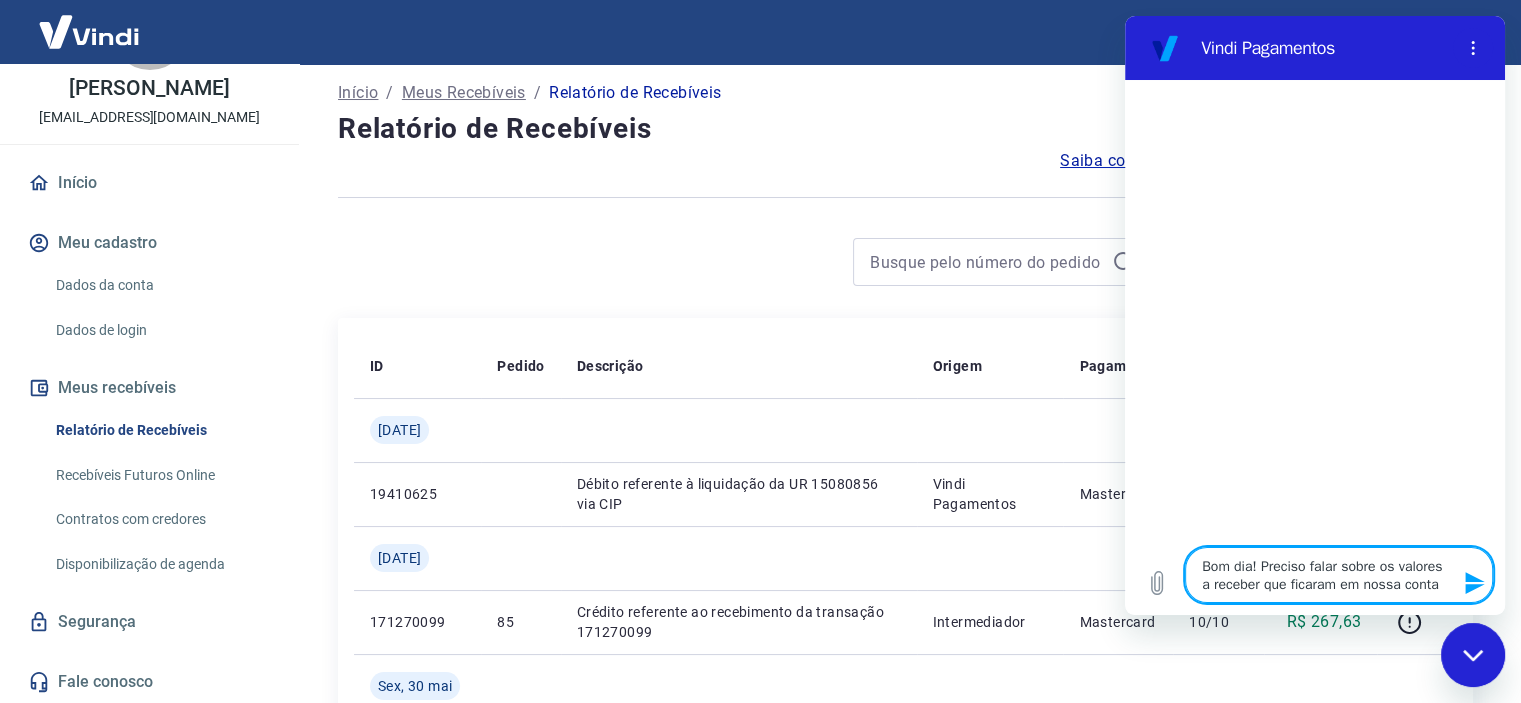 type 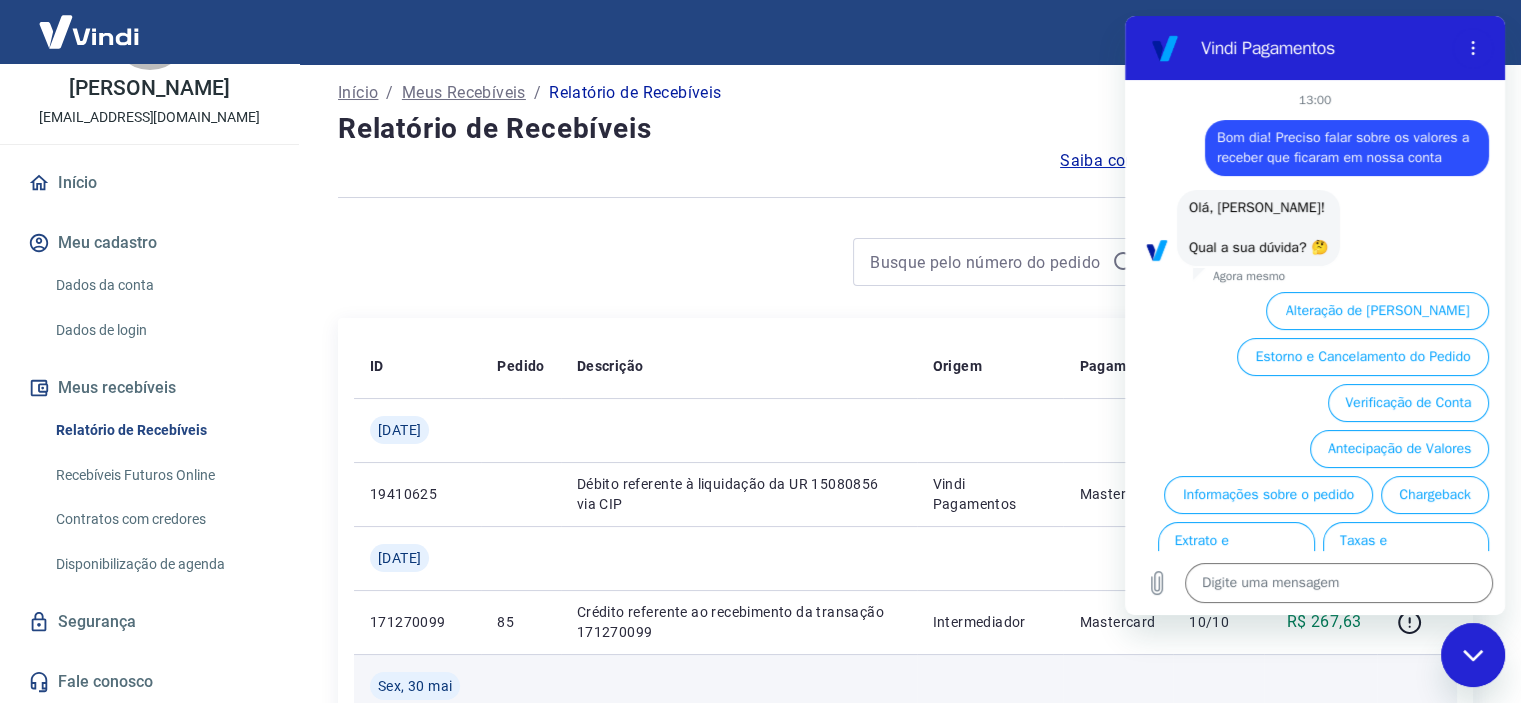 scroll, scrollTop: 102, scrollLeft: 0, axis: vertical 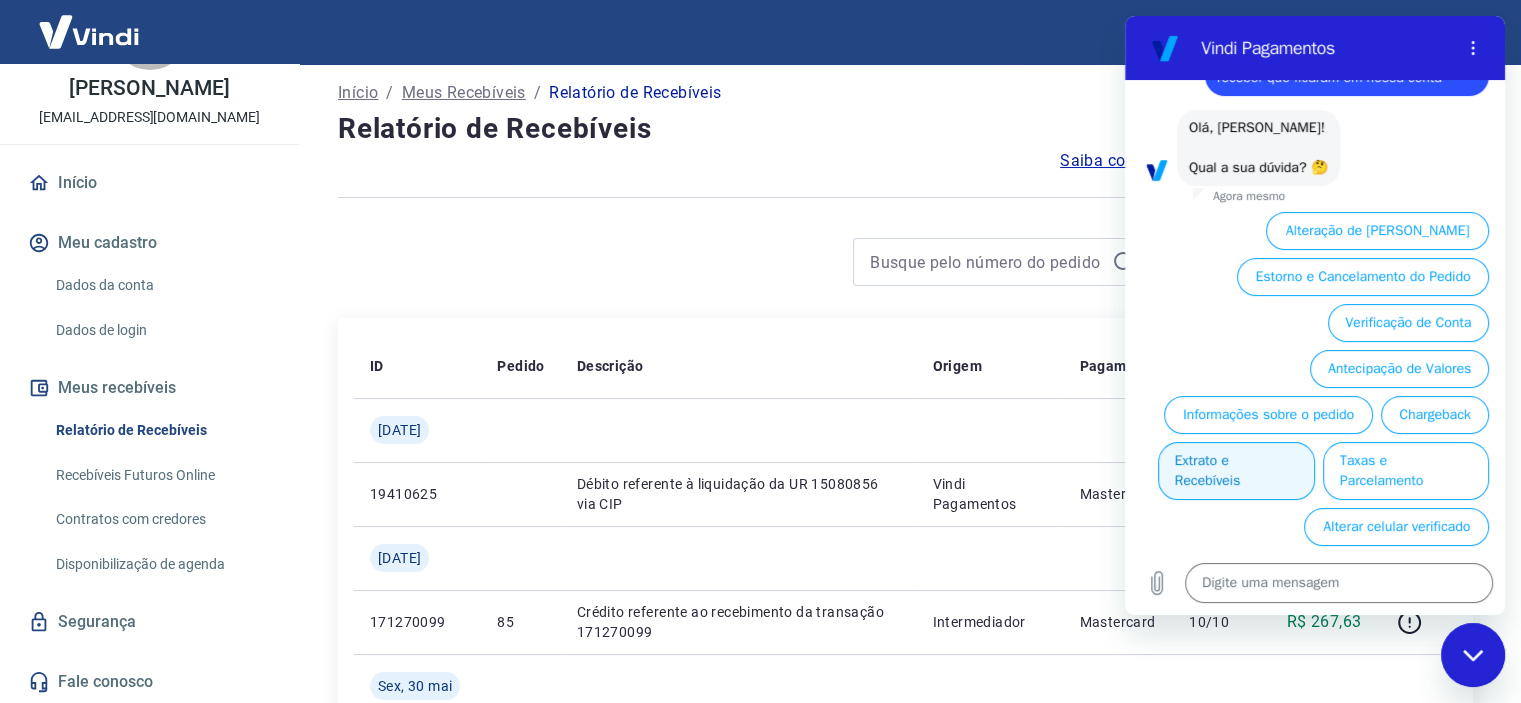 click on "Extrato e Recebíveis" at bounding box center [1236, 471] 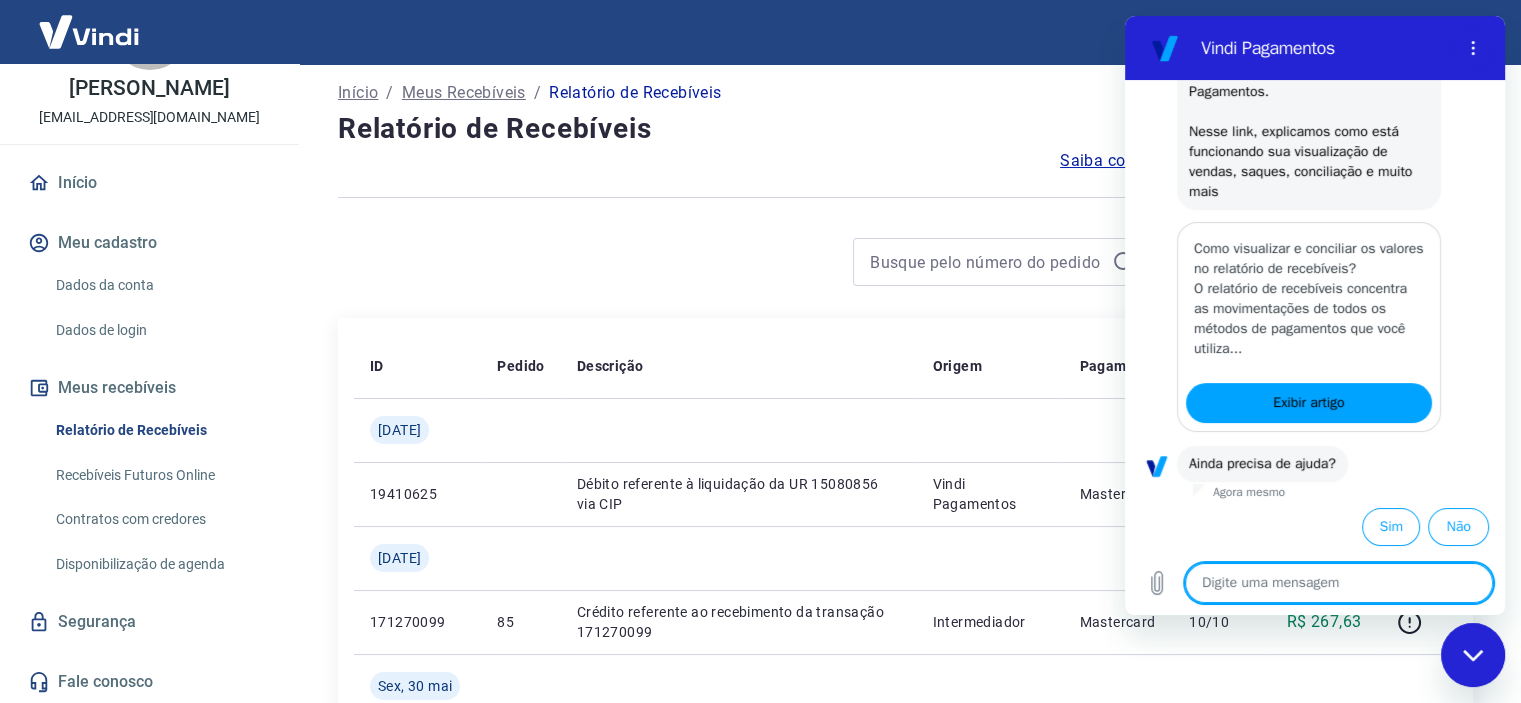 scroll, scrollTop: 328, scrollLeft: 0, axis: vertical 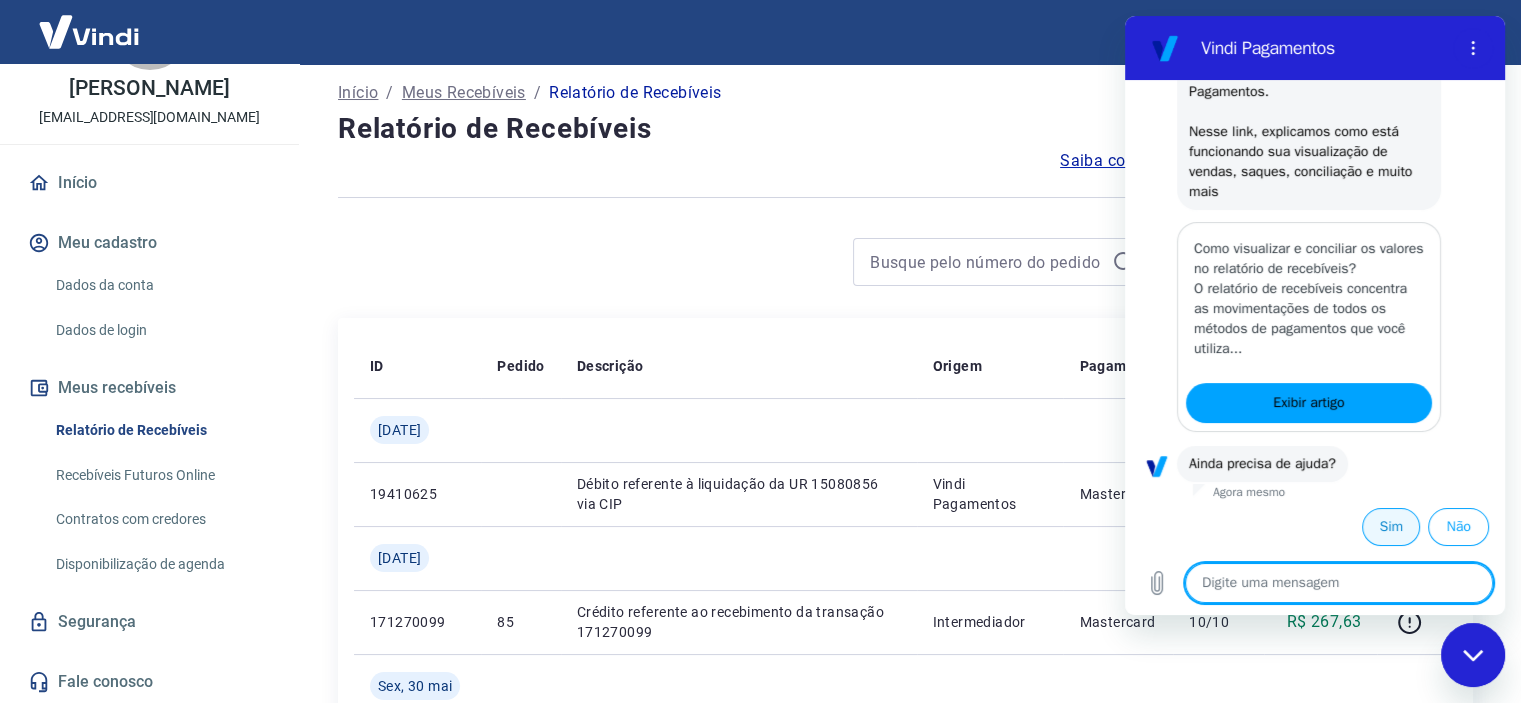 click on "Sim" at bounding box center (1391, 527) 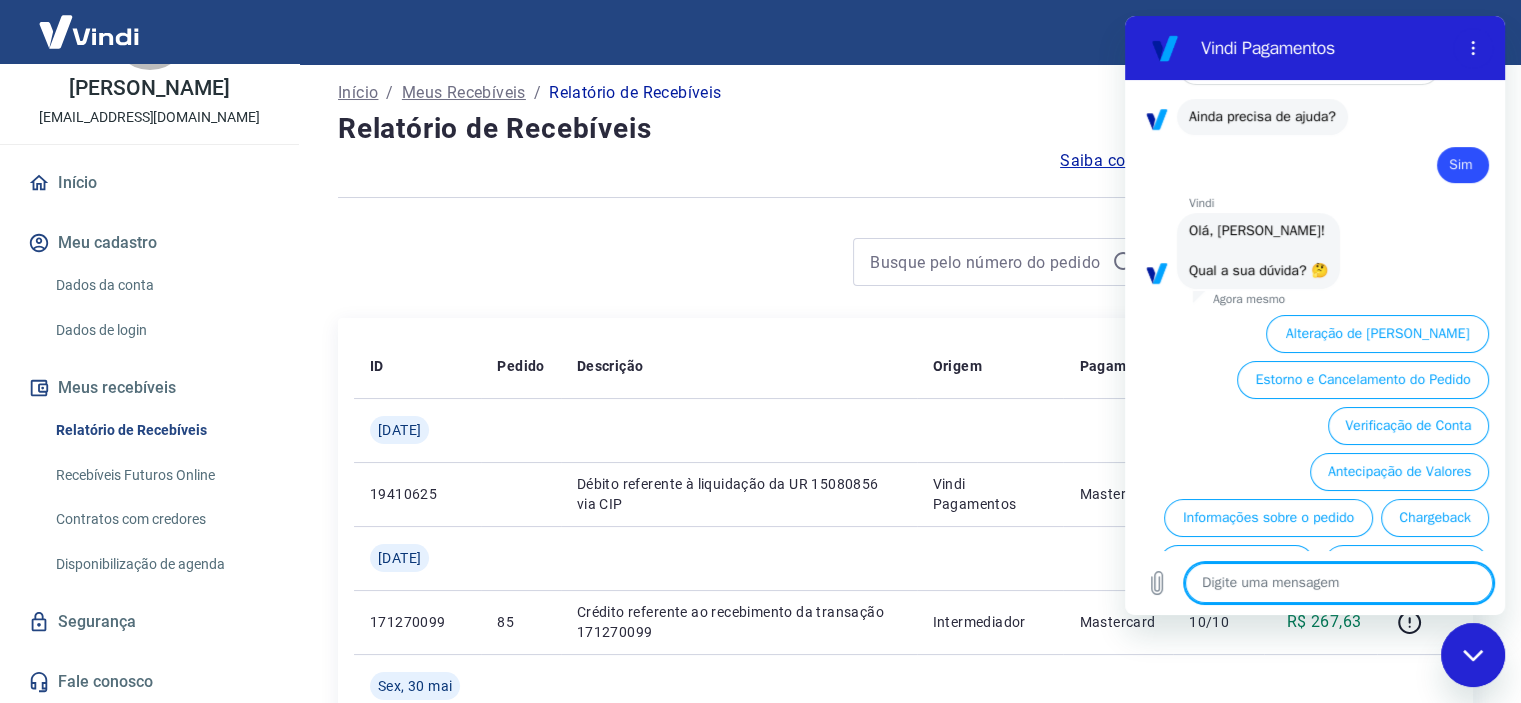 scroll, scrollTop: 802, scrollLeft: 0, axis: vertical 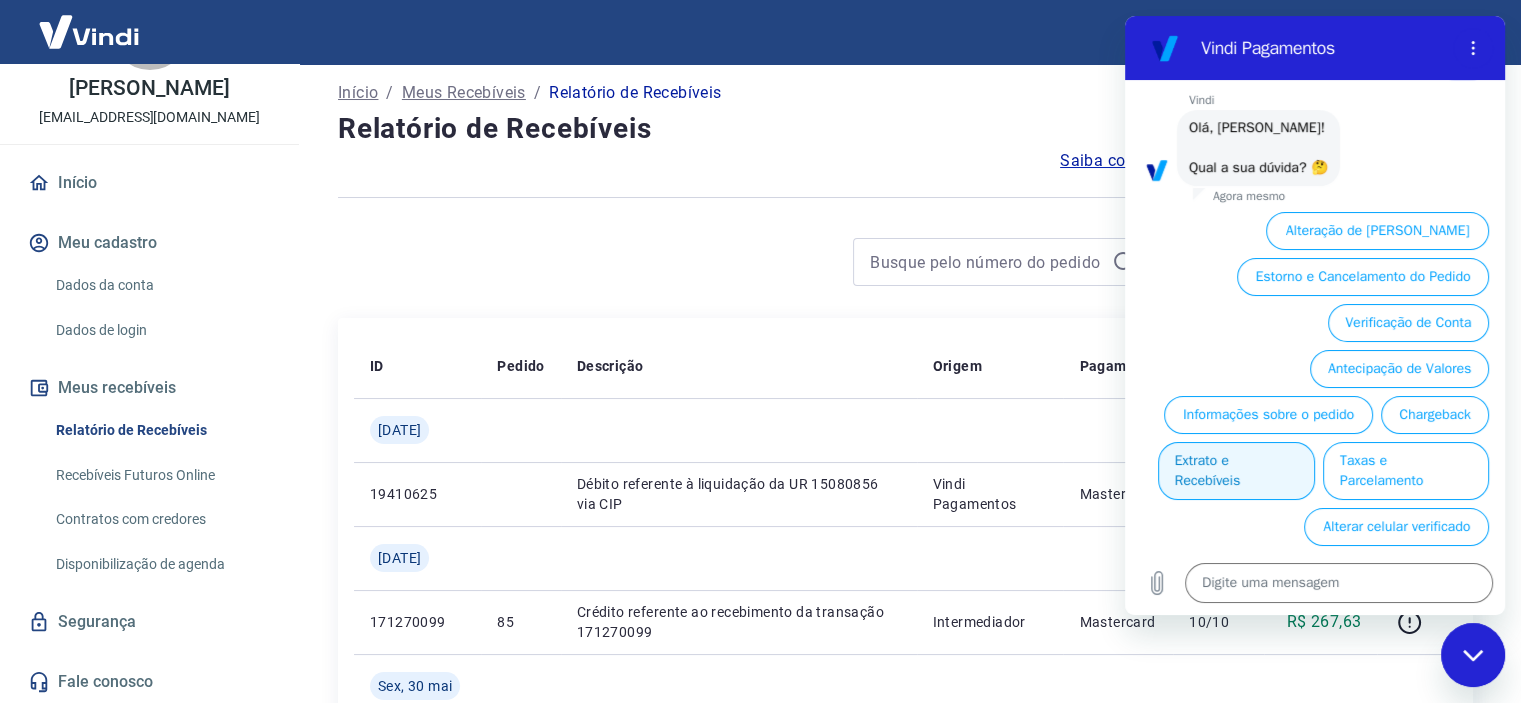 click on "Extrato e Recebíveis" at bounding box center [1236, 471] 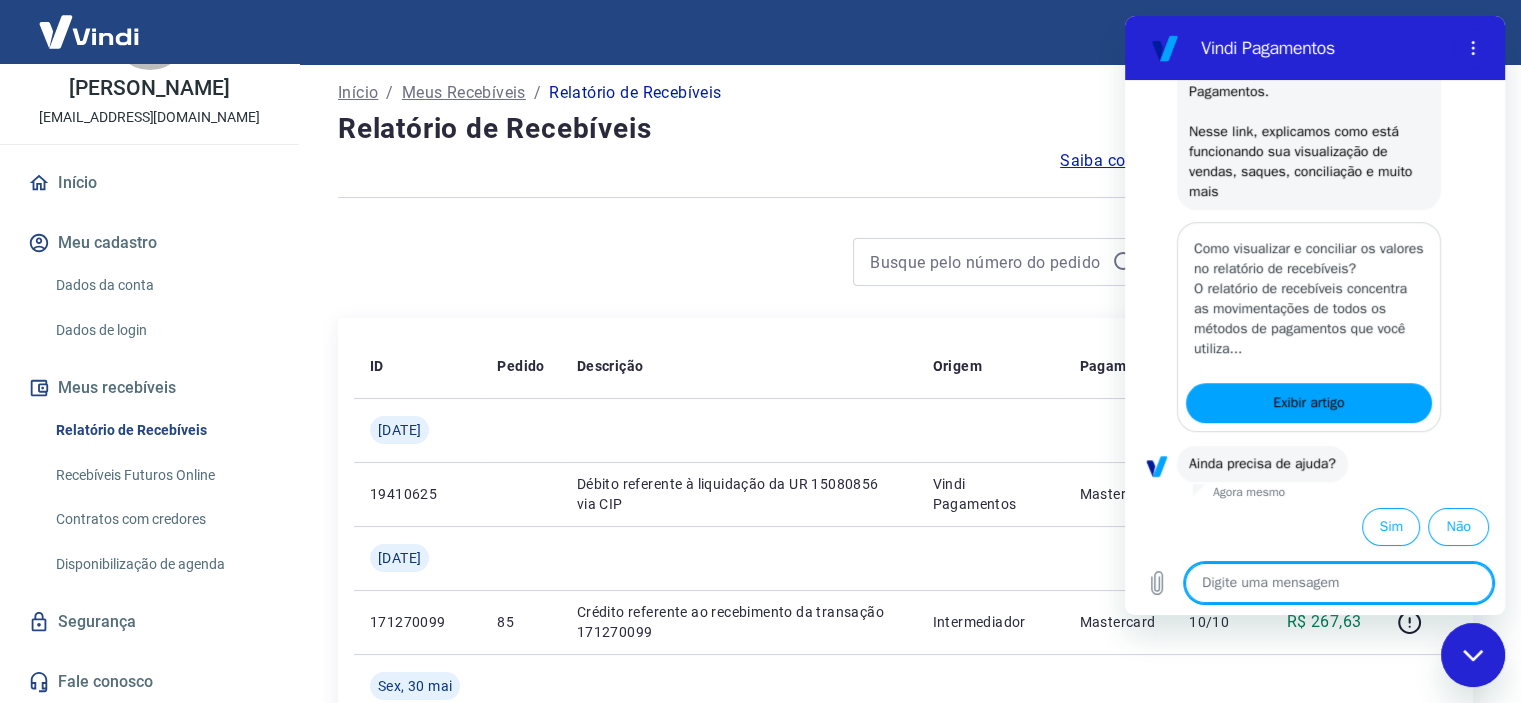 scroll, scrollTop: 1028, scrollLeft: 0, axis: vertical 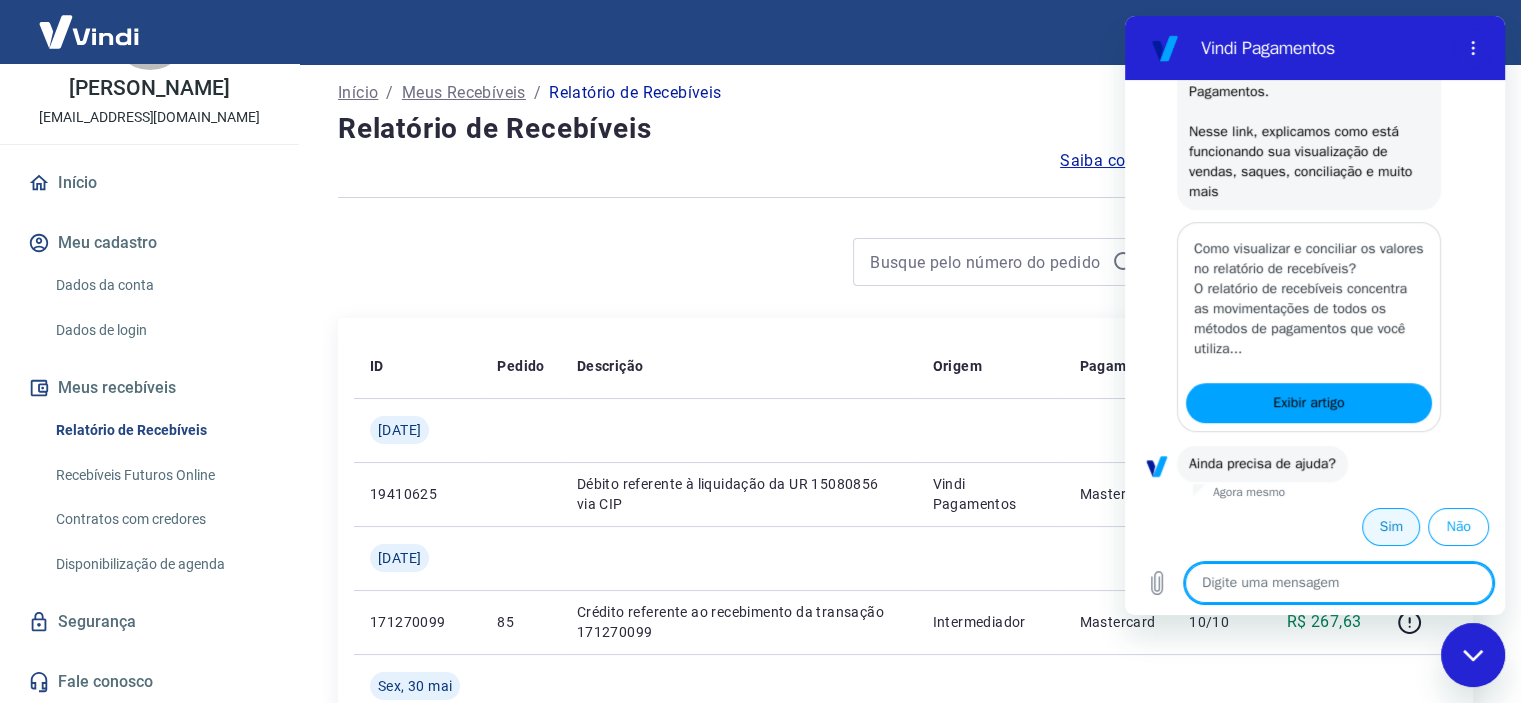 click on "Sim" at bounding box center [1391, 527] 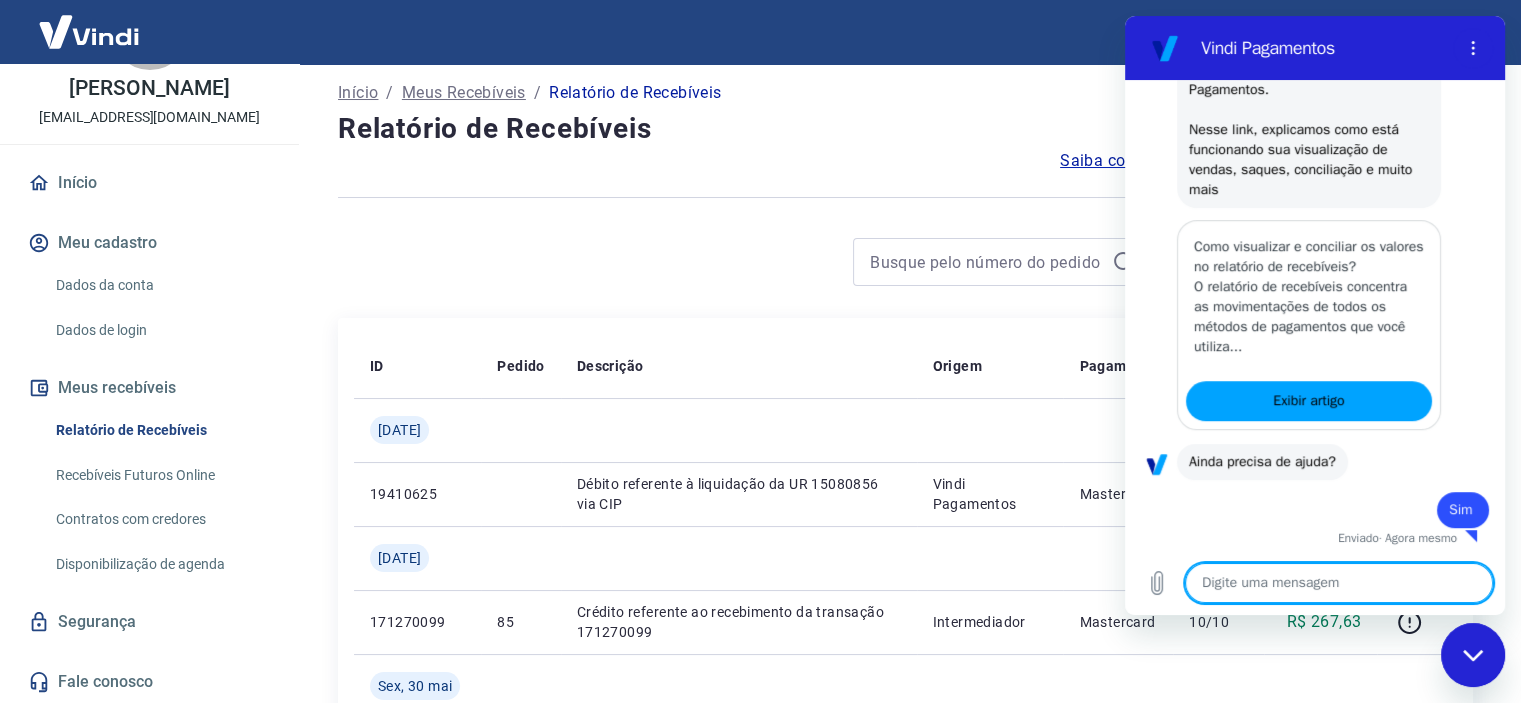 scroll, scrollTop: 1031, scrollLeft: 0, axis: vertical 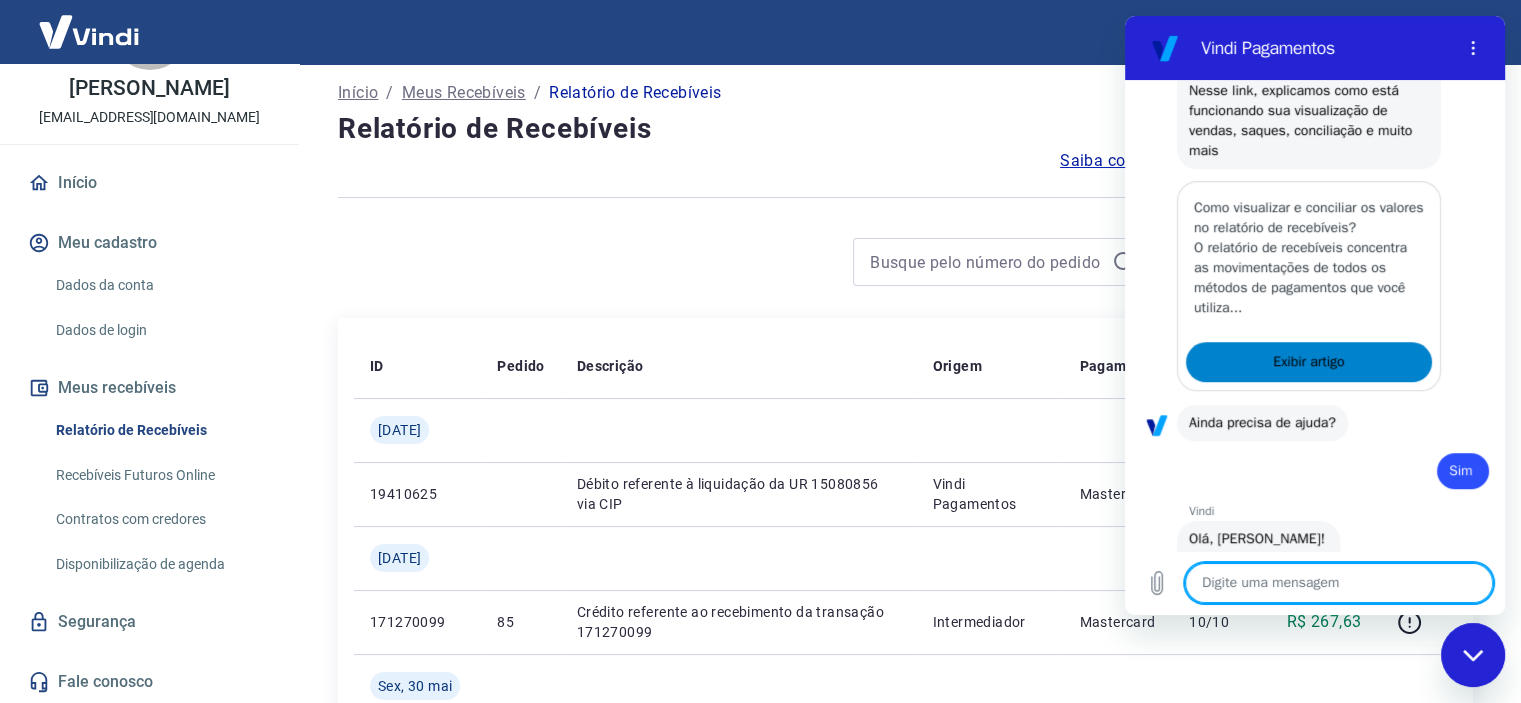 type on "x" 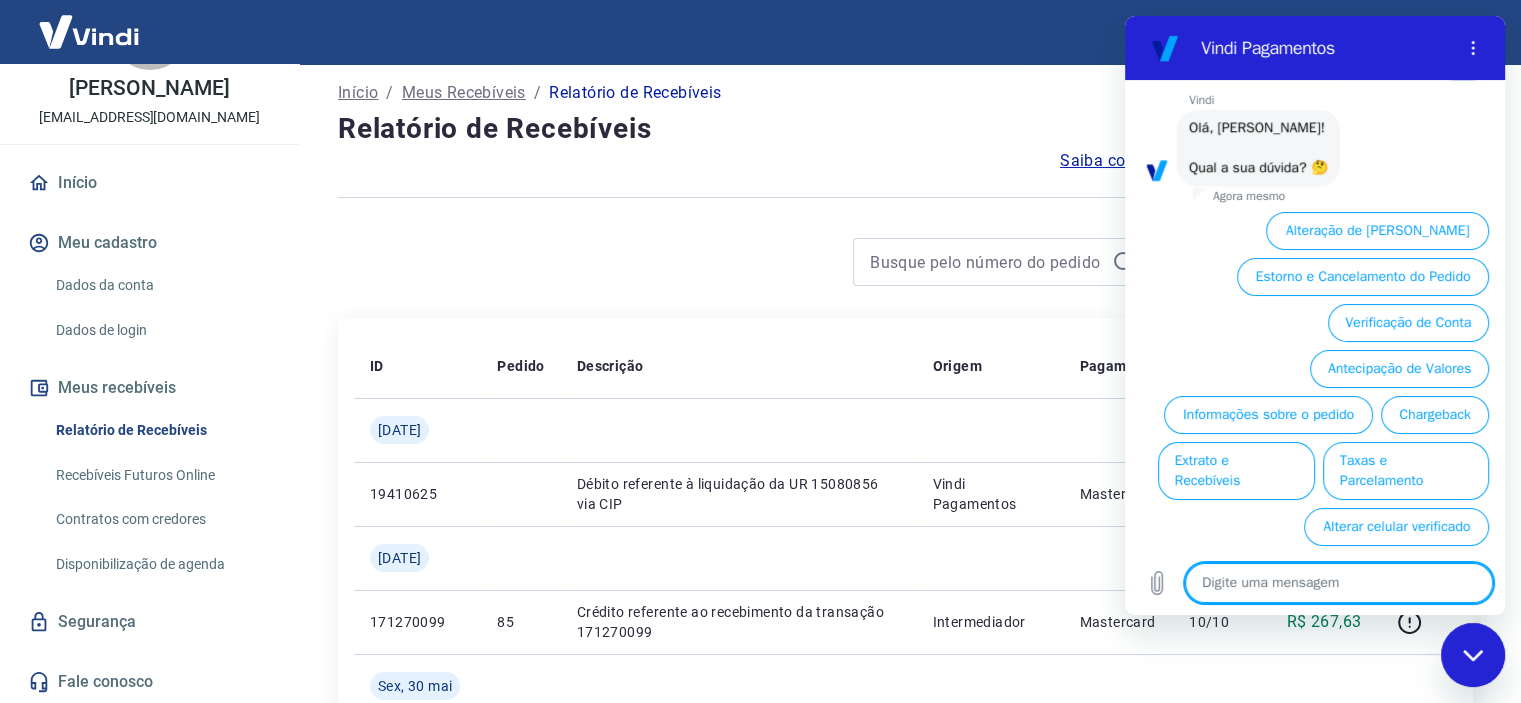 scroll, scrollTop: 1501, scrollLeft: 0, axis: vertical 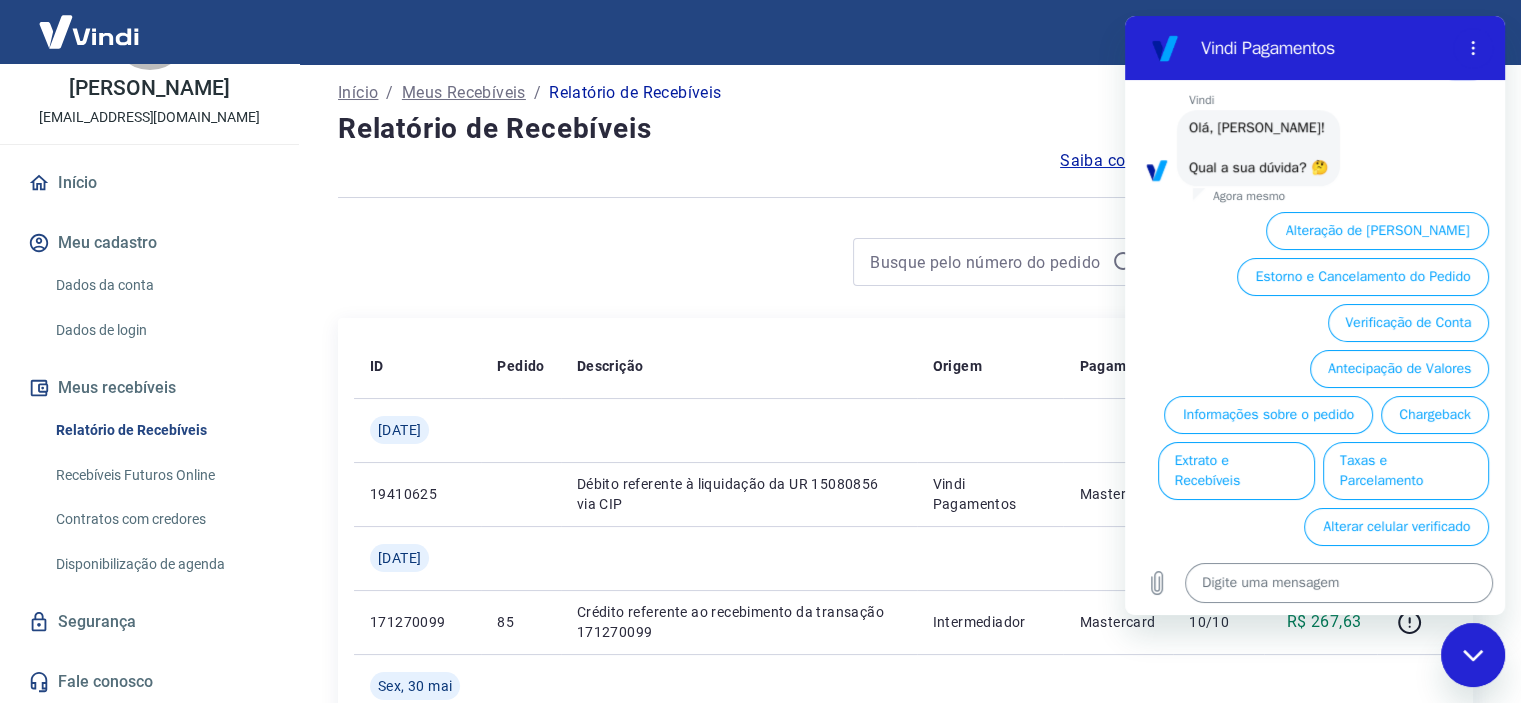 click at bounding box center (1339, 583) 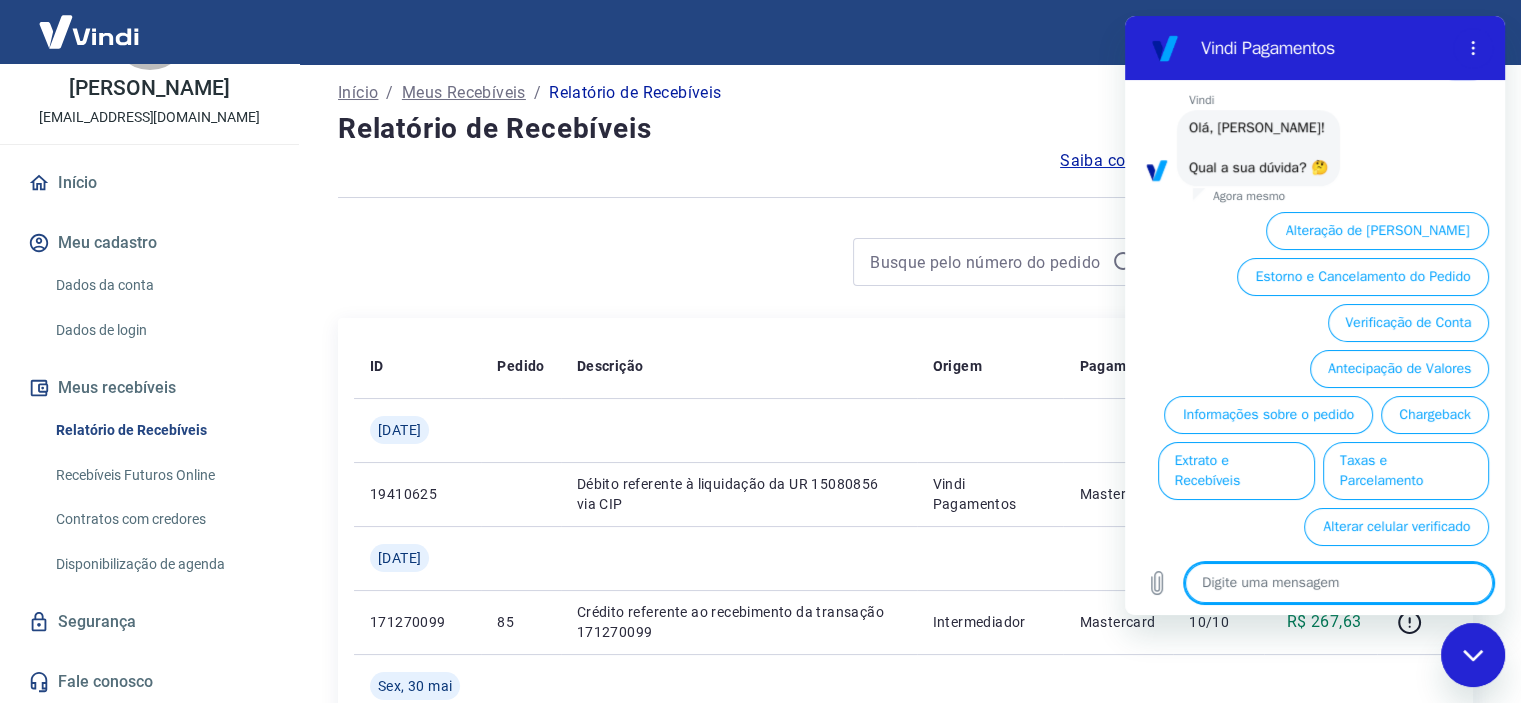 type on "a" 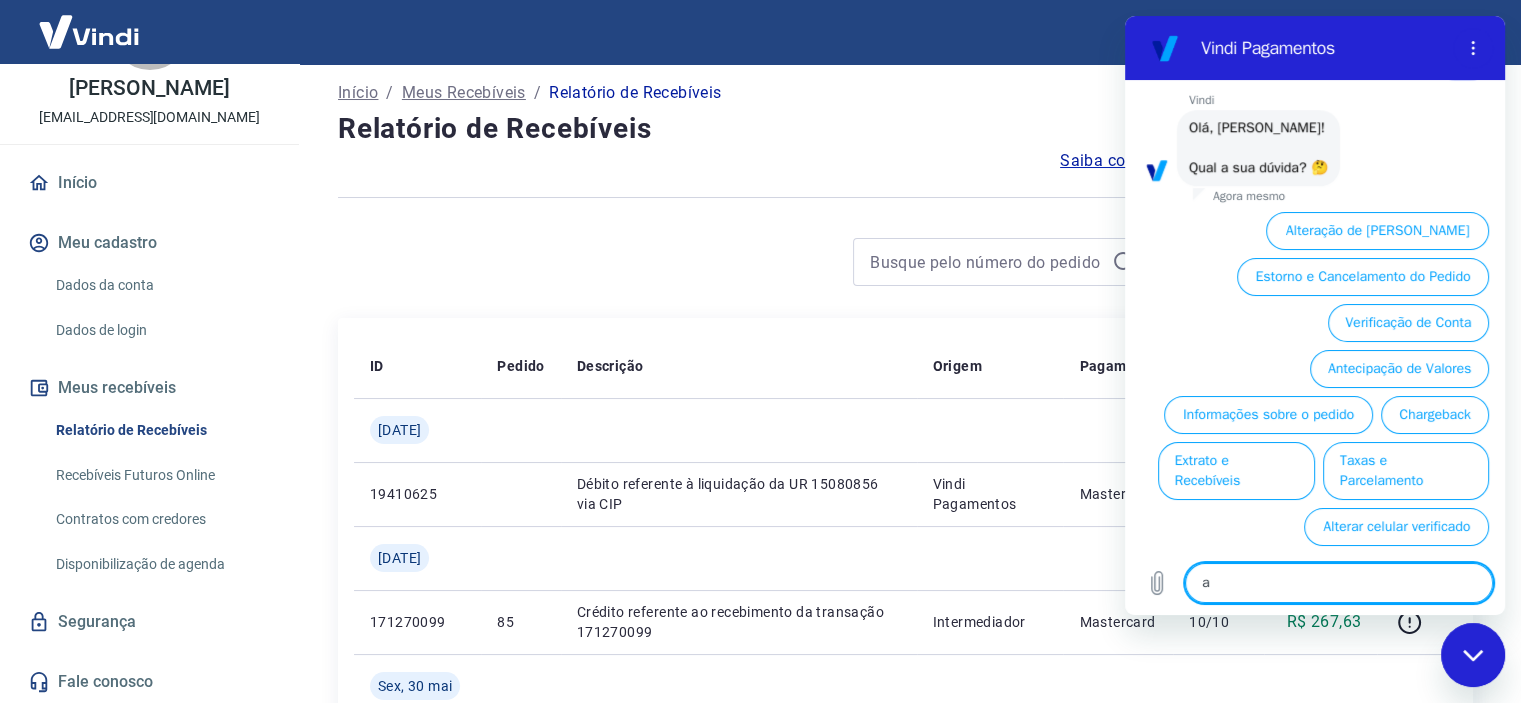 type on "af" 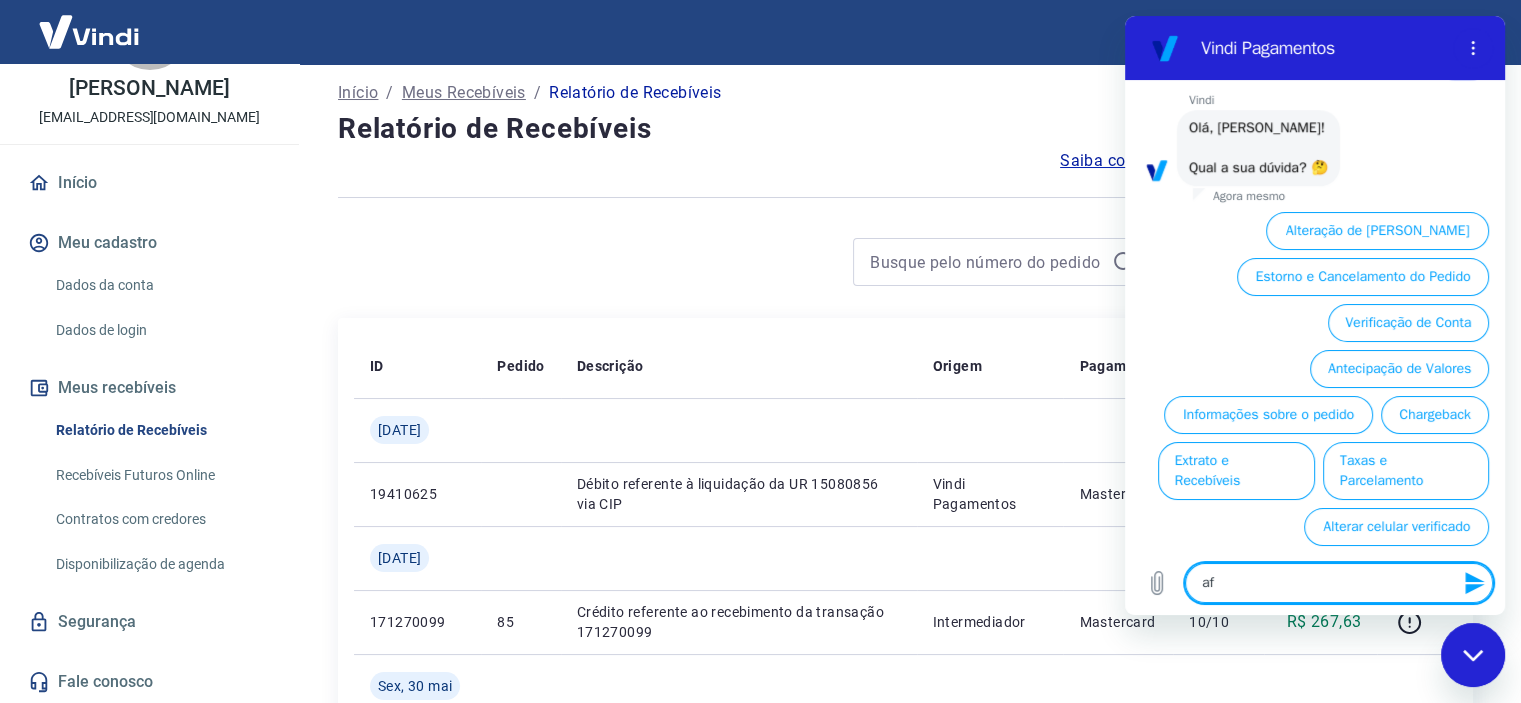type on "afa" 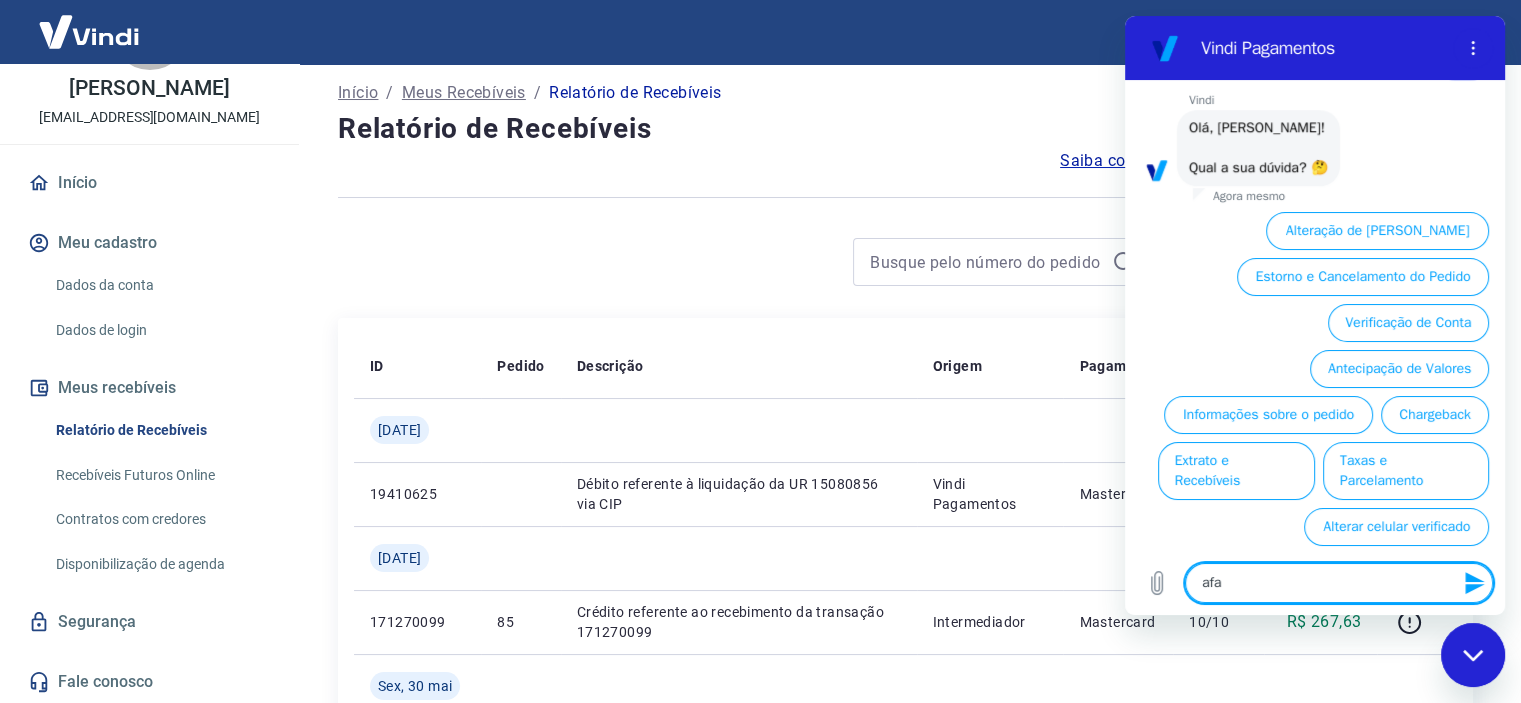 type on "afal" 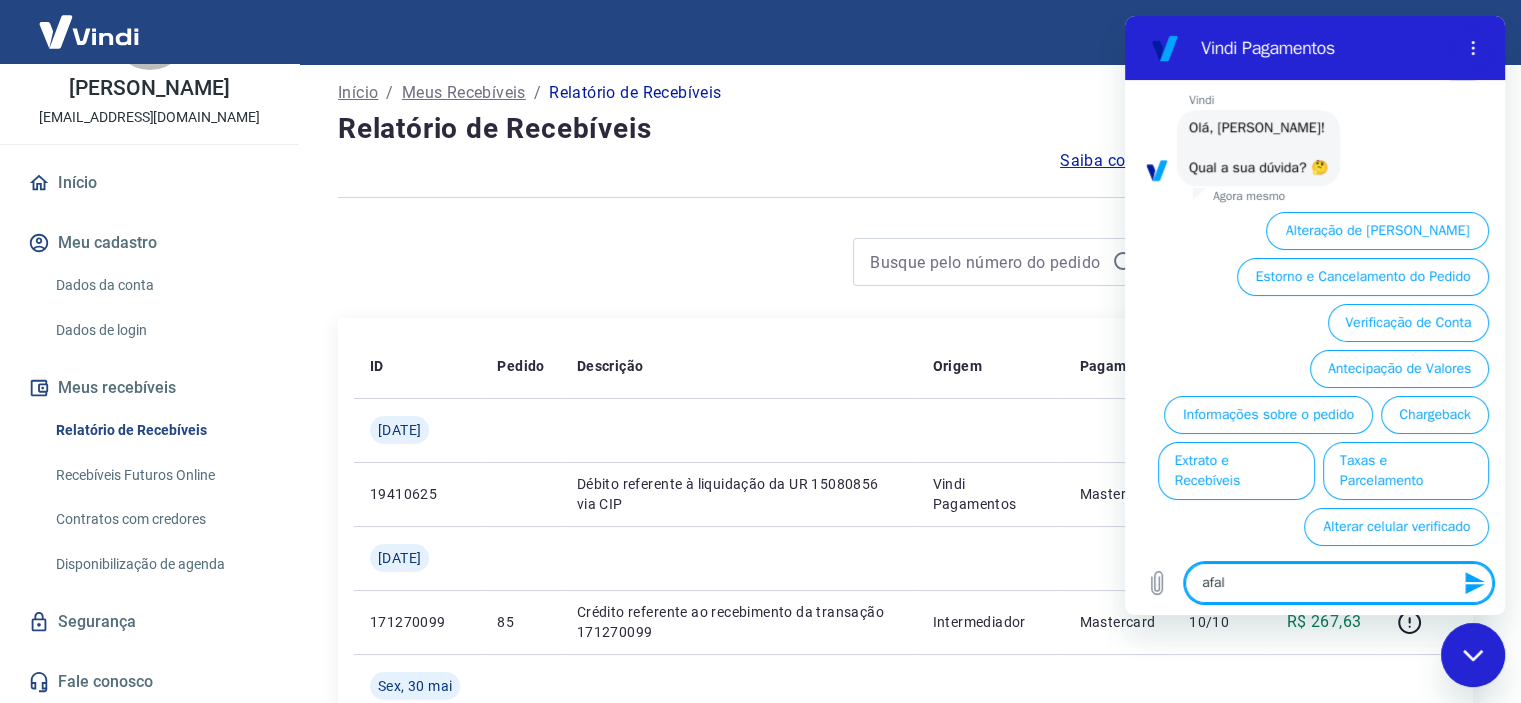 type on "afala" 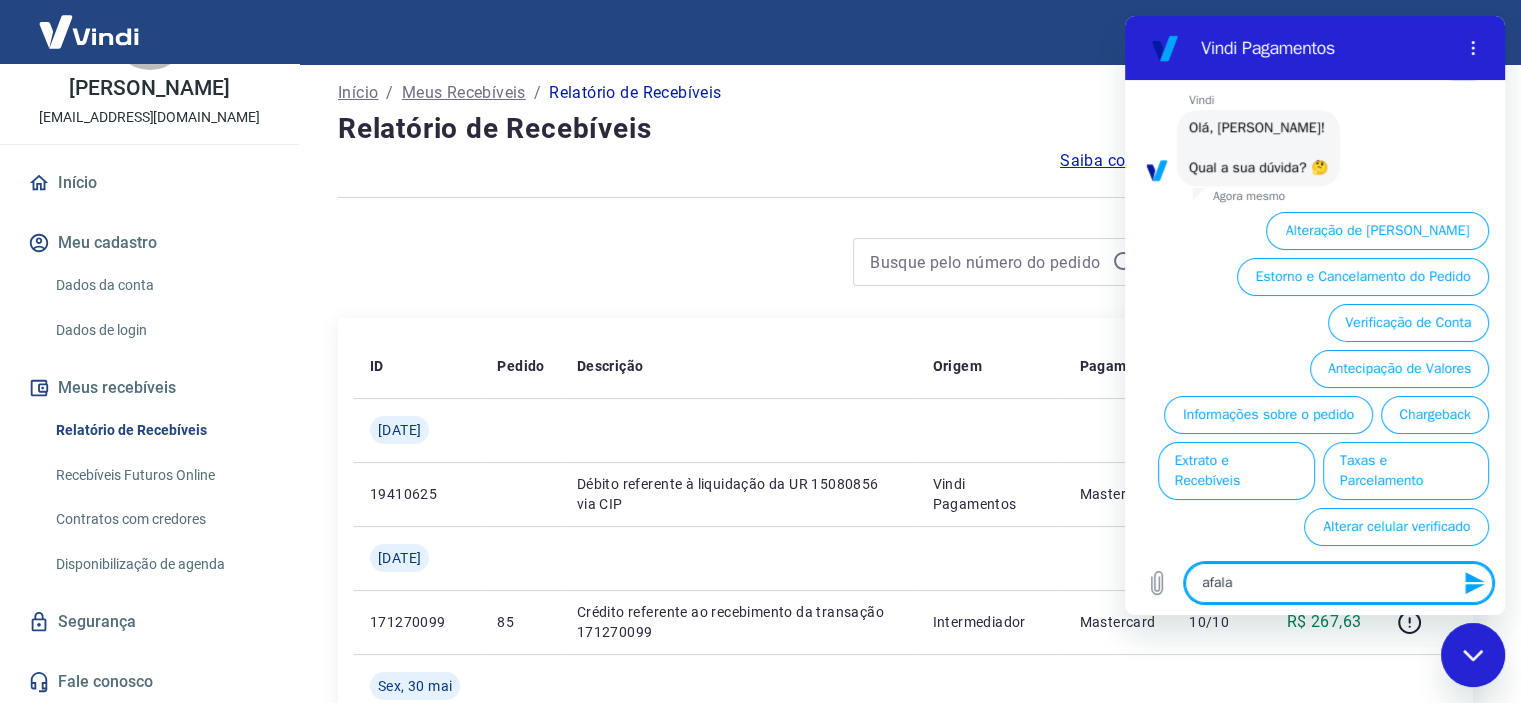 type on "afalar" 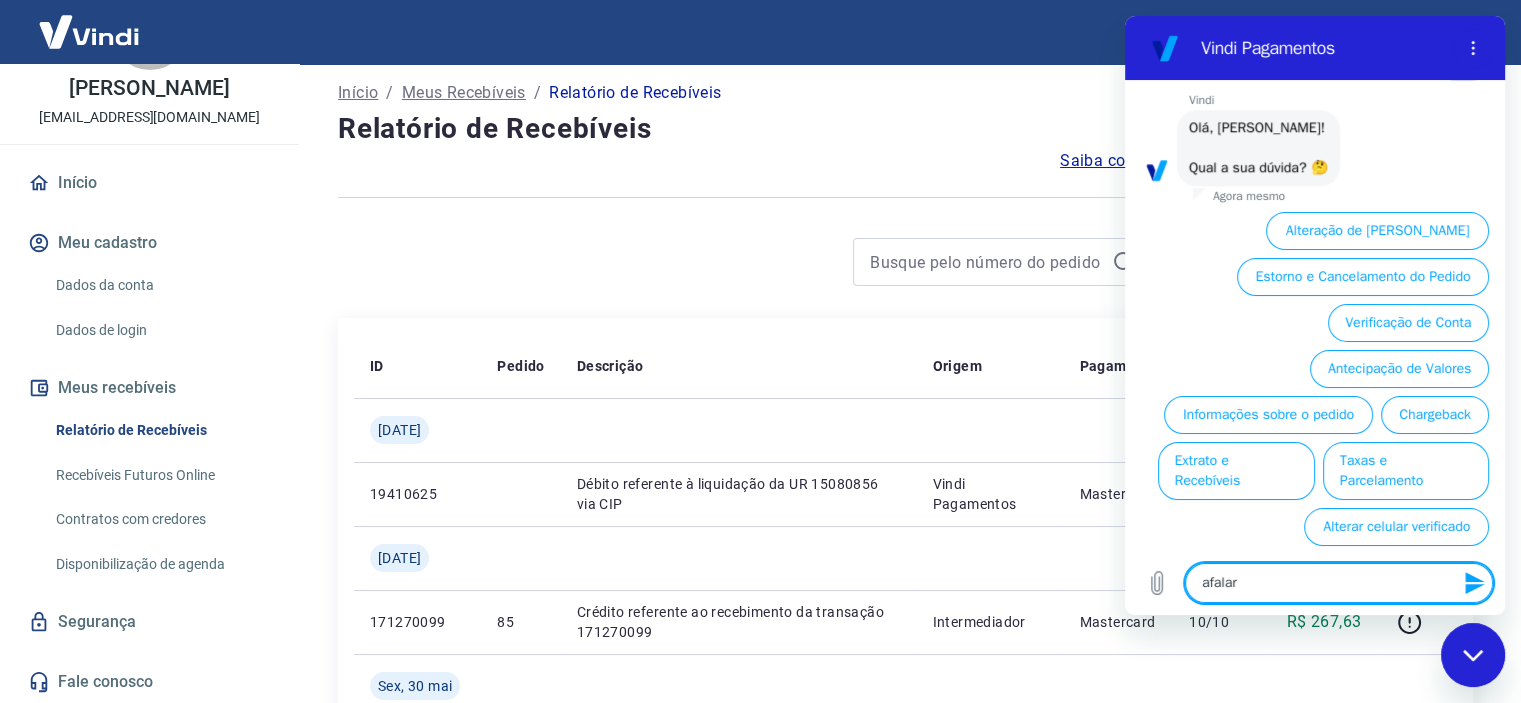 type on "afalar" 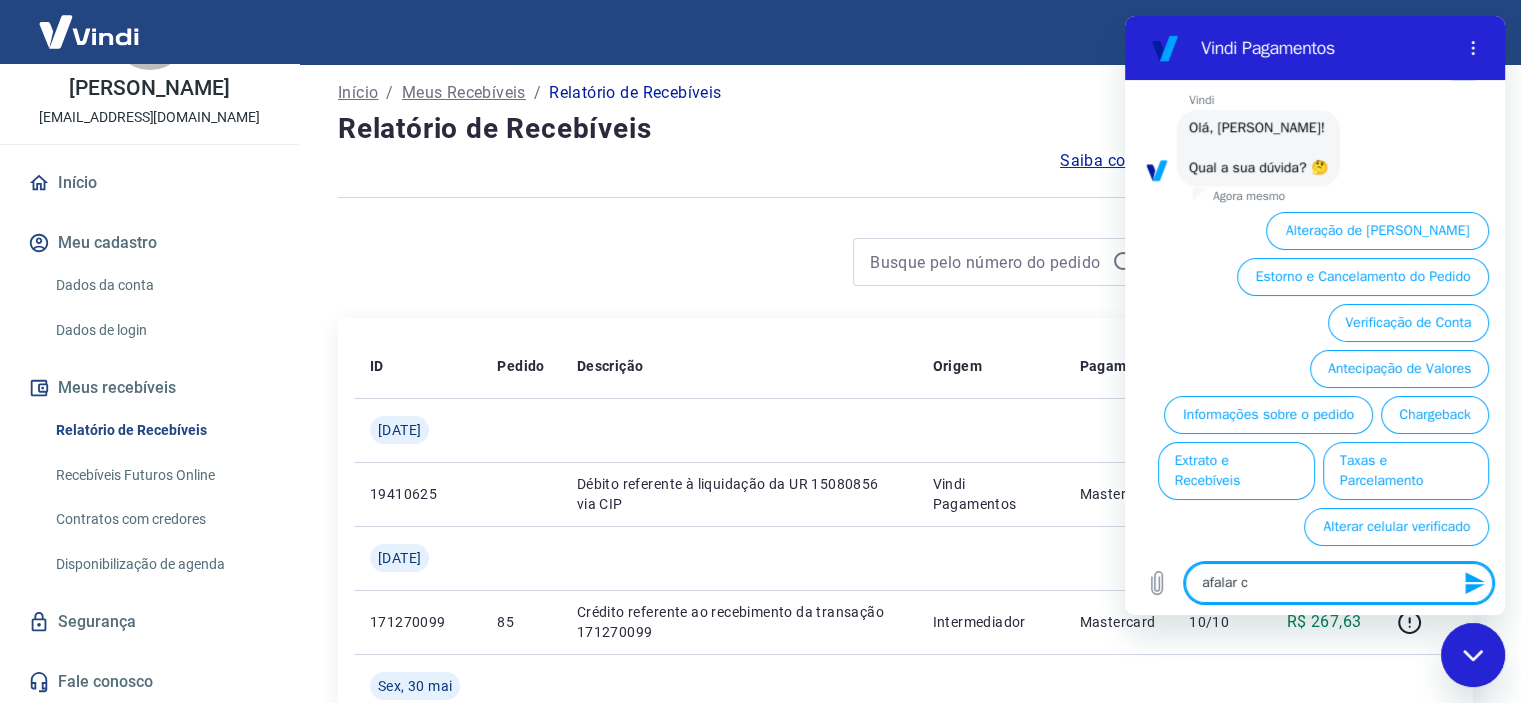 type on "afalar co" 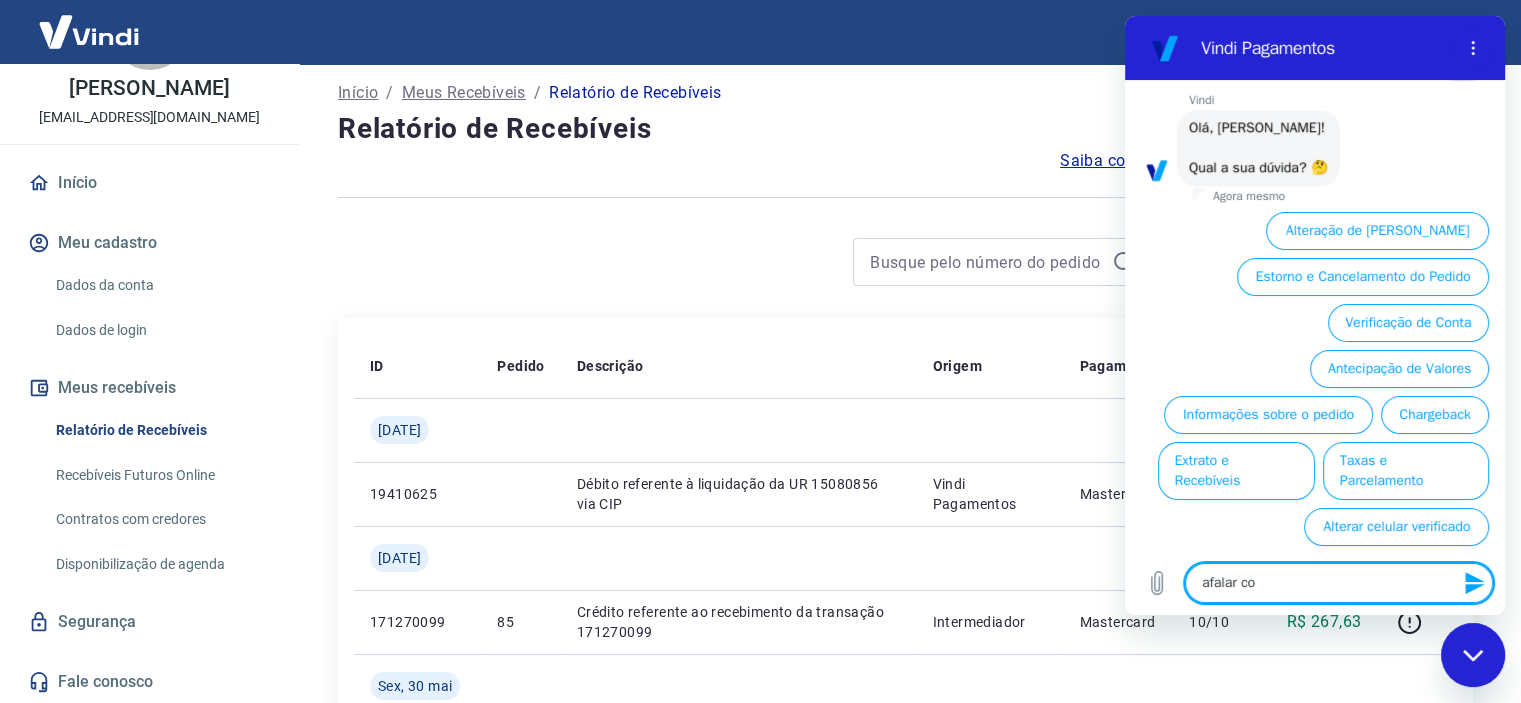 type on "x" 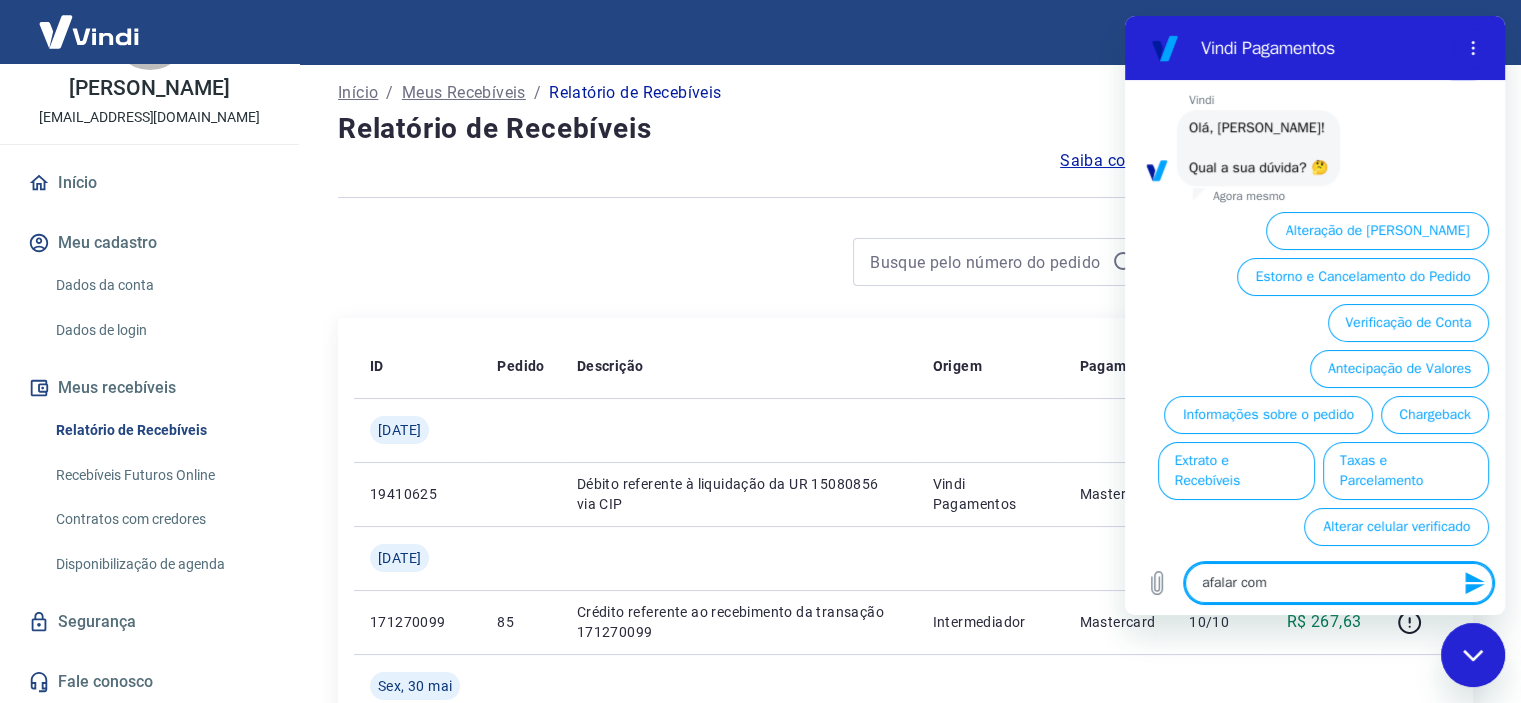 type on "afalar com" 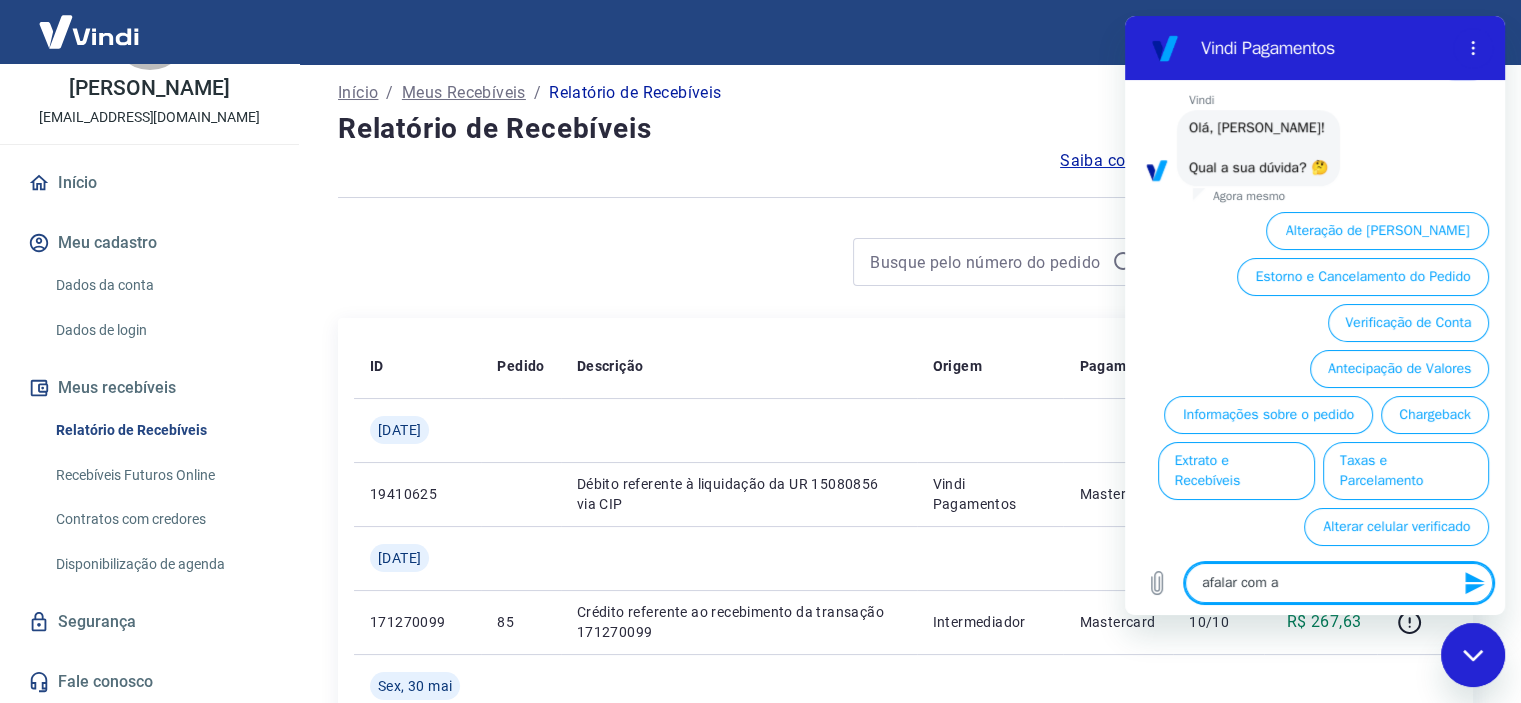 type on "afalar com at" 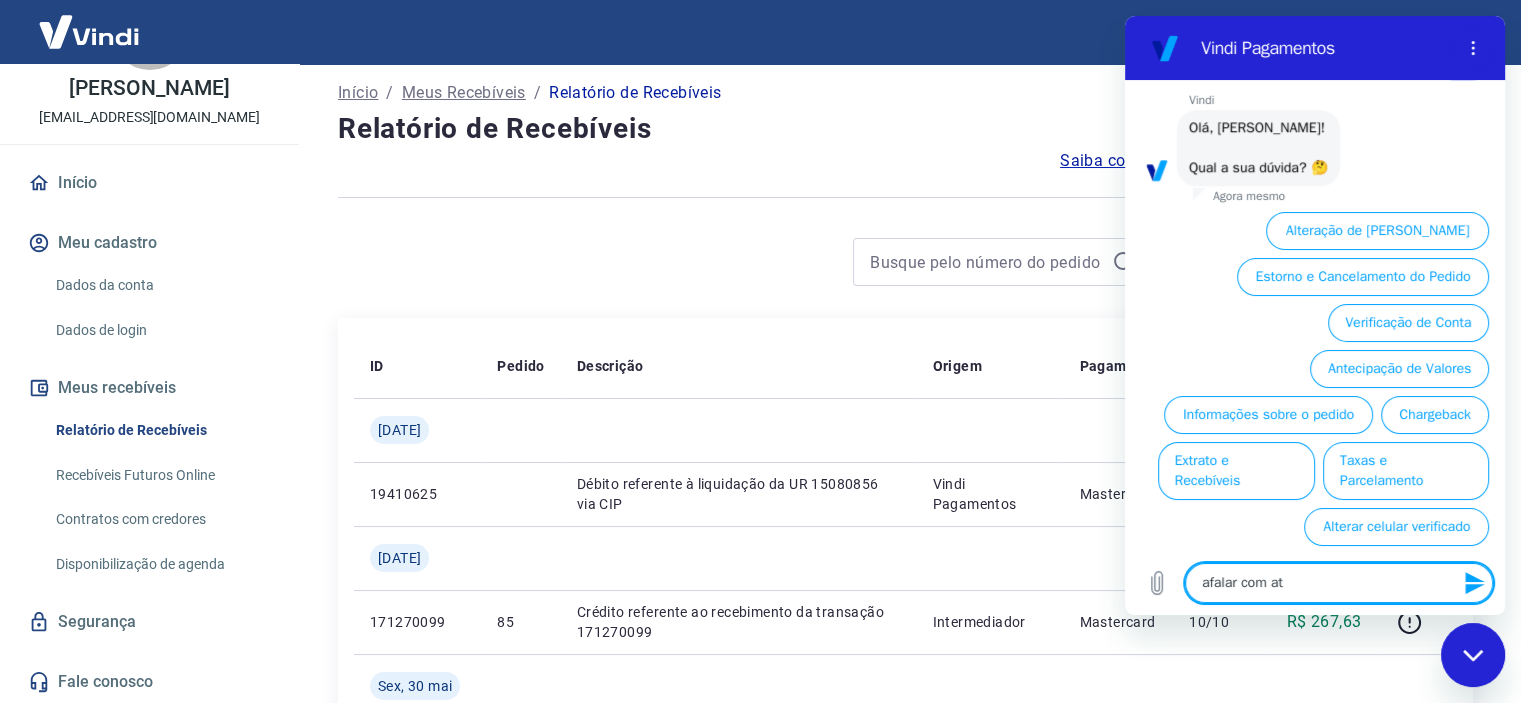 type on "x" 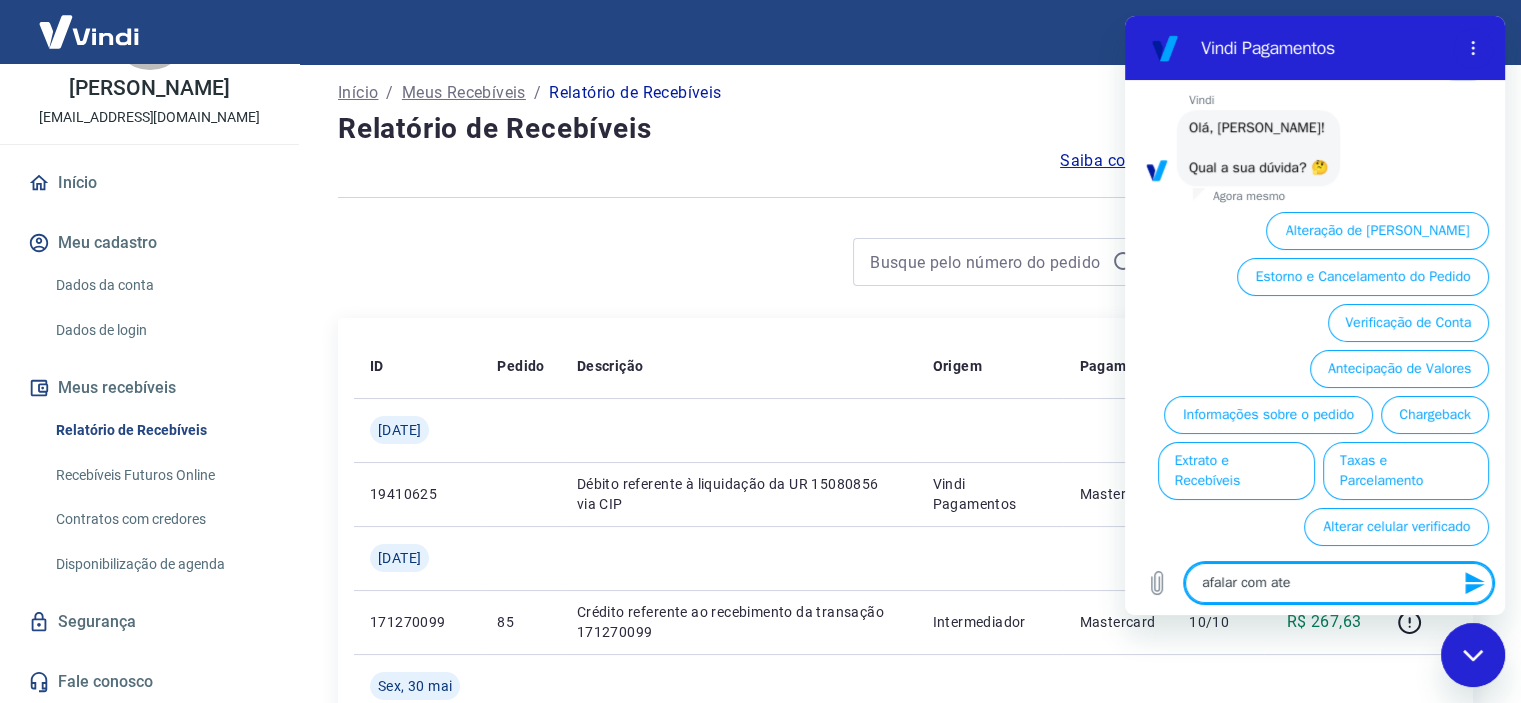 type on "afalar com ated" 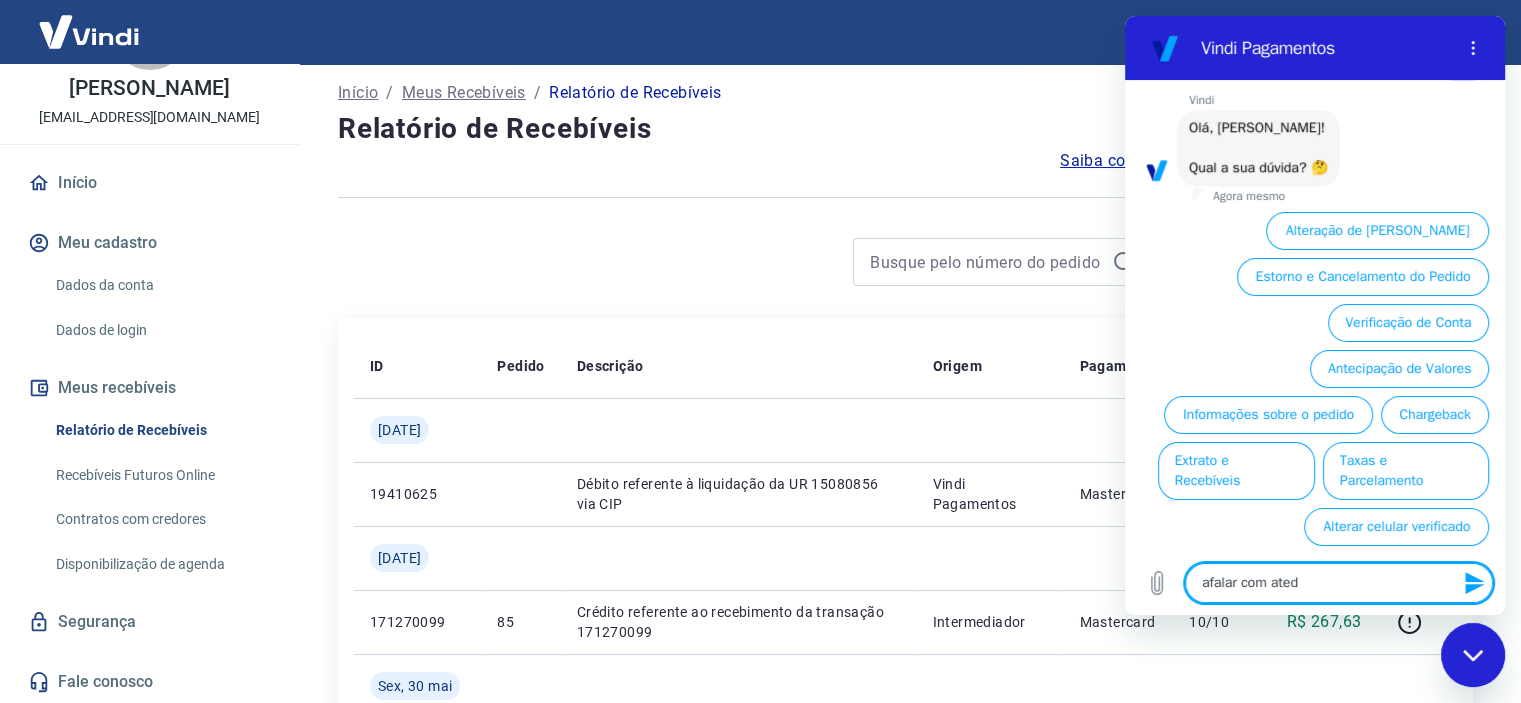 type on "afalar com atede" 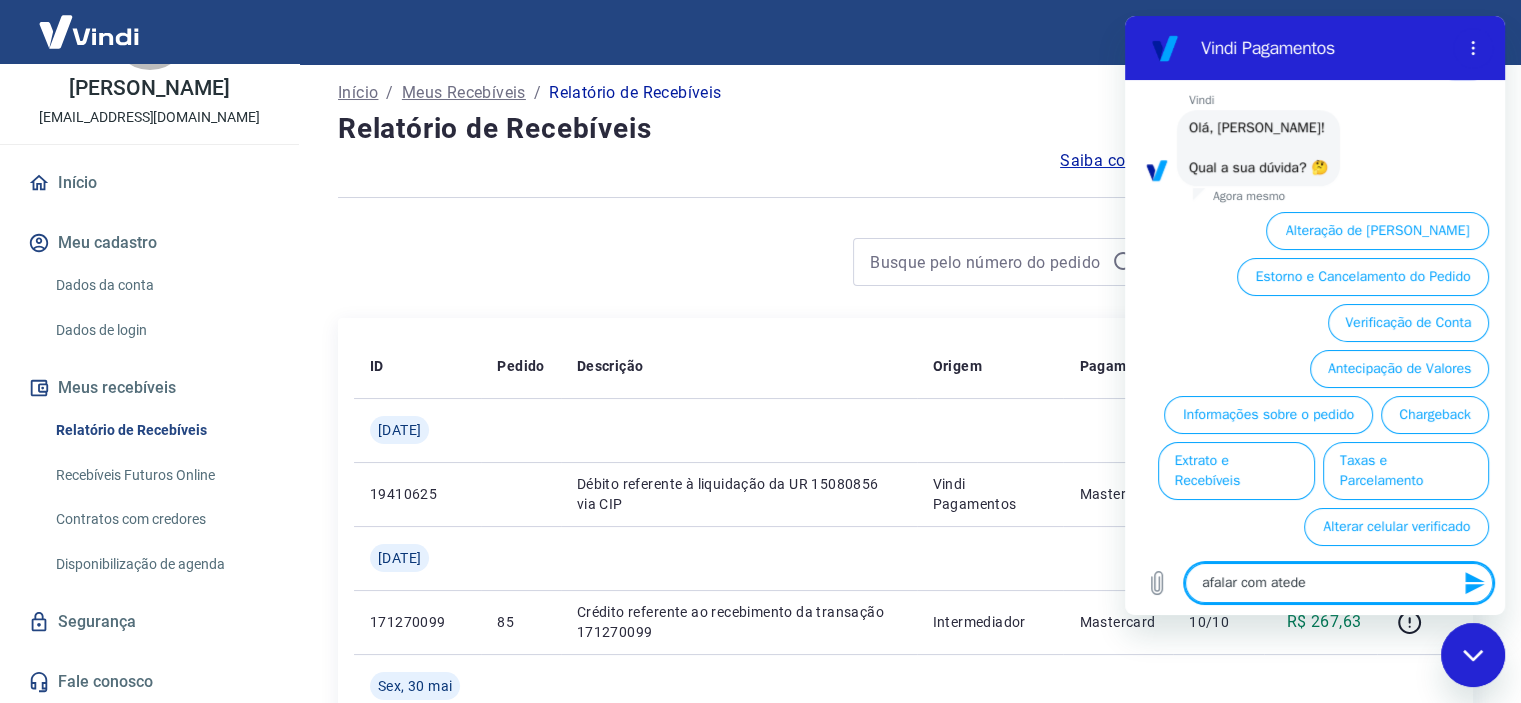 type on "afalar com ated" 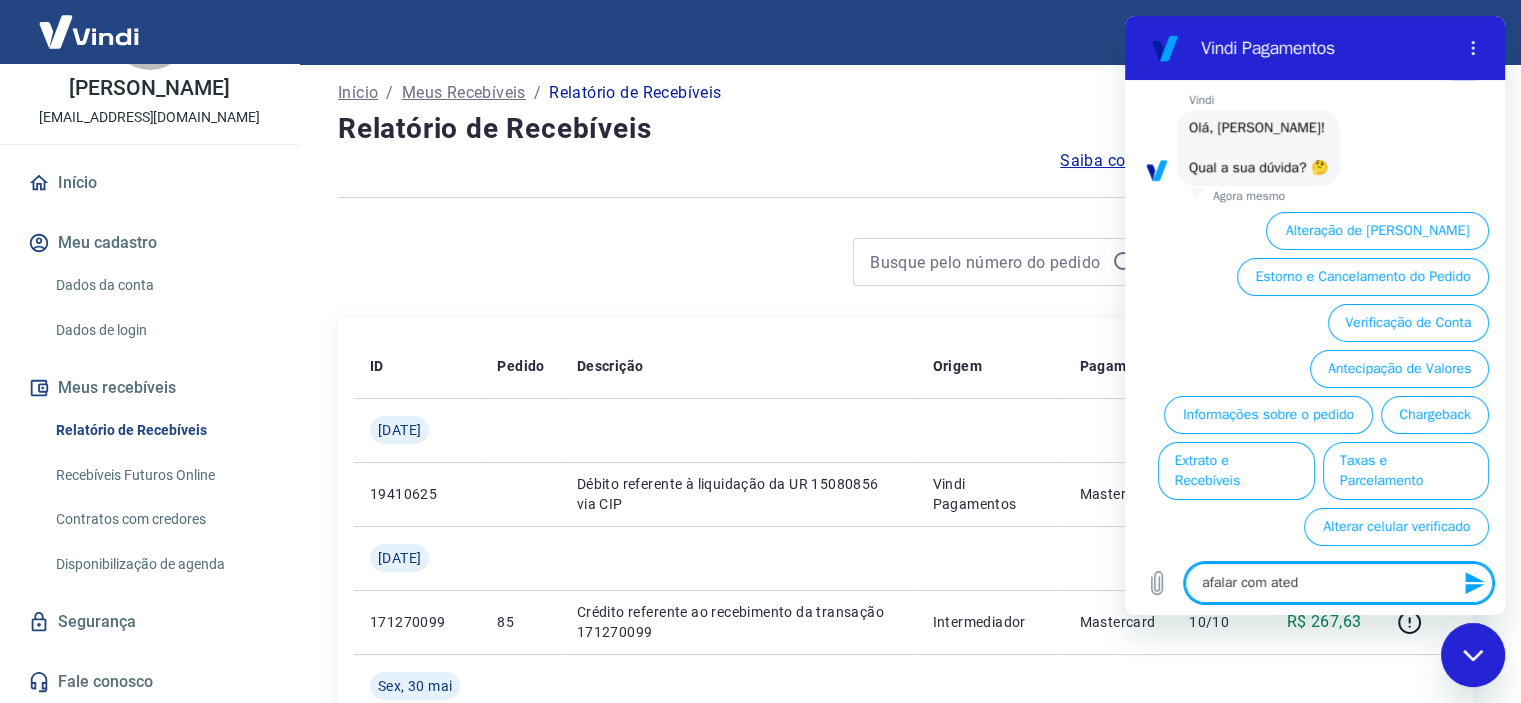 type on "x" 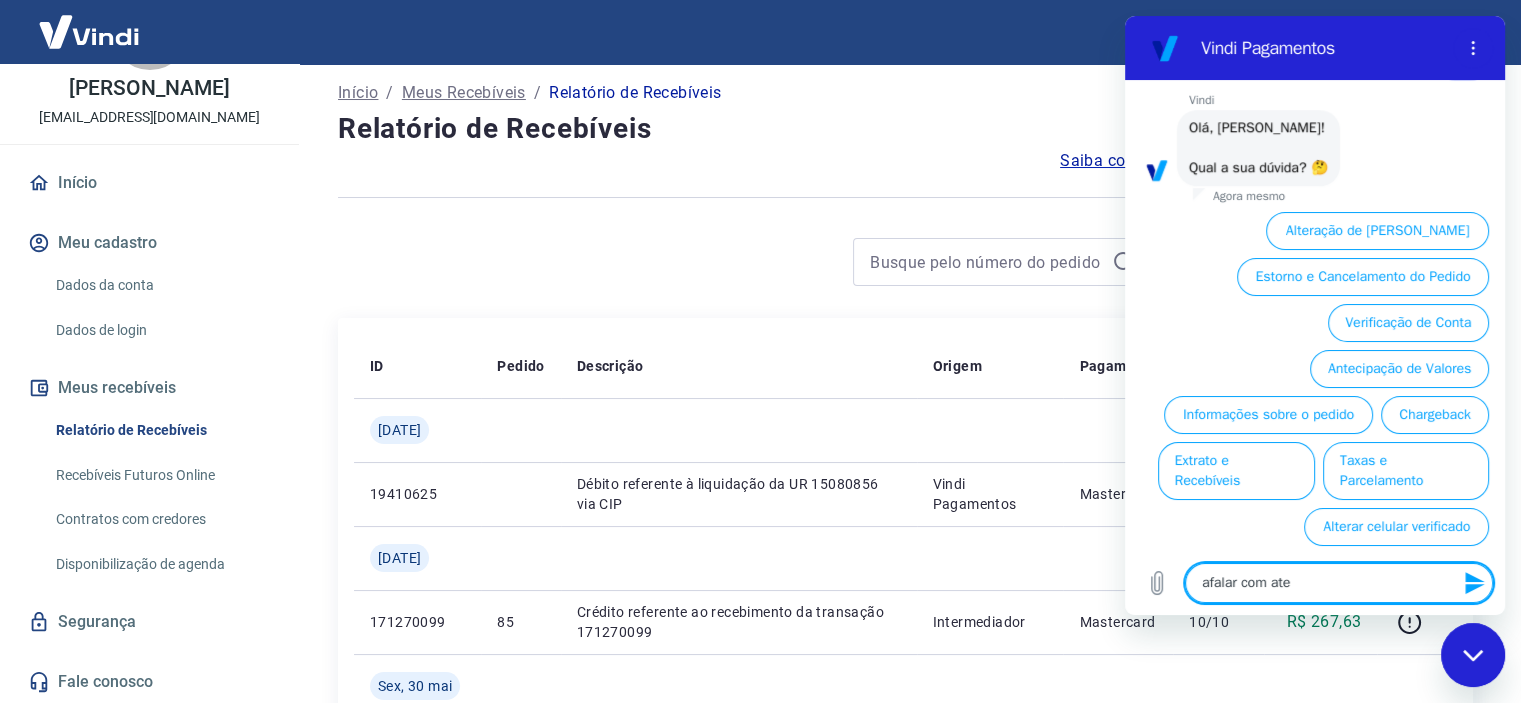 type on "afalar com aten" 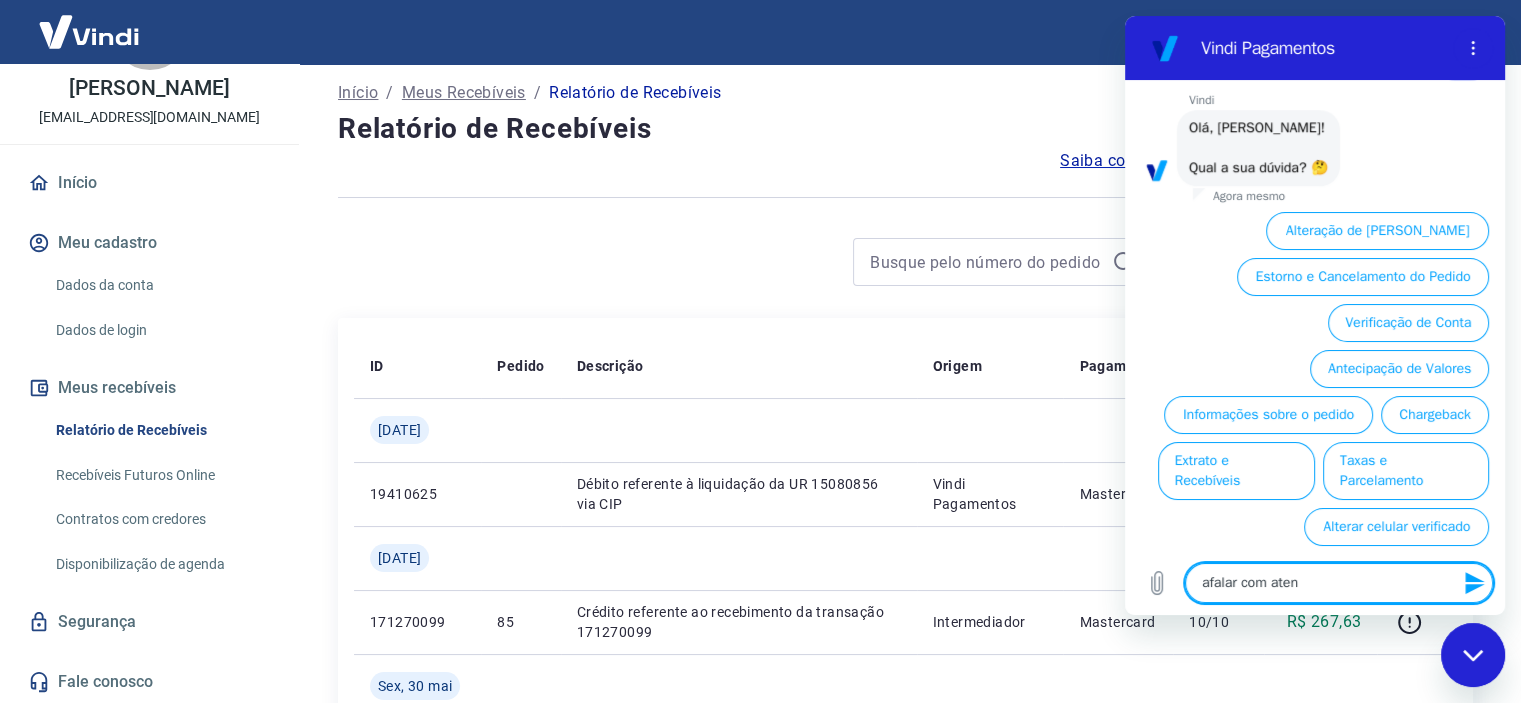 type on "afalar com atend" 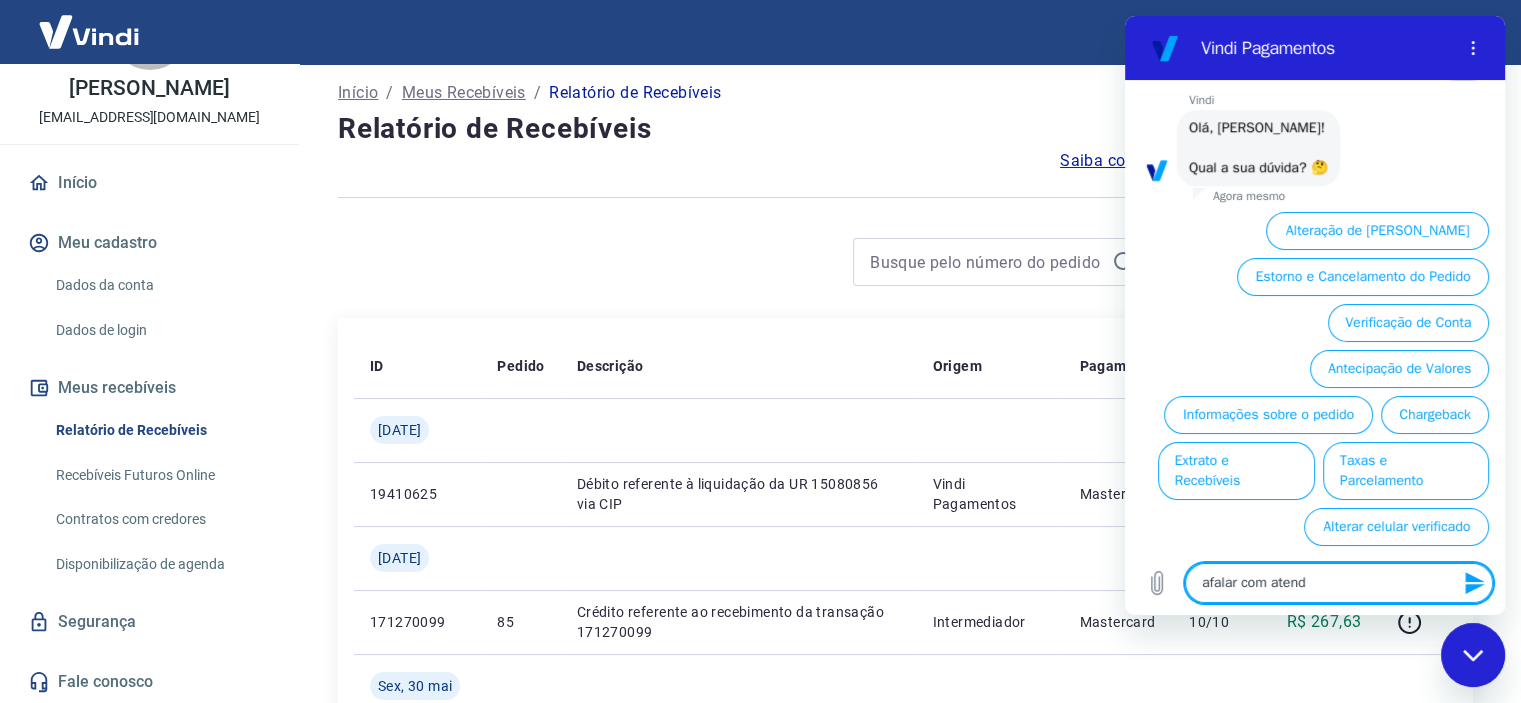 type on "afalar com atende" 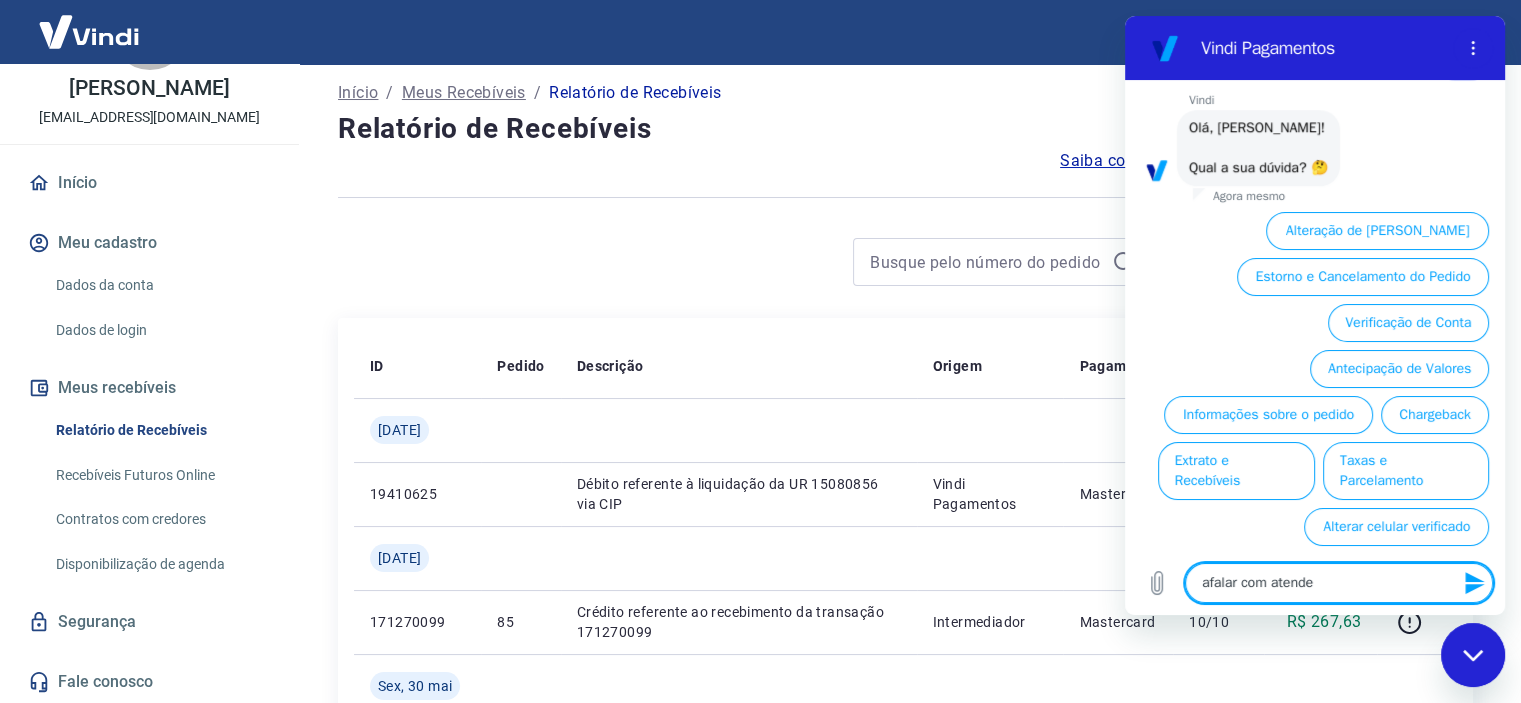 type on "afalar com atenden" 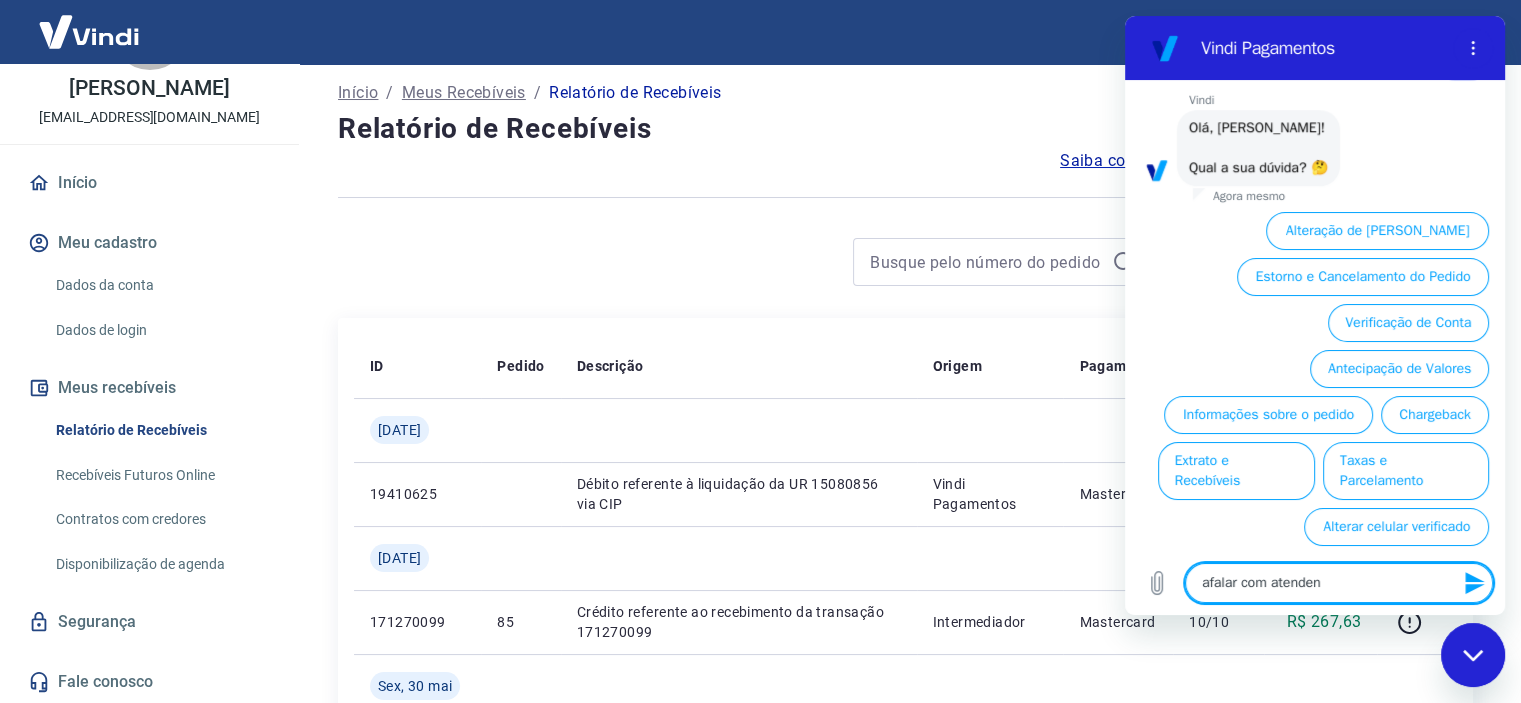 type on "afalar com atendent" 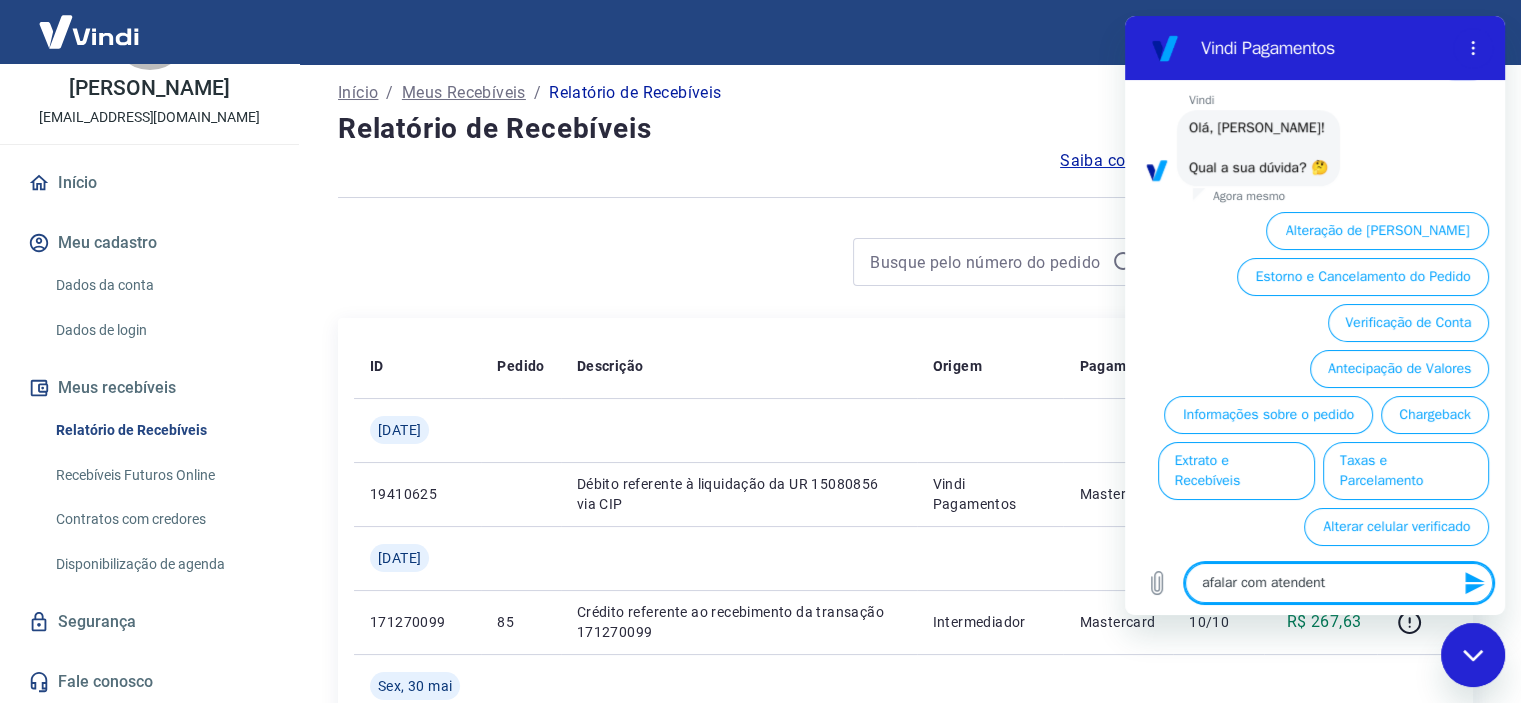 type 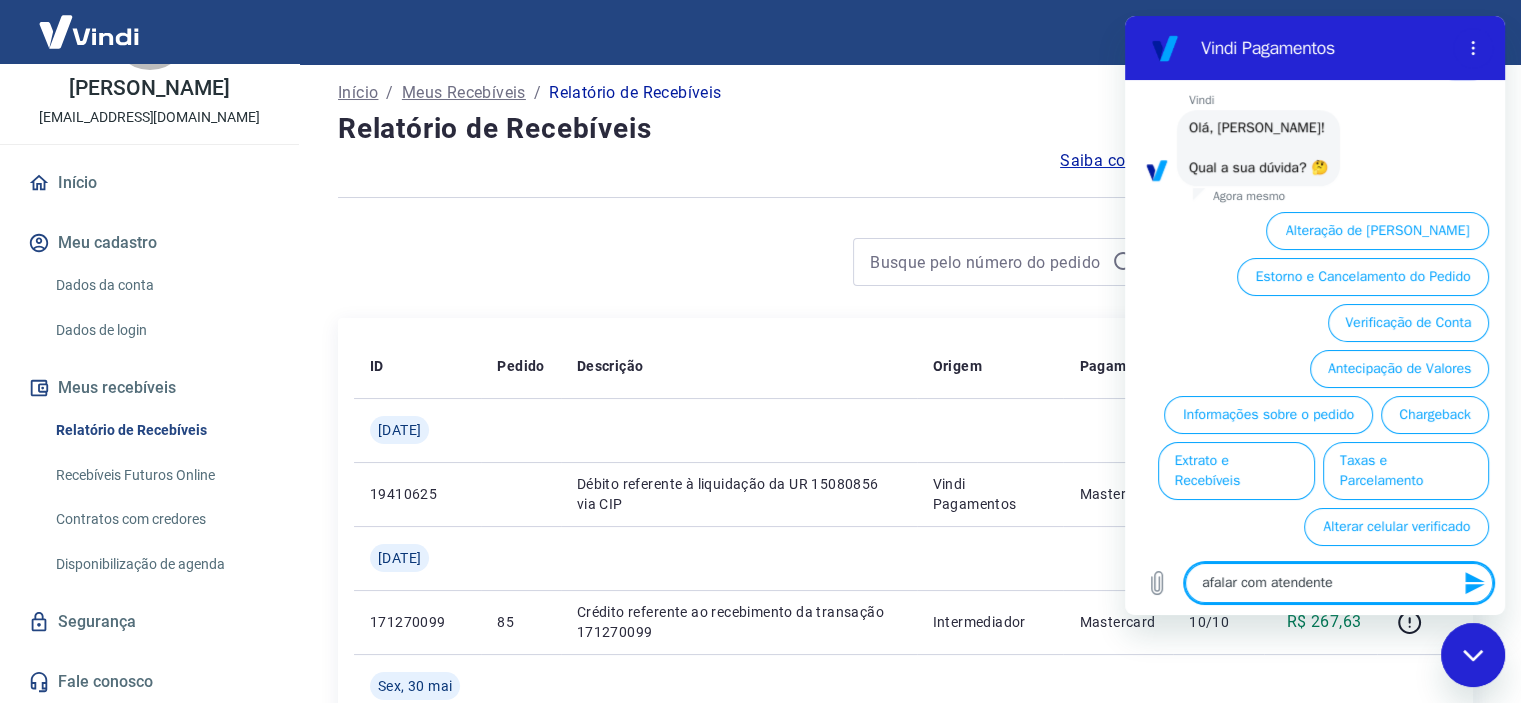 click on "afalar com atendente" at bounding box center [1339, 583] 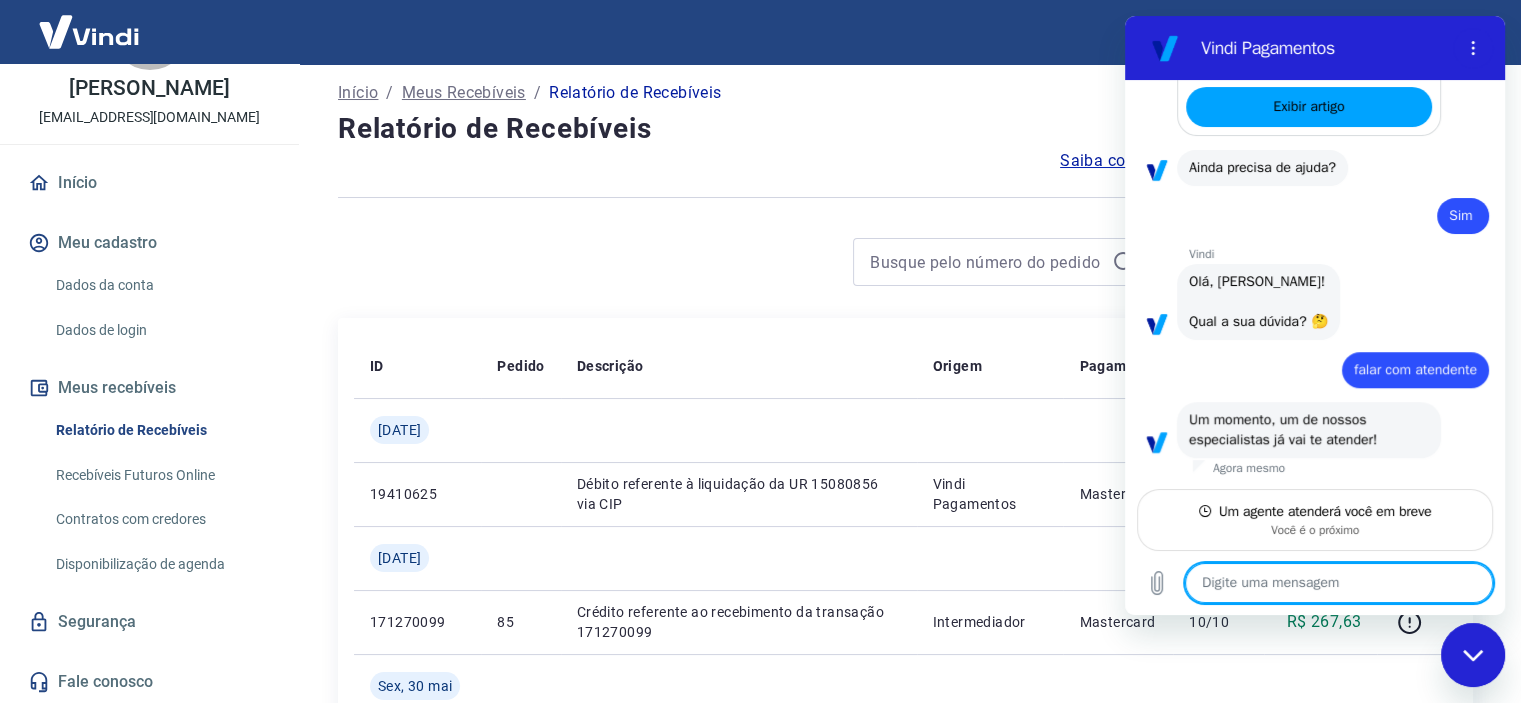 scroll, scrollTop: 1324, scrollLeft: 0, axis: vertical 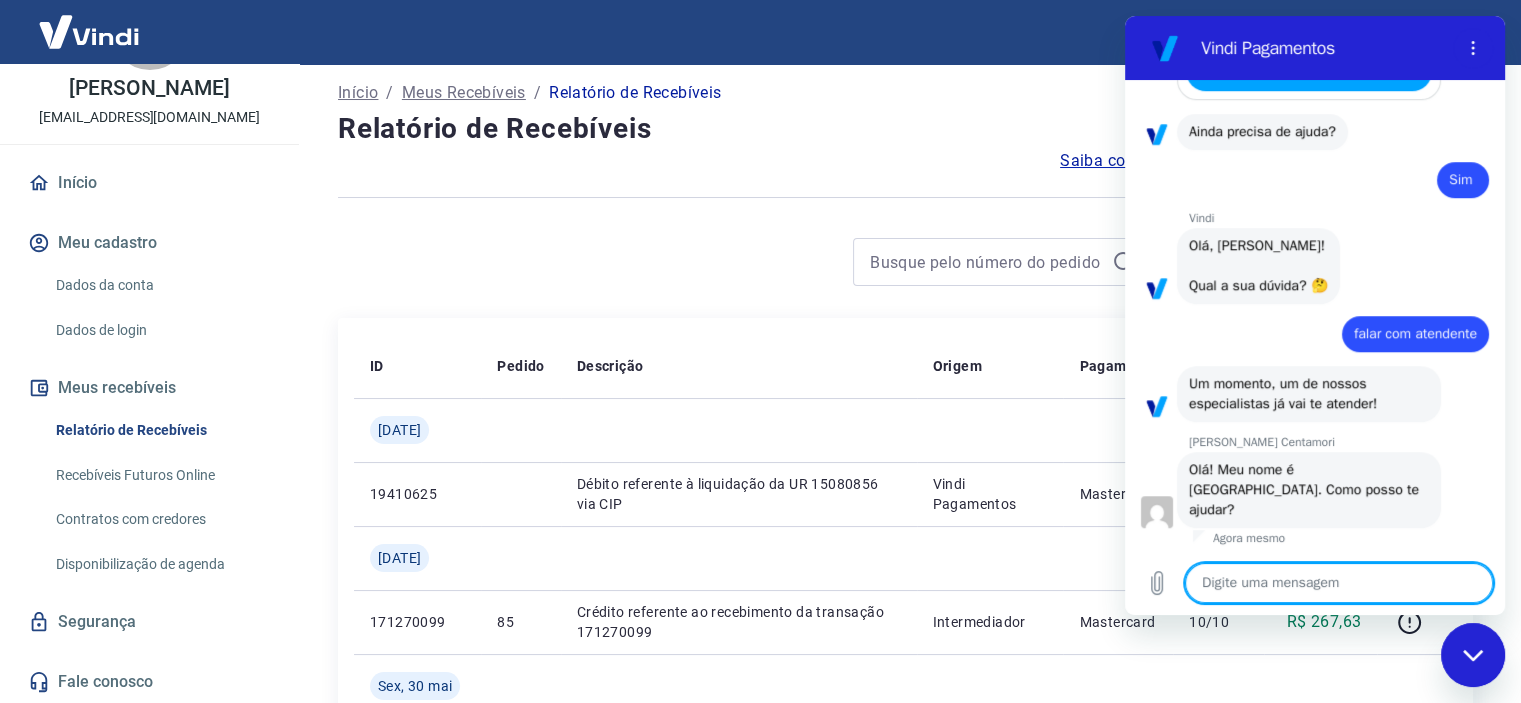 click at bounding box center (1339, 583) 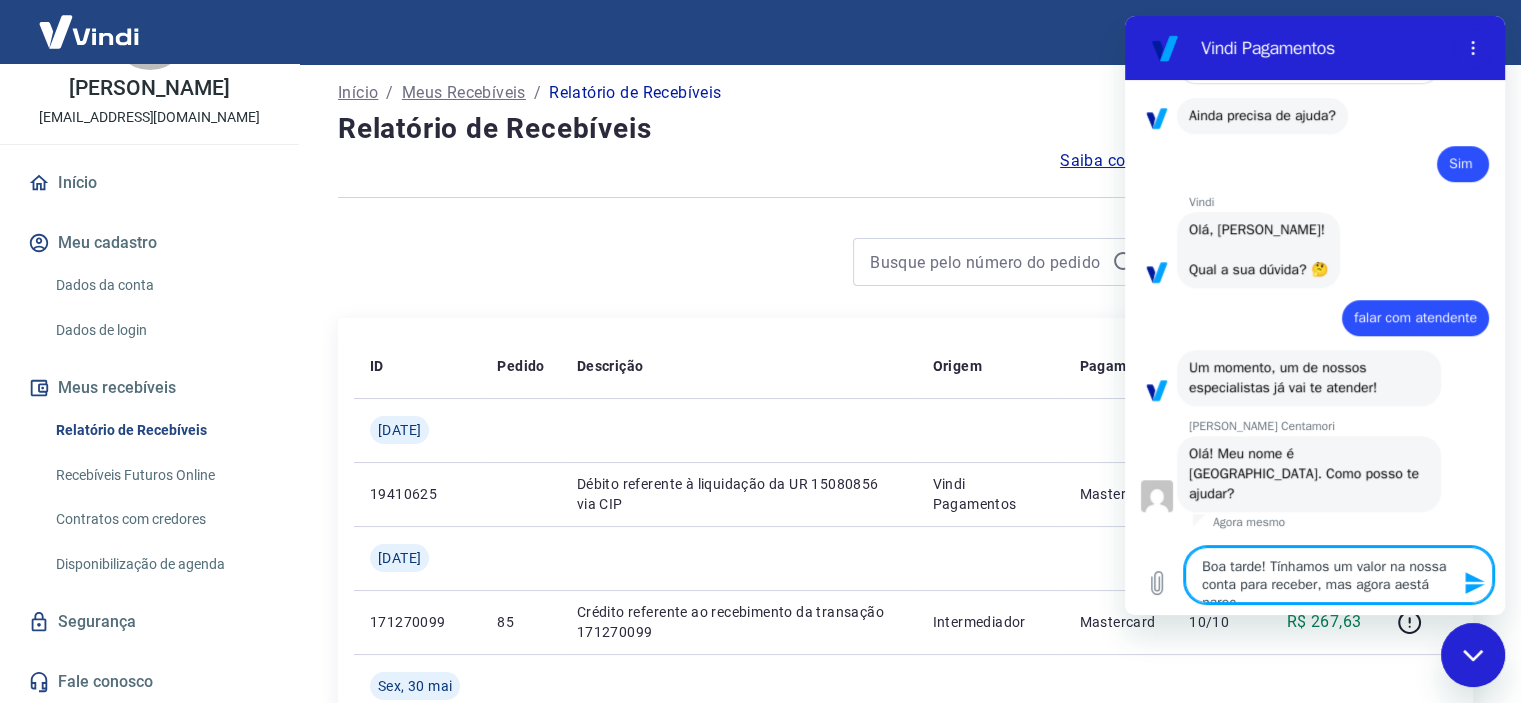 scroll, scrollTop: 1374, scrollLeft: 0, axis: vertical 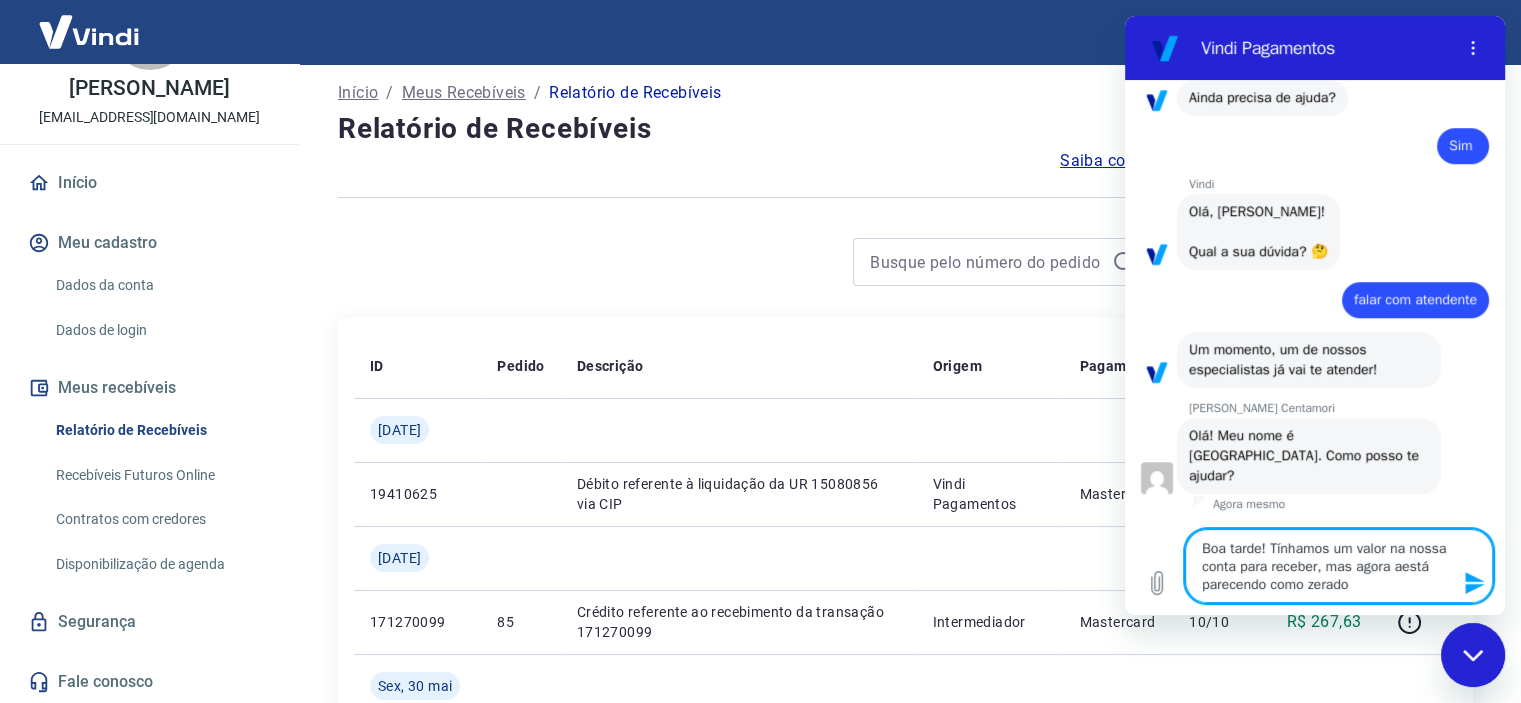 click on "Boa tarde! Tínhamos um valor na nossa conta para receber, mas agora aestá parecendo como zerado" at bounding box center (1339, 566) 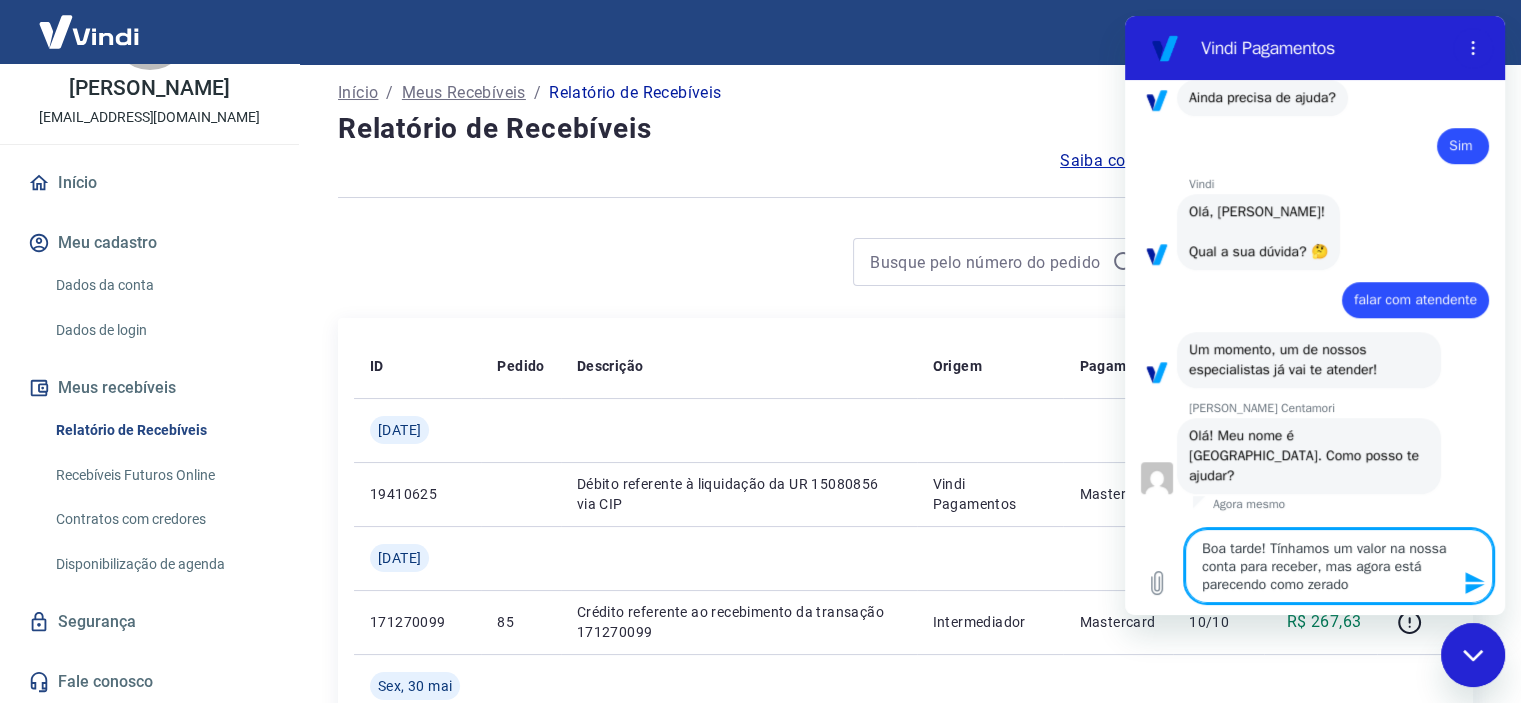 click on "Boa tarde! Tínhamos um valor na nossa conta para receber, mas agora está parecendo como zerado" at bounding box center (1339, 566) 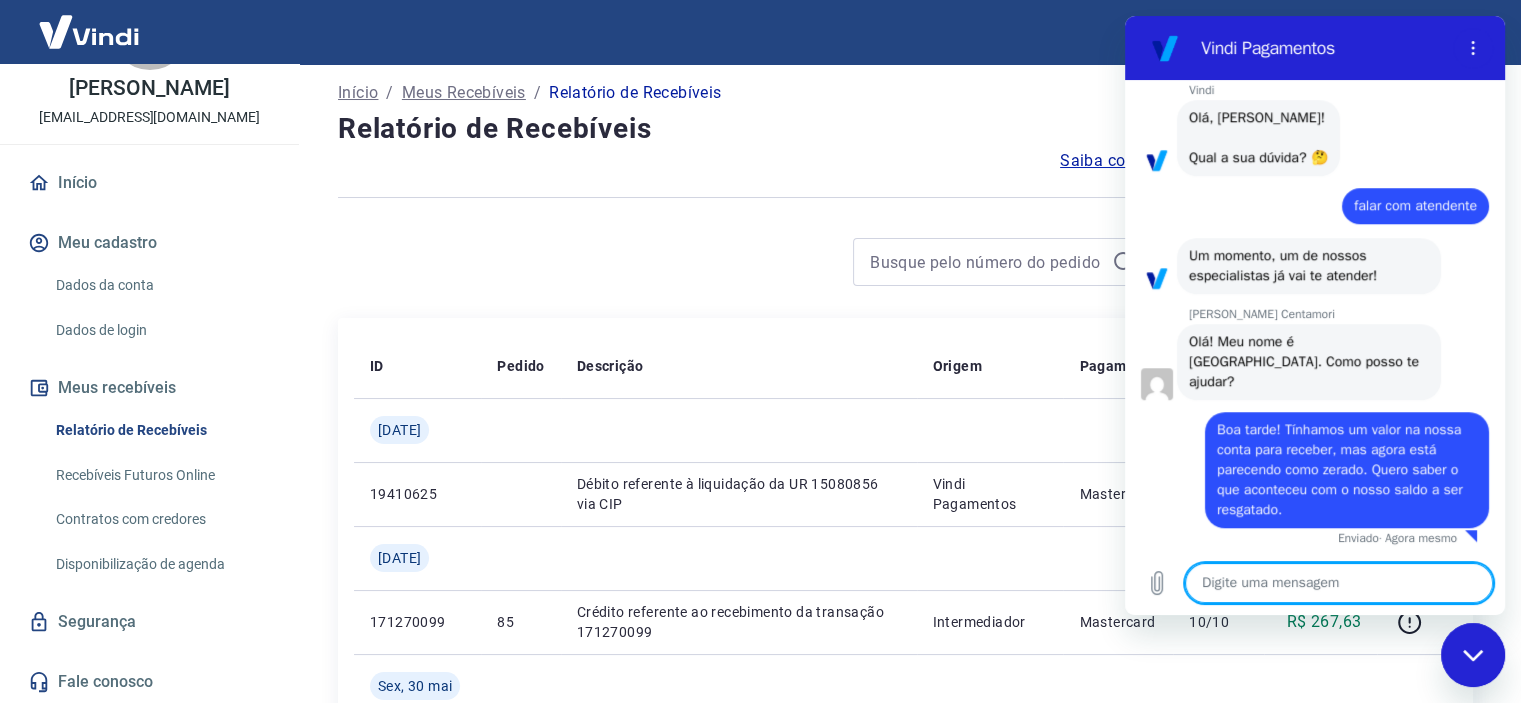 scroll, scrollTop: 1468, scrollLeft: 0, axis: vertical 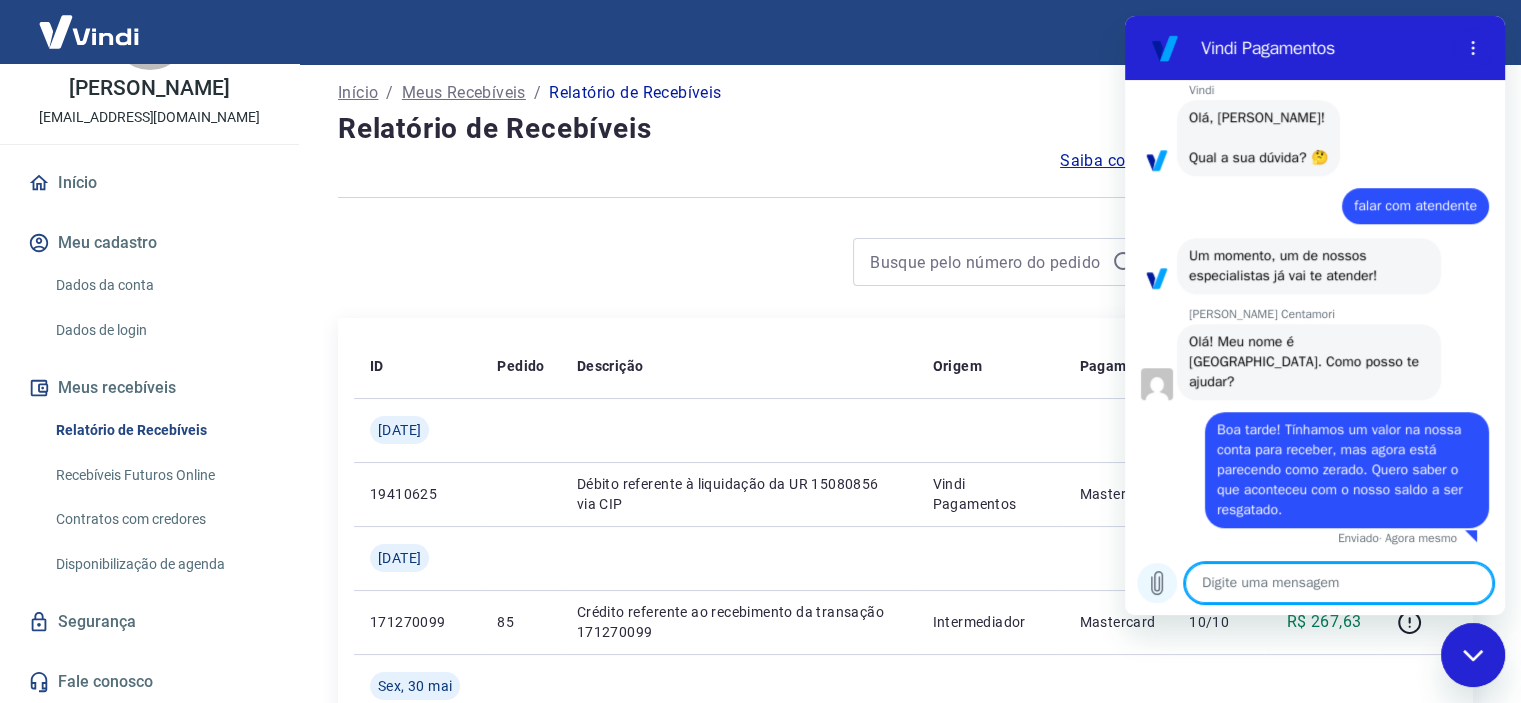 click 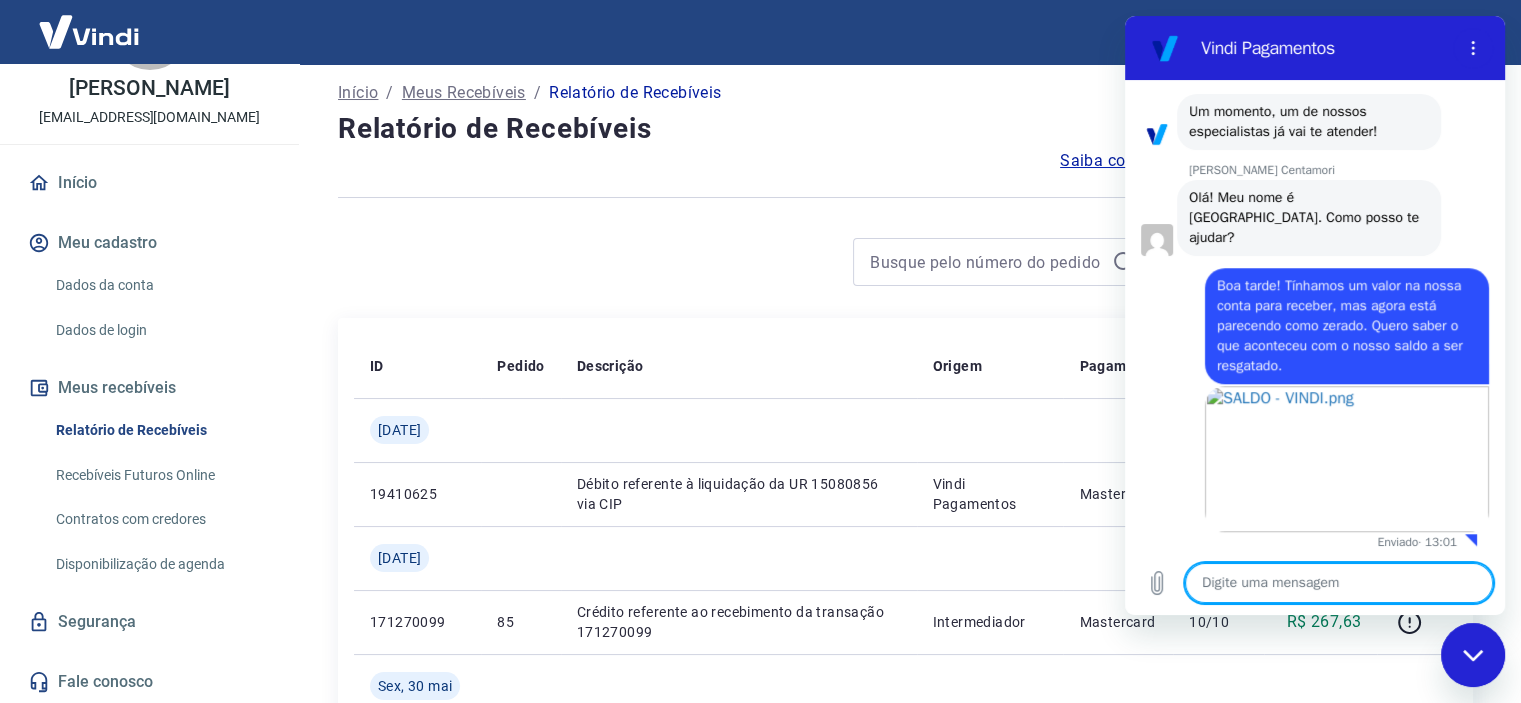 scroll, scrollTop: 1616, scrollLeft: 0, axis: vertical 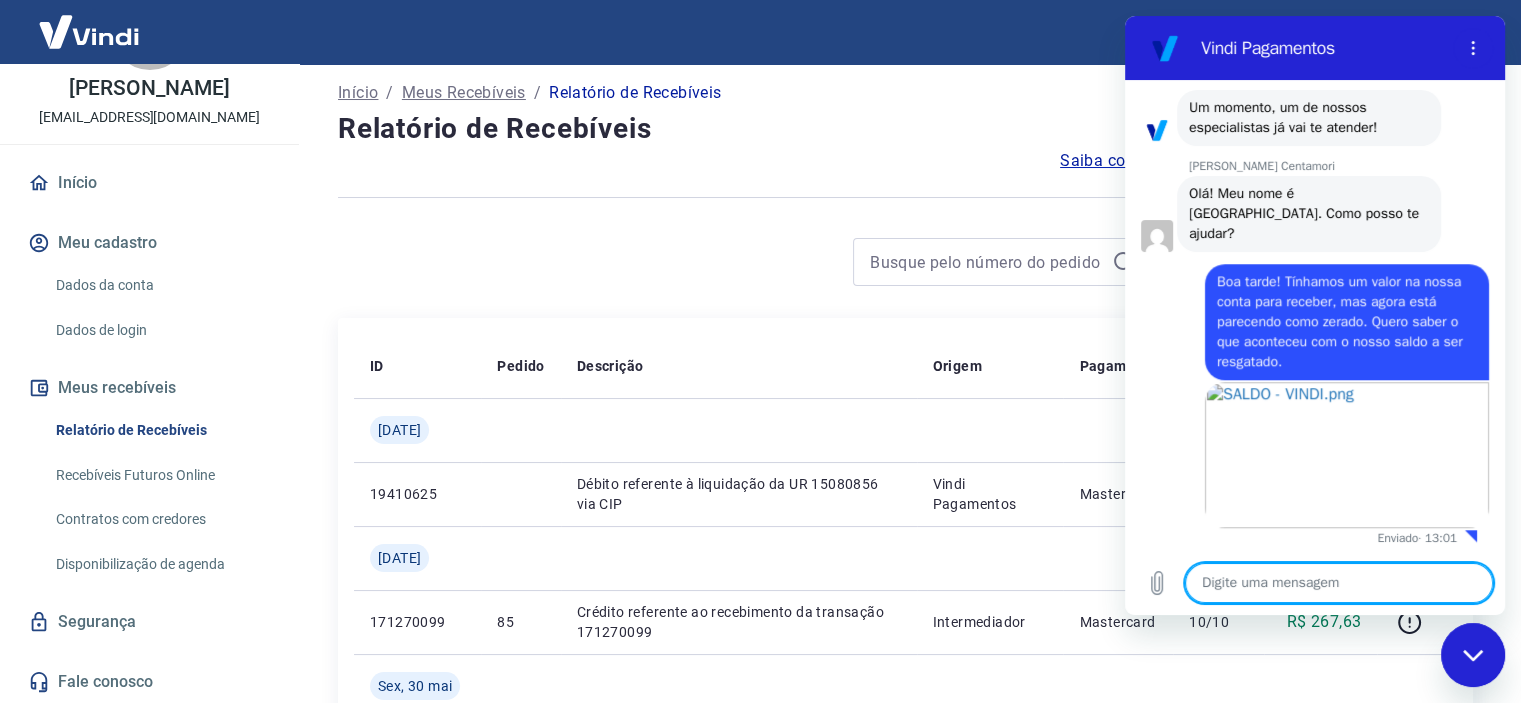 click at bounding box center [1339, 583] 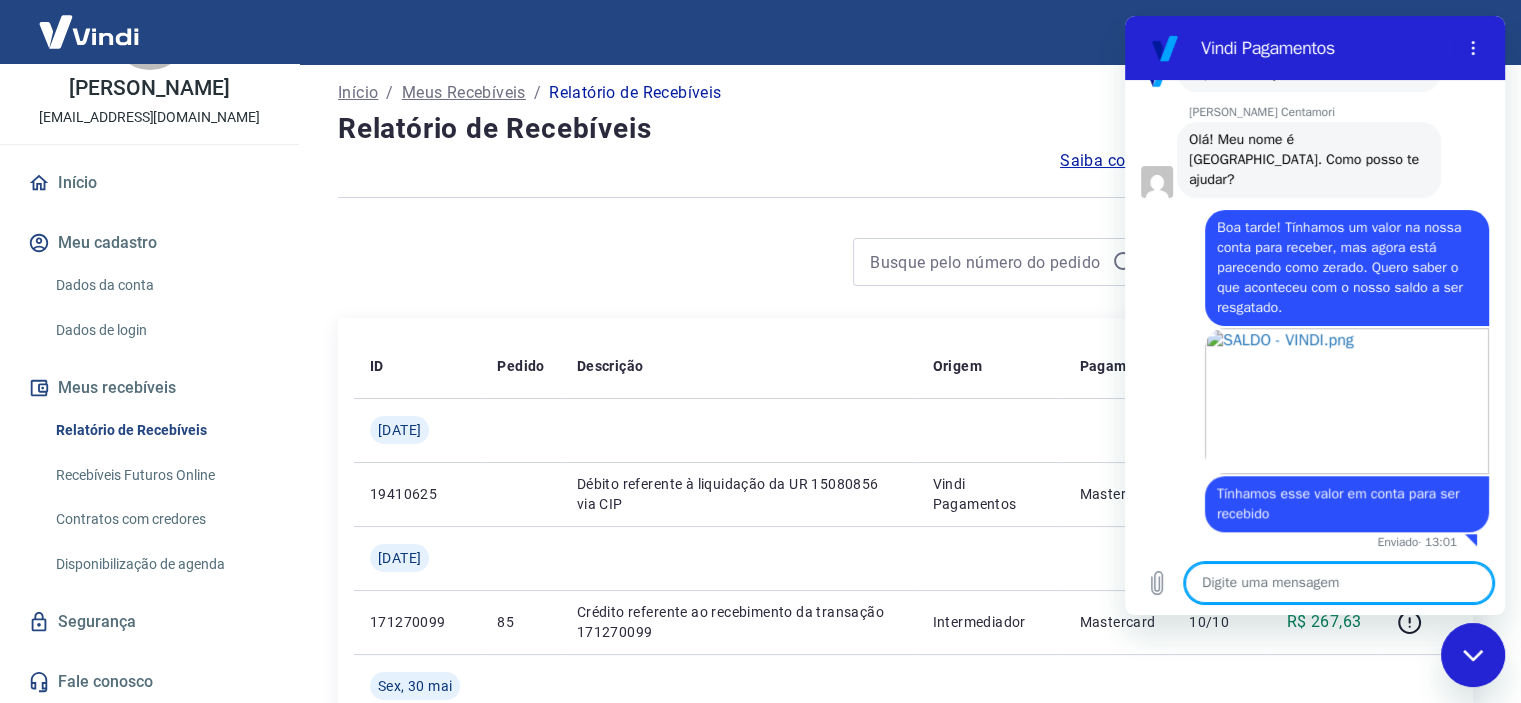 scroll, scrollTop: 1675, scrollLeft: 0, axis: vertical 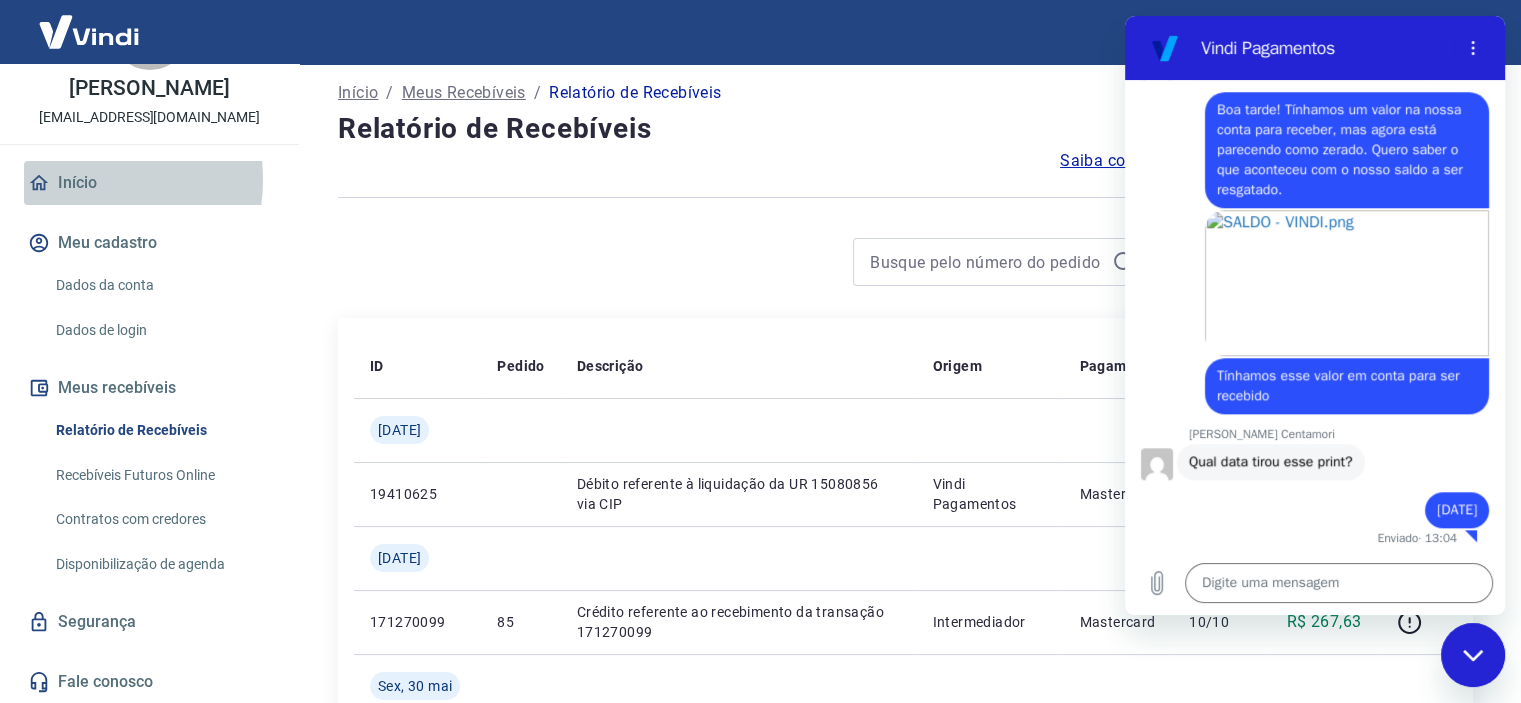 click on "Início" at bounding box center [149, 183] 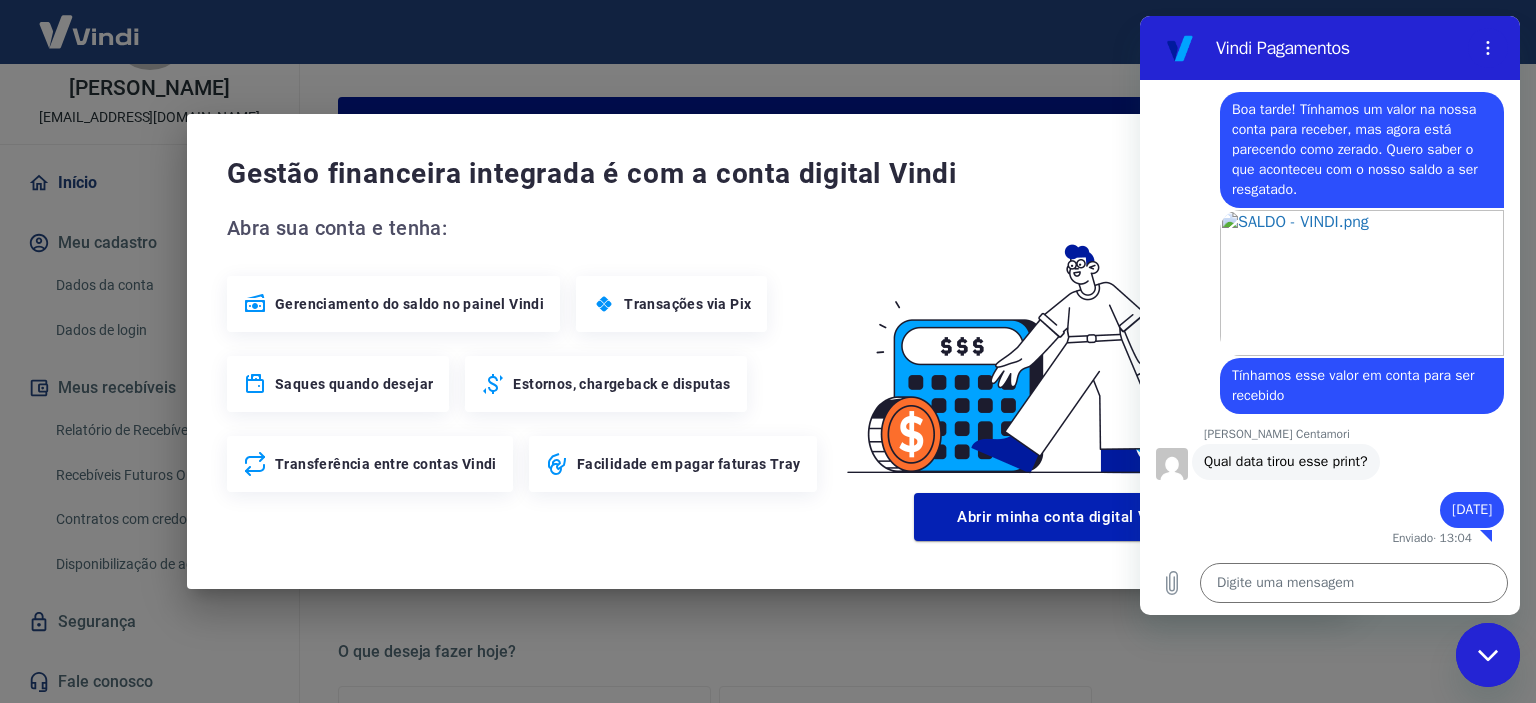 click at bounding box center [1488, 655] 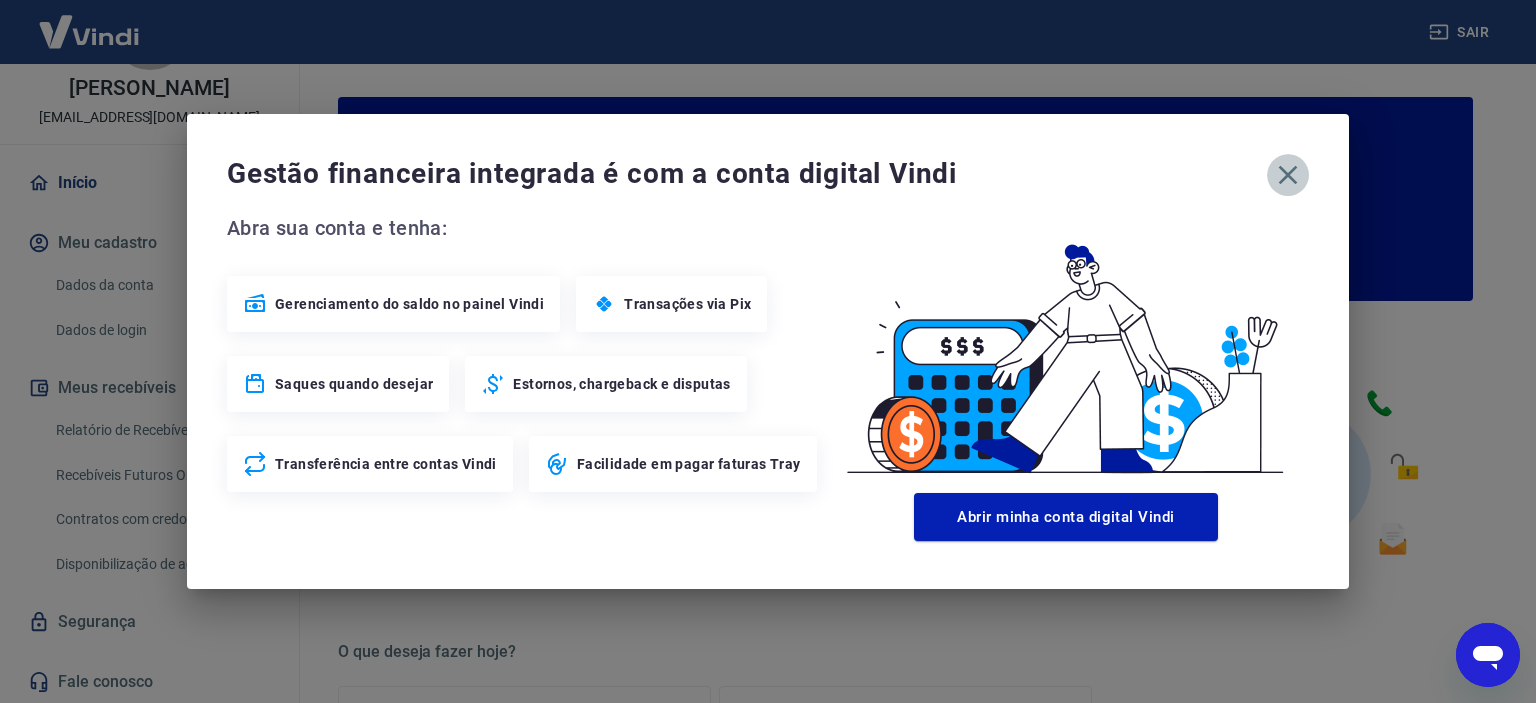 click 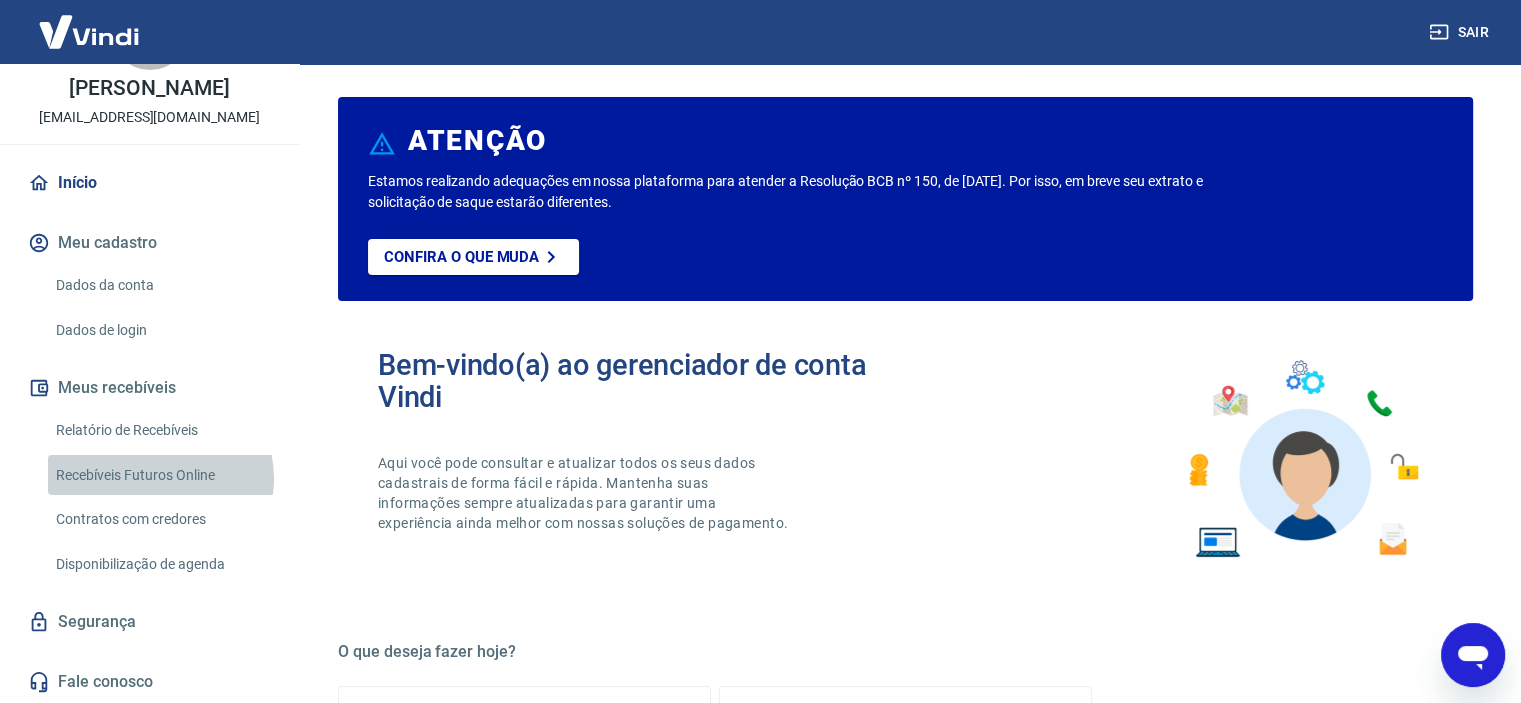 click on "Recebíveis Futuros Online" at bounding box center [161, 475] 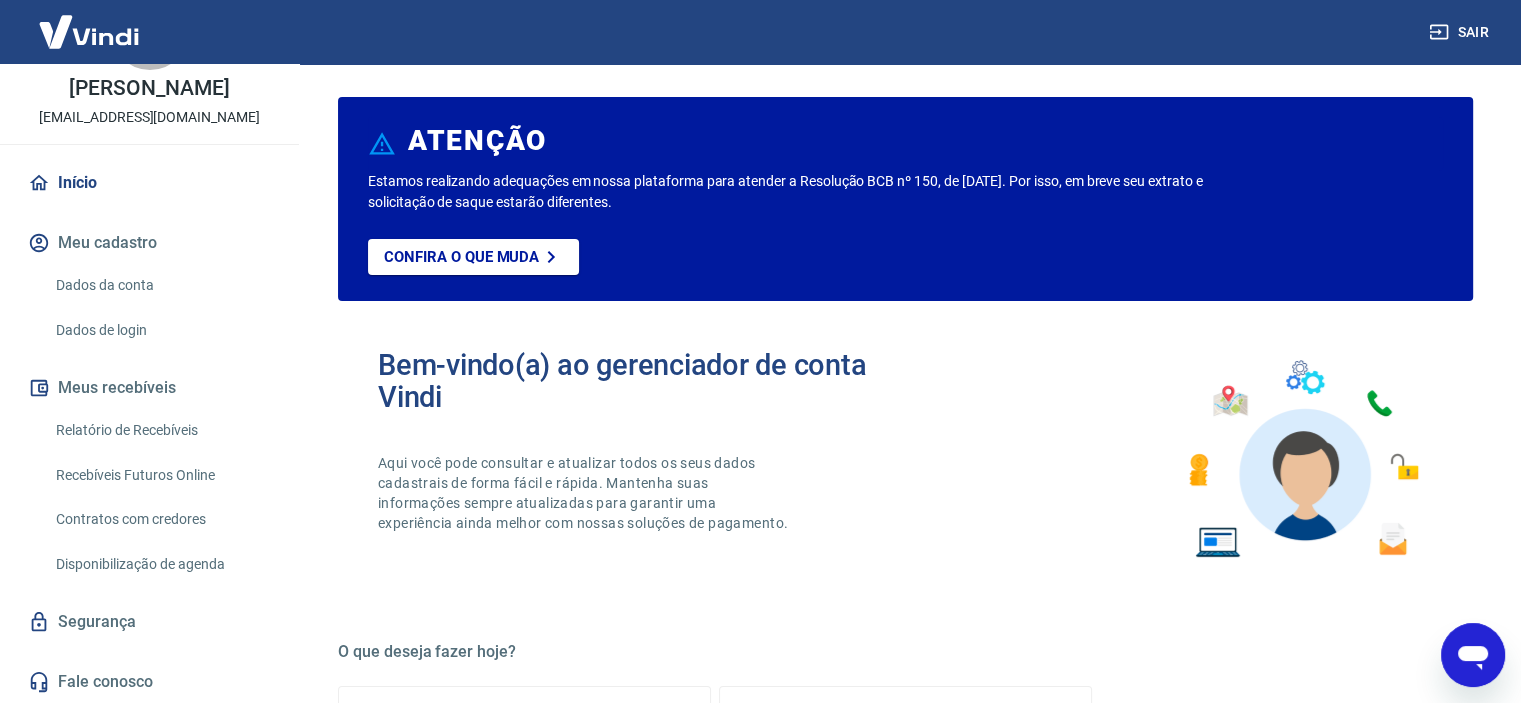 click 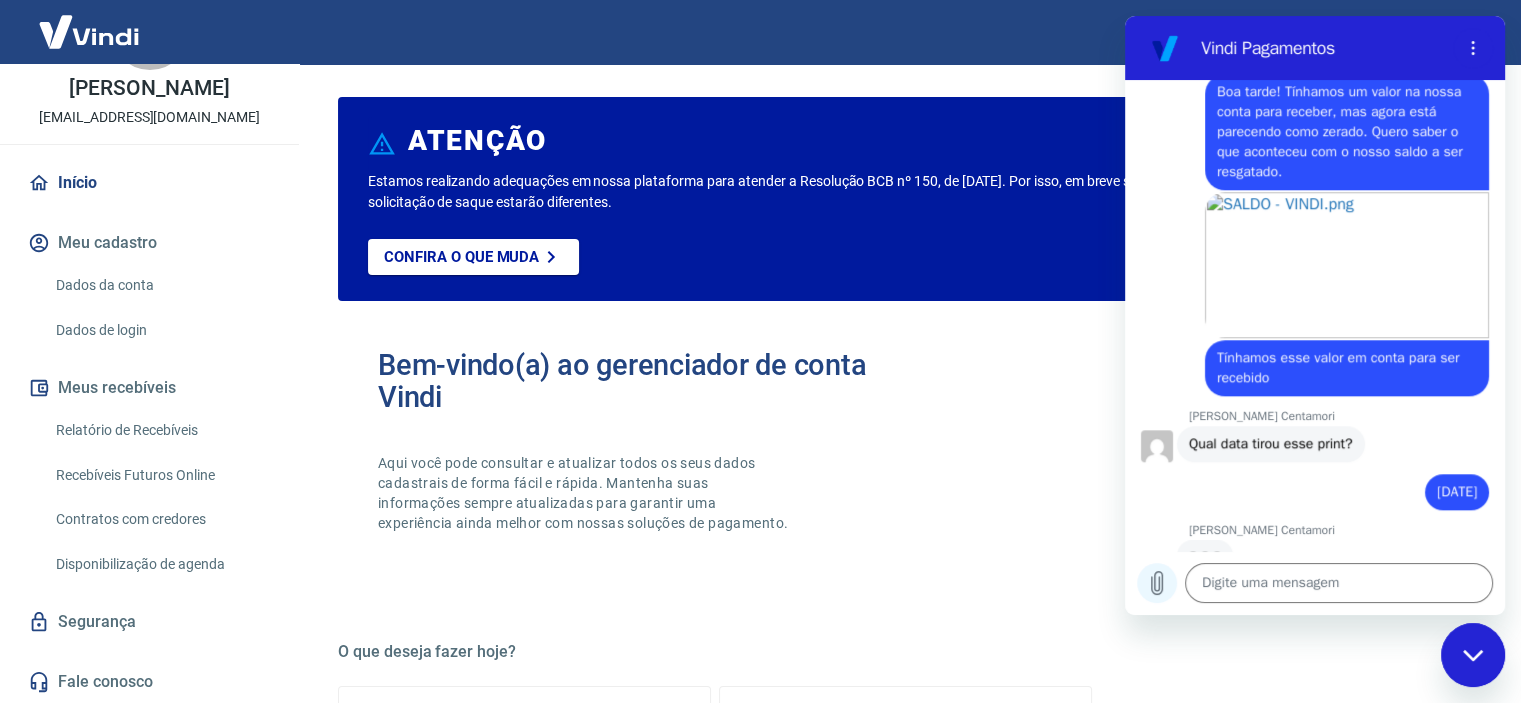 click 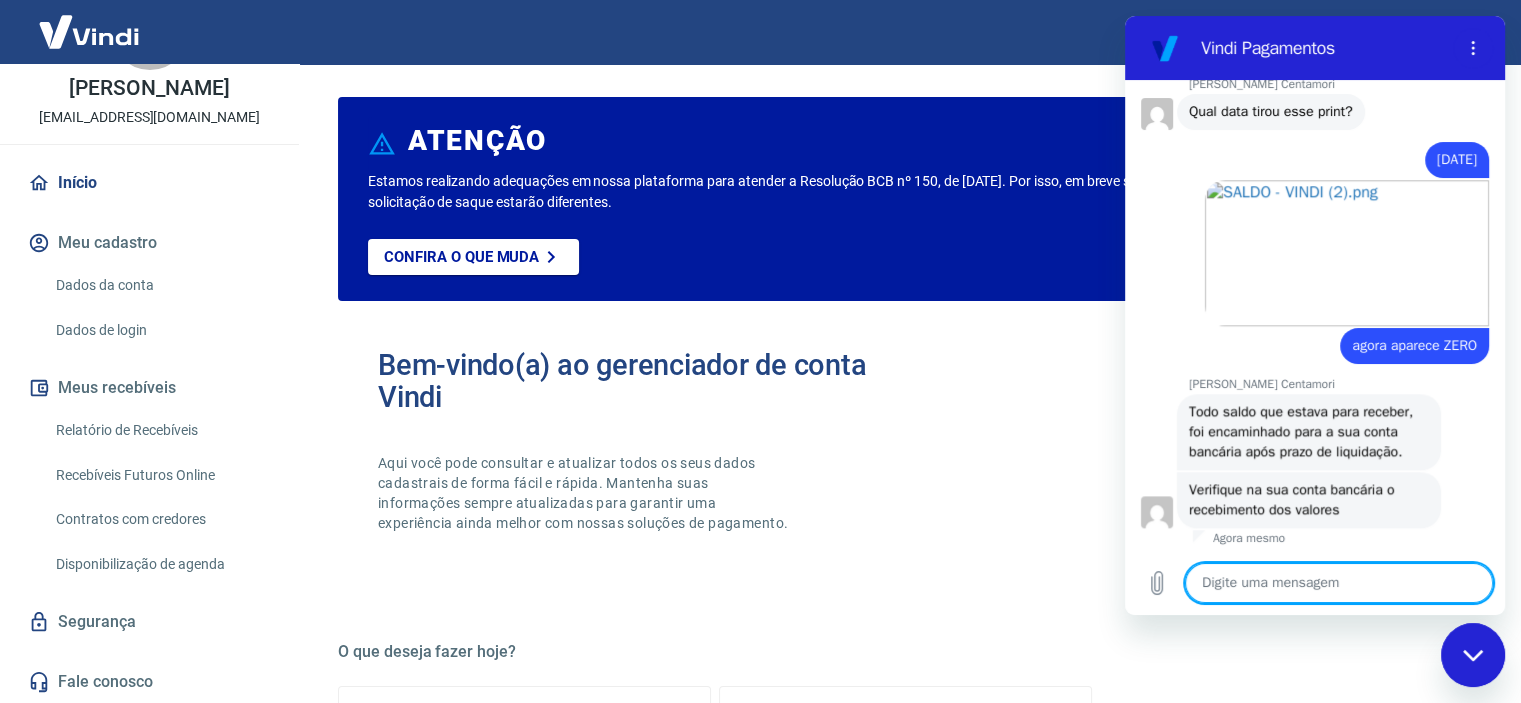 scroll, scrollTop: 2139, scrollLeft: 0, axis: vertical 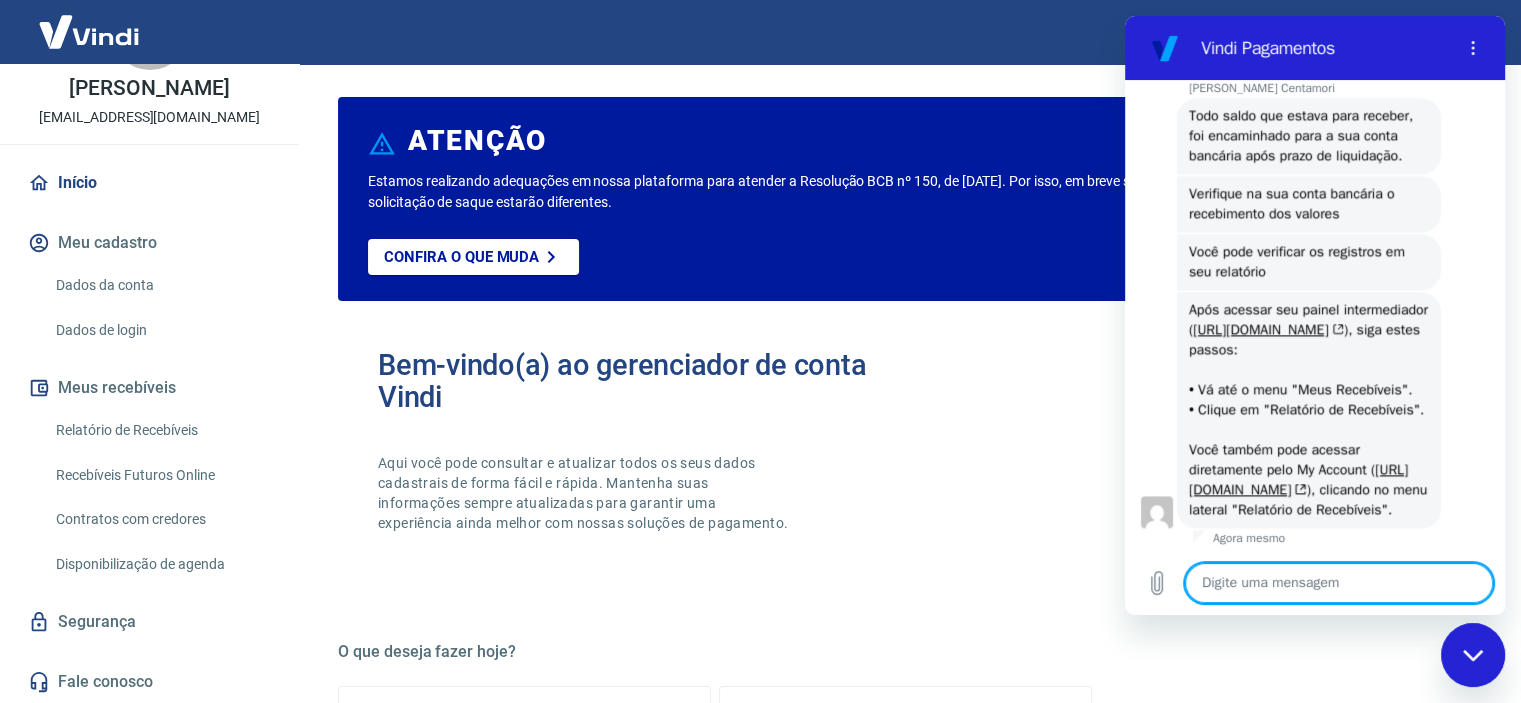click at bounding box center [1339, 583] 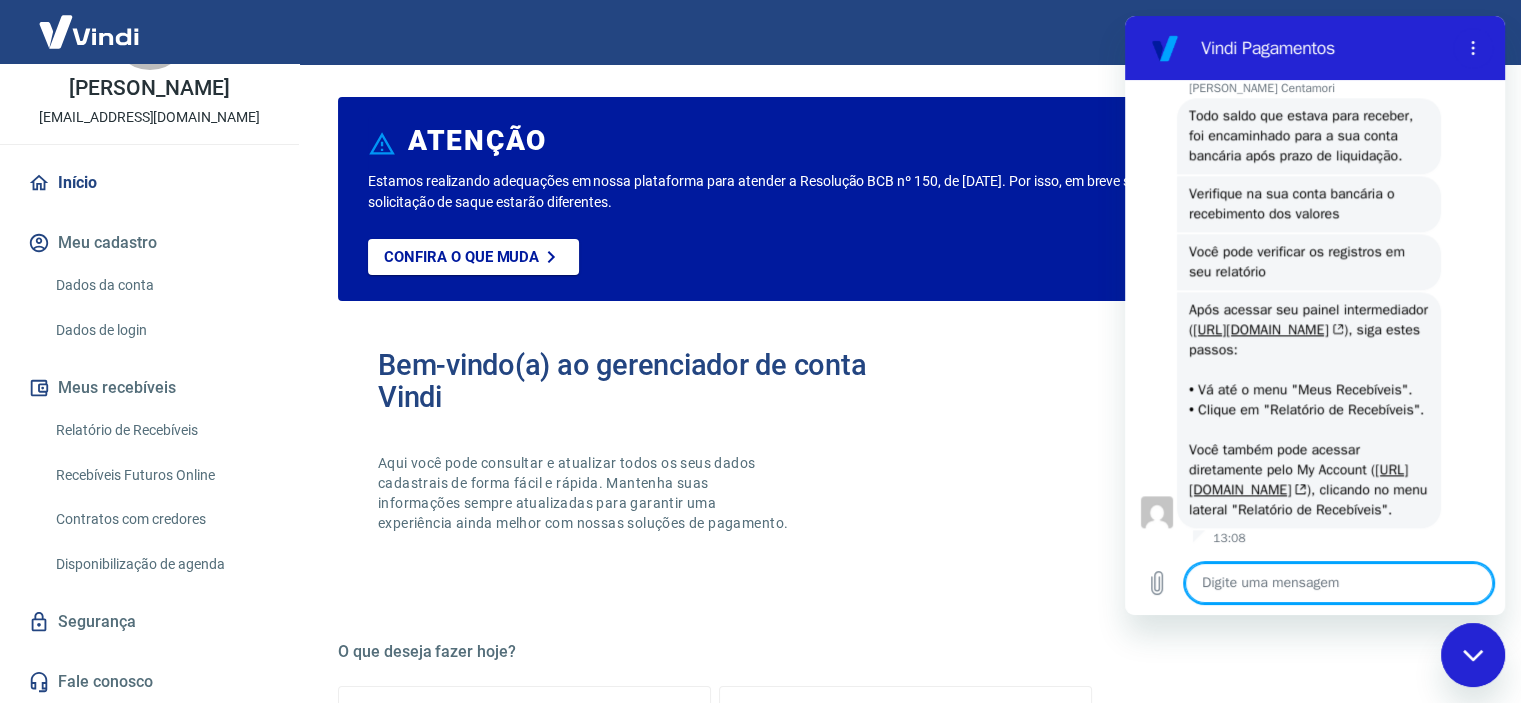 click at bounding box center (1339, 583) 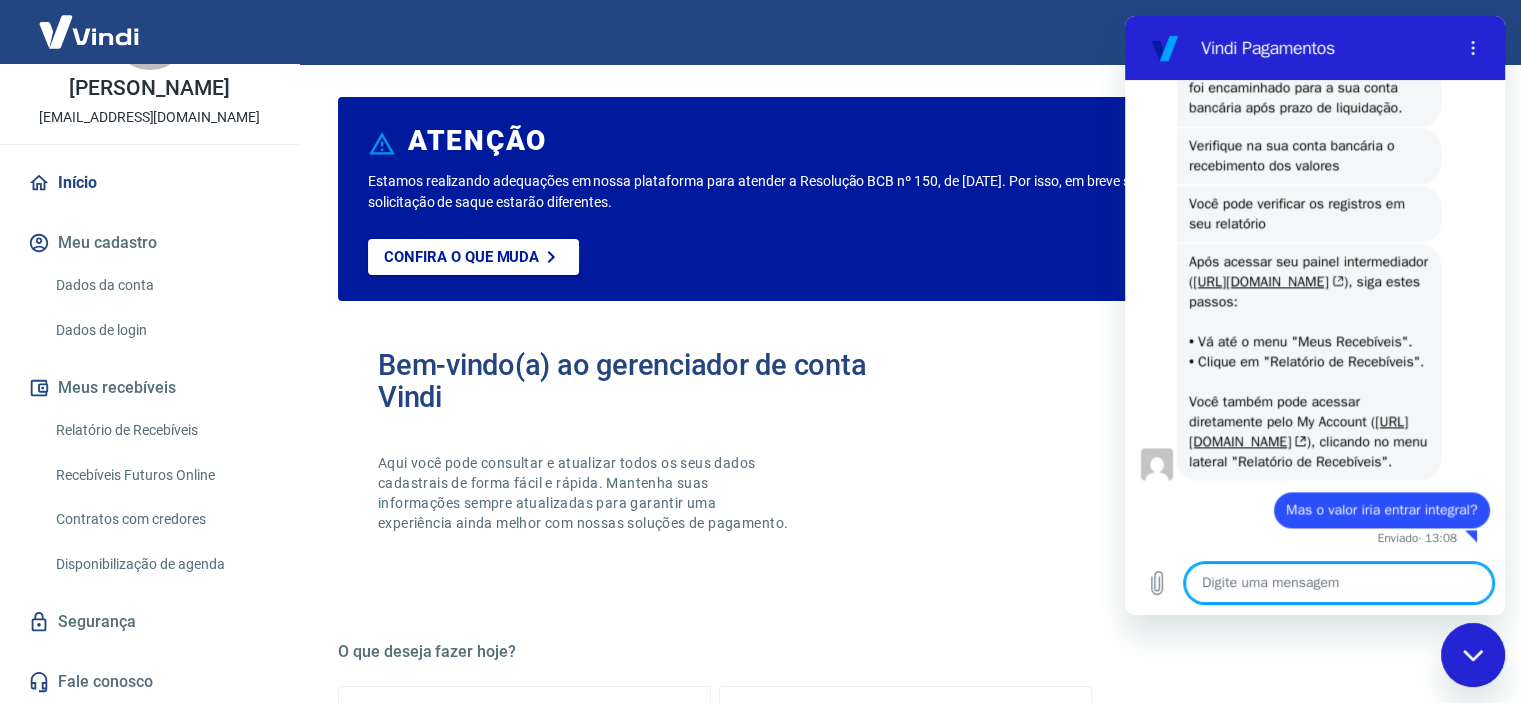 scroll, scrollTop: 2543, scrollLeft: 0, axis: vertical 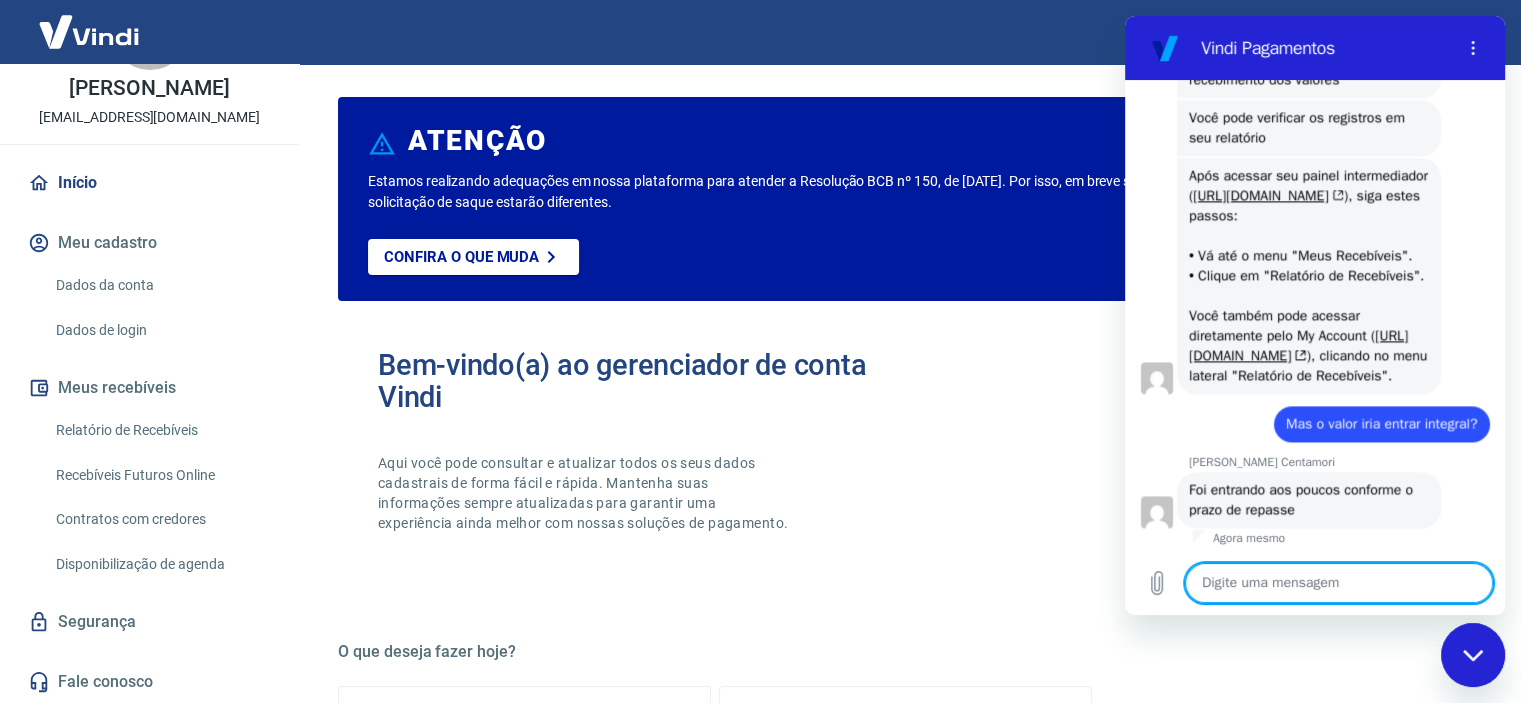 click at bounding box center [1339, 583] 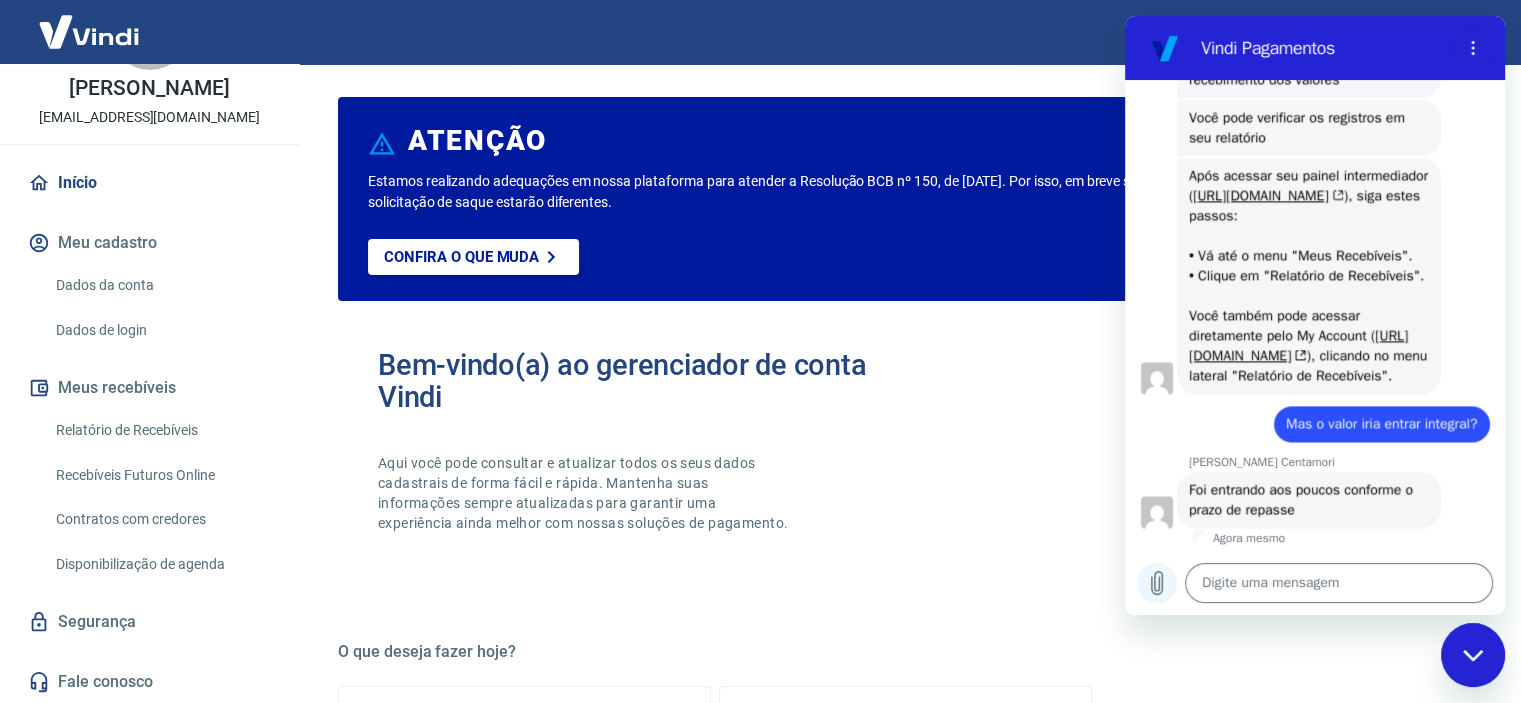 click 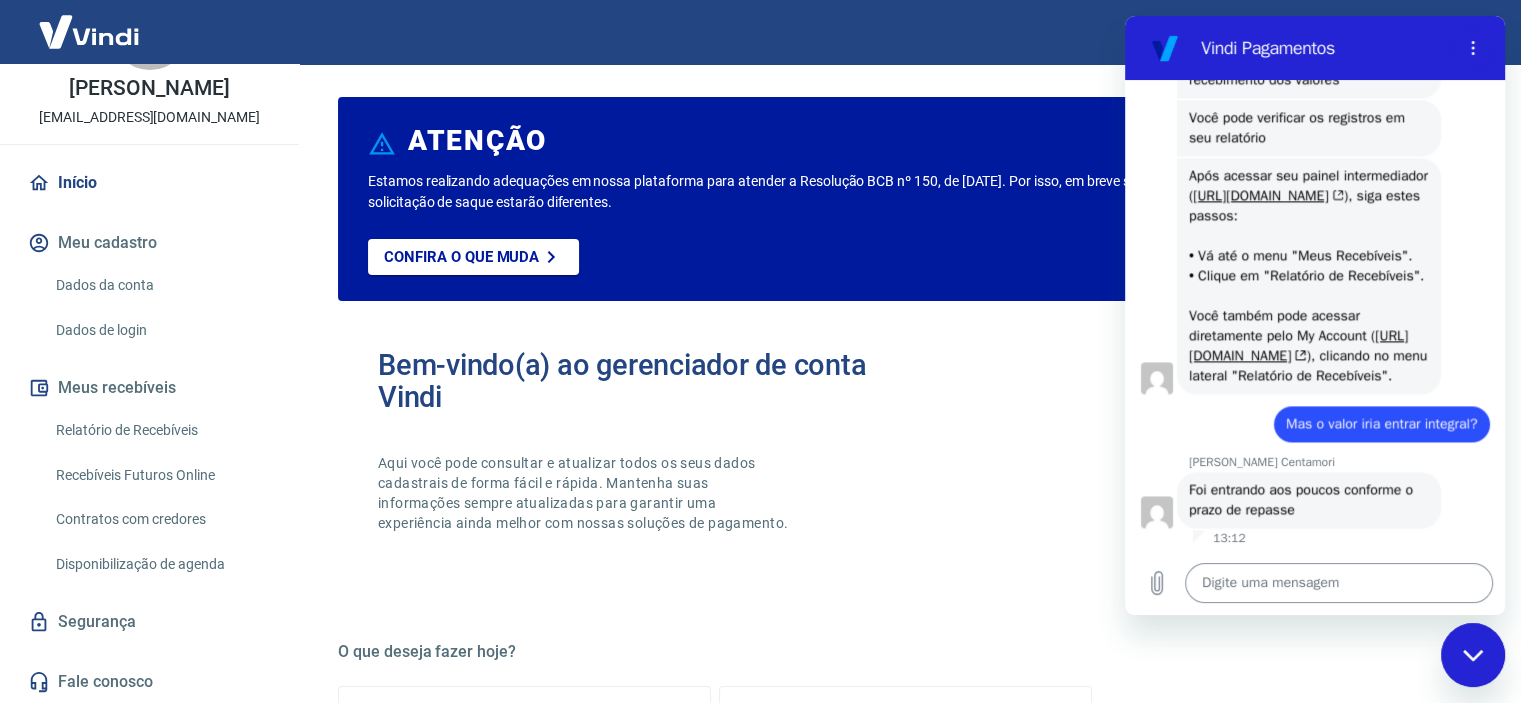 click at bounding box center (1339, 583) 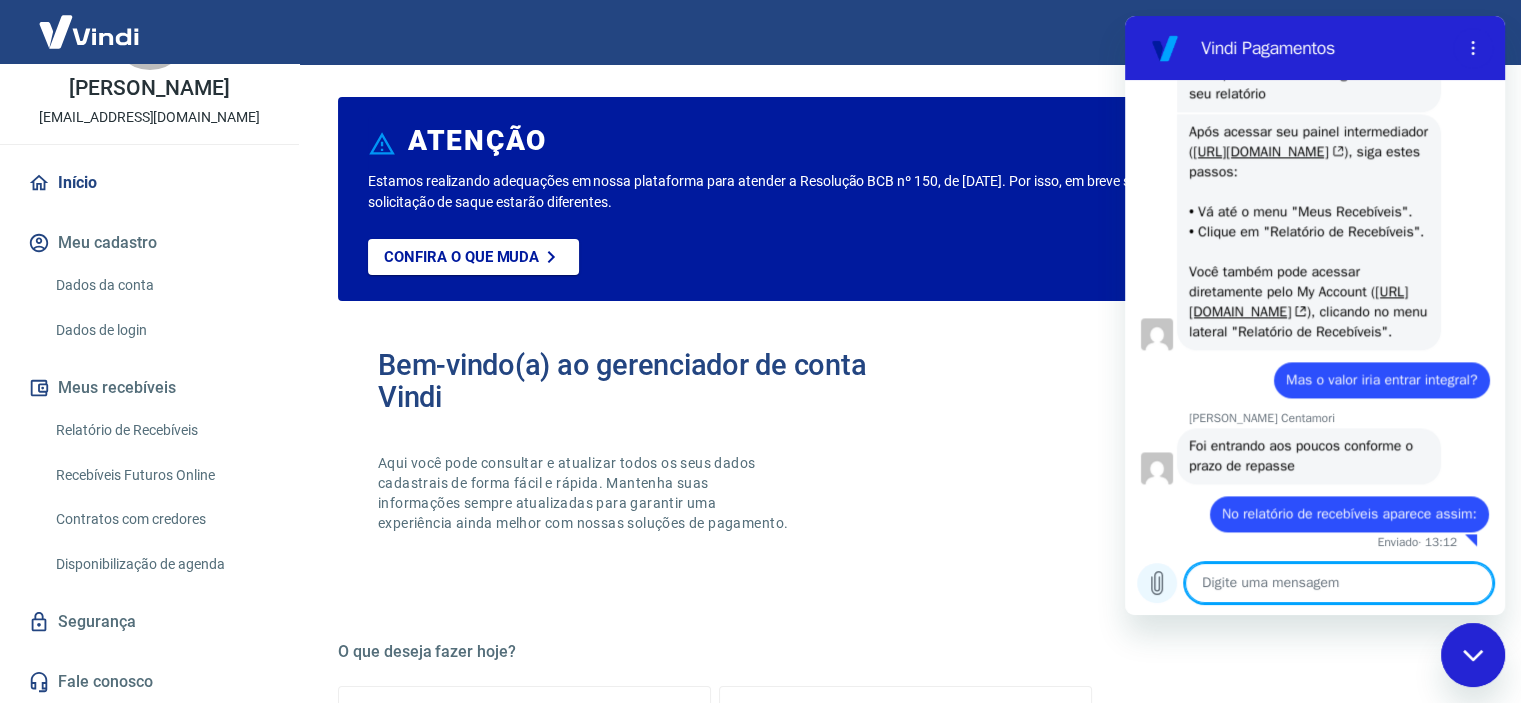 scroll, scrollTop: 2696, scrollLeft: 0, axis: vertical 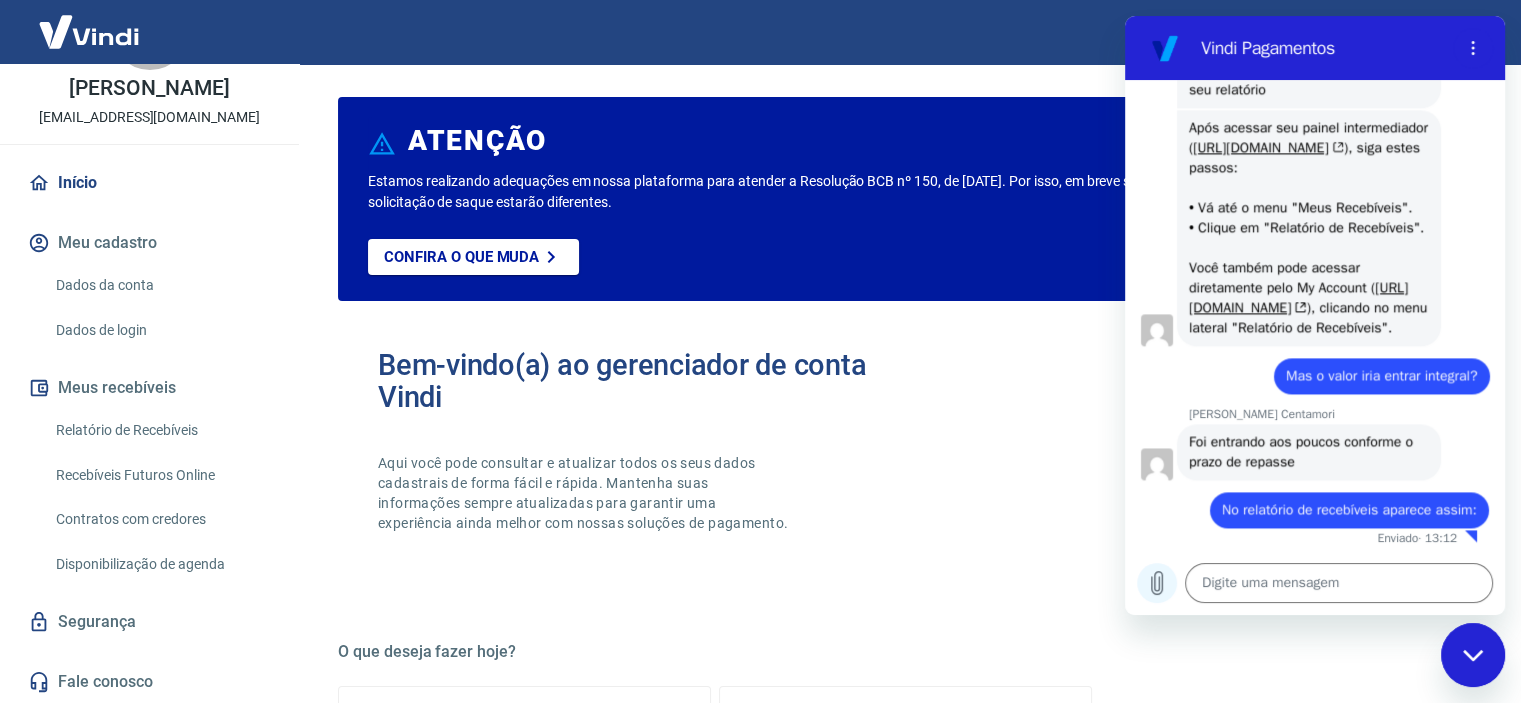 click 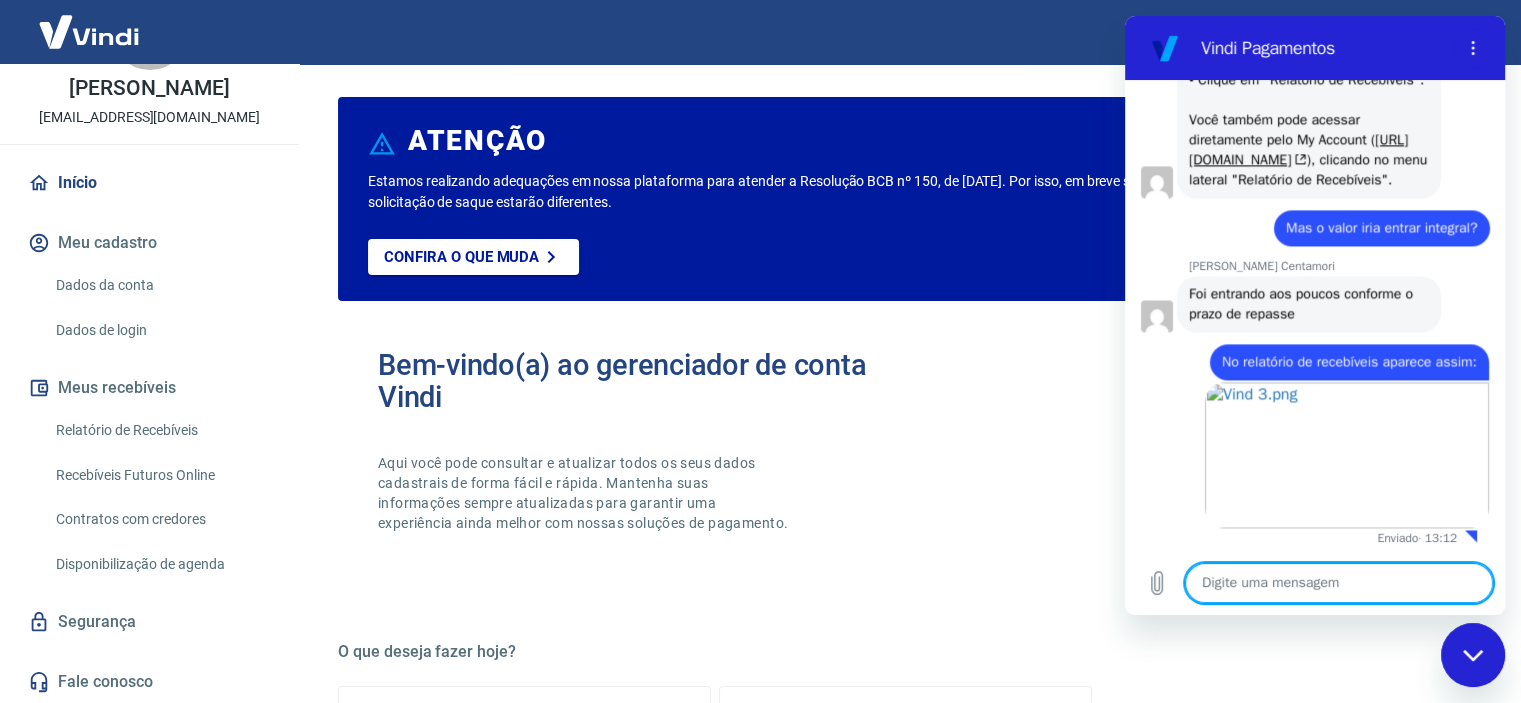 scroll, scrollTop: 2844, scrollLeft: 0, axis: vertical 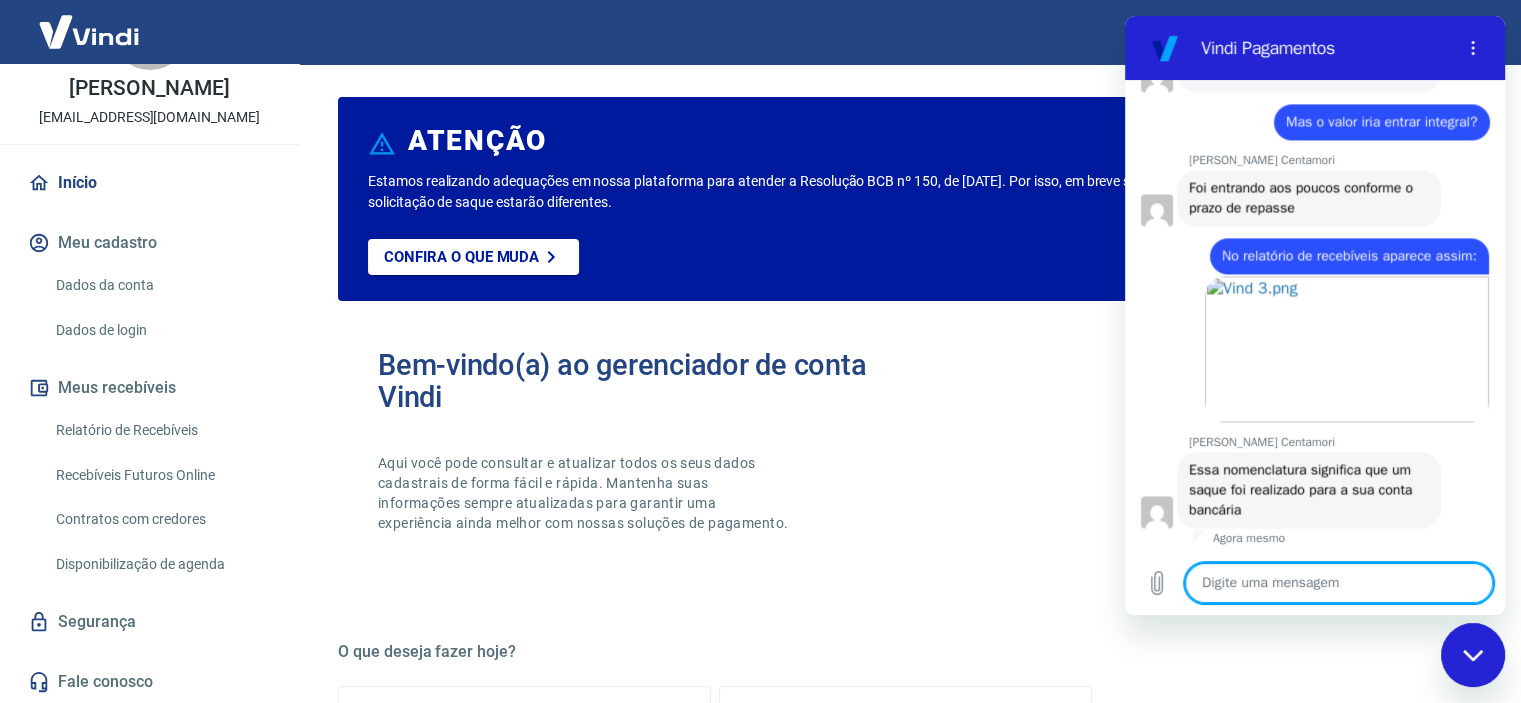 click at bounding box center [1339, 583] 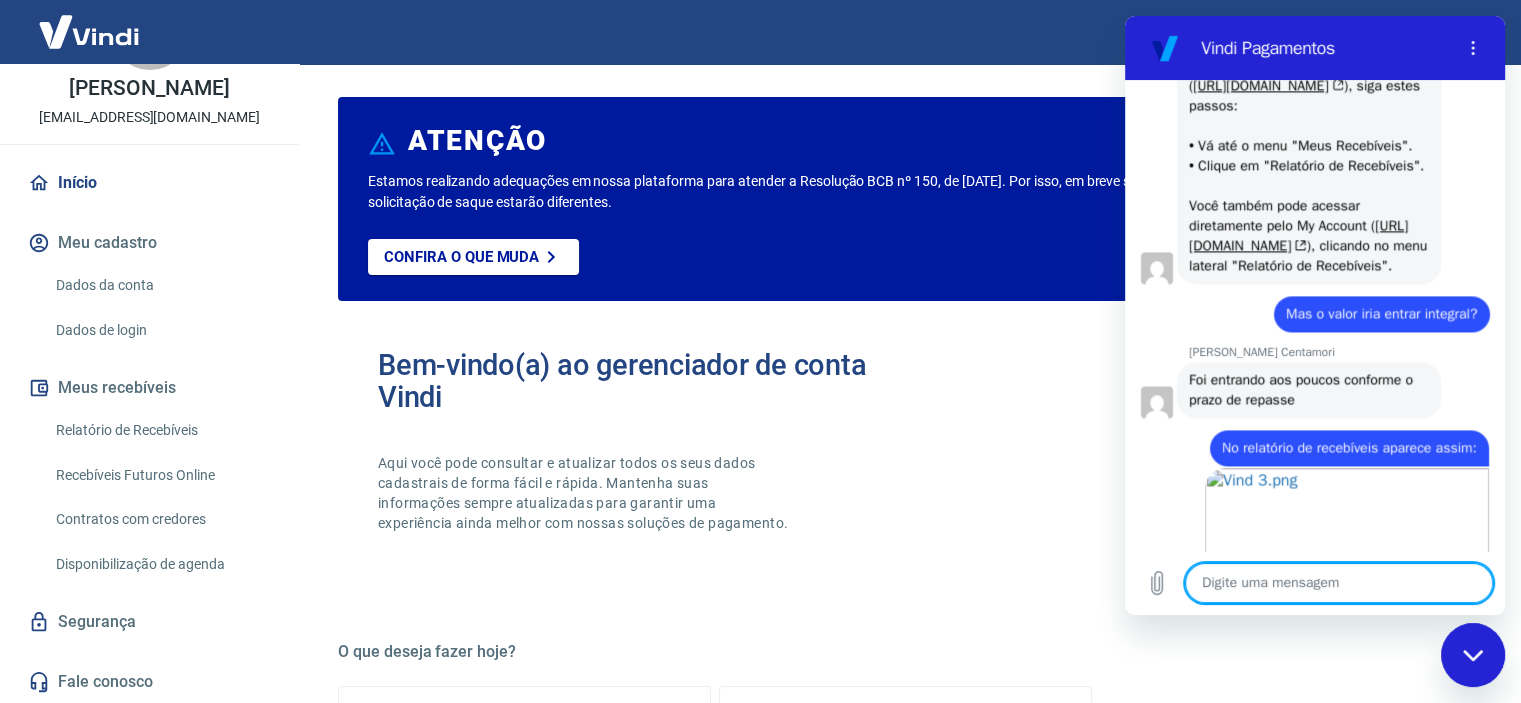 scroll, scrollTop: 2695, scrollLeft: 0, axis: vertical 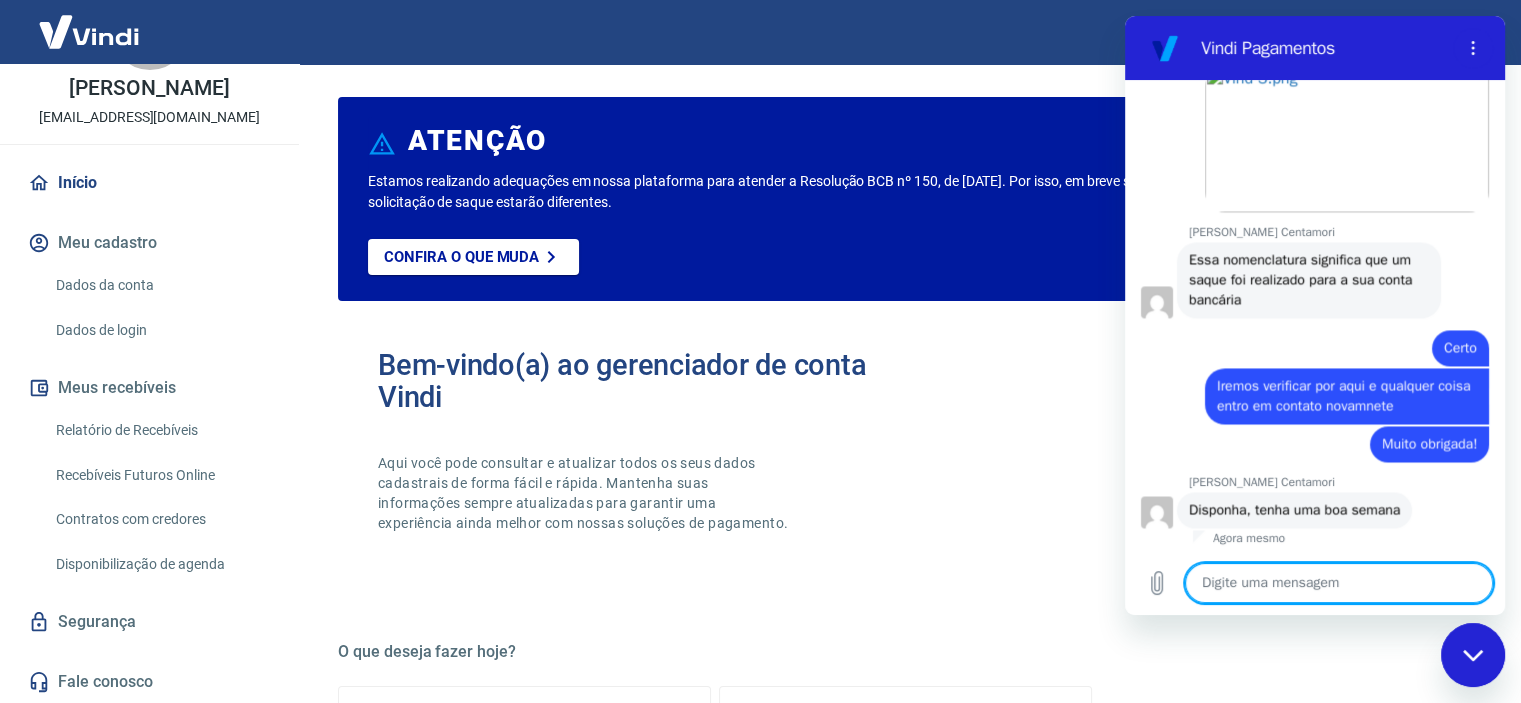 click at bounding box center (1339, 583) 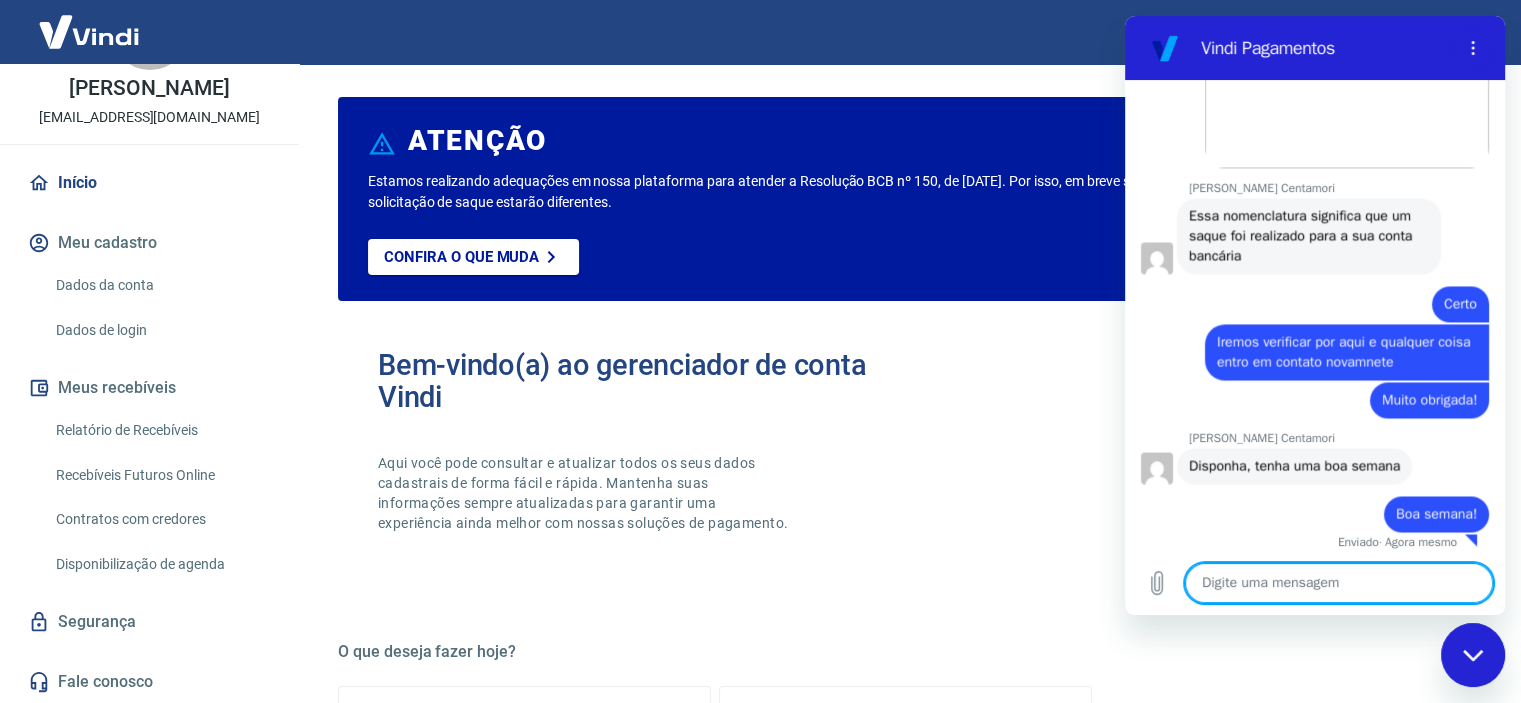 scroll, scrollTop: 3208, scrollLeft: 0, axis: vertical 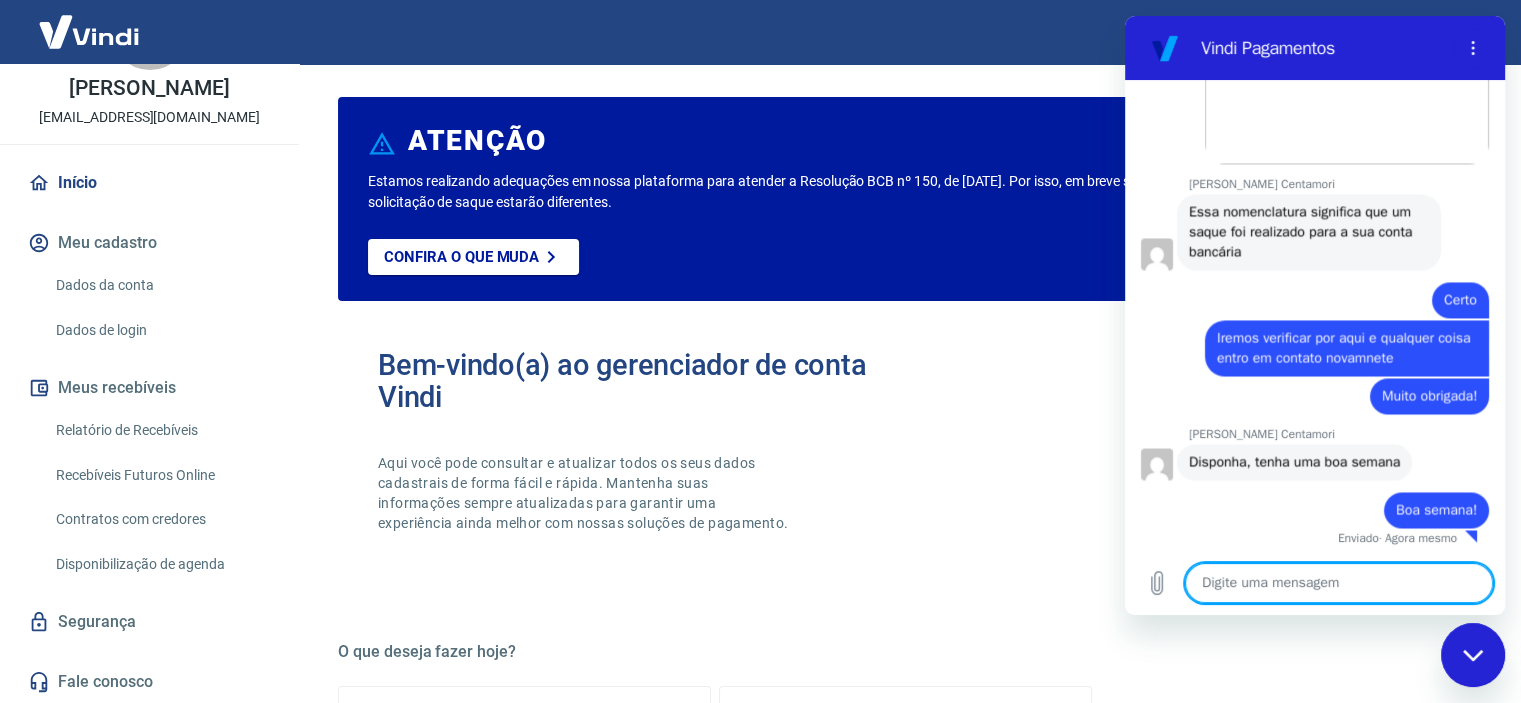 click at bounding box center [1473, 655] 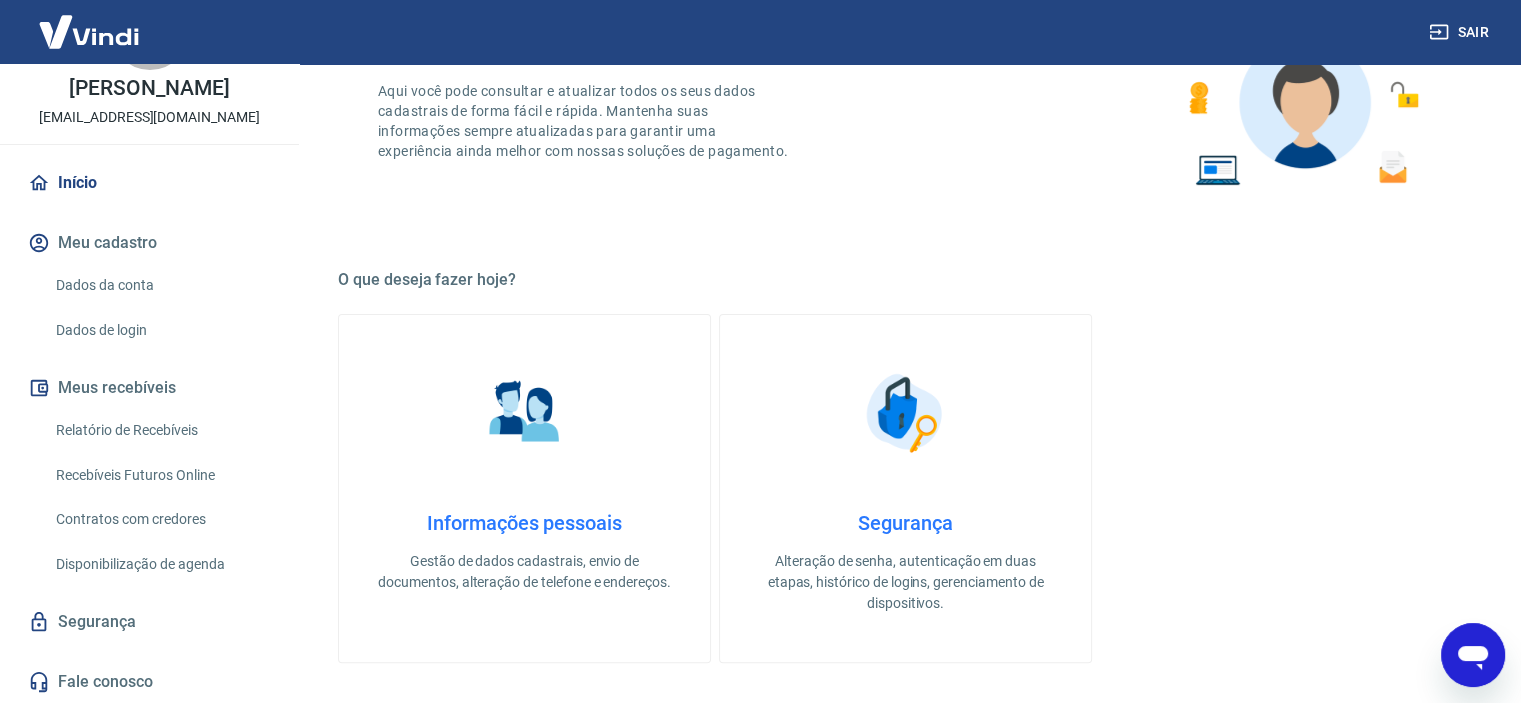 scroll, scrollTop: 0, scrollLeft: 0, axis: both 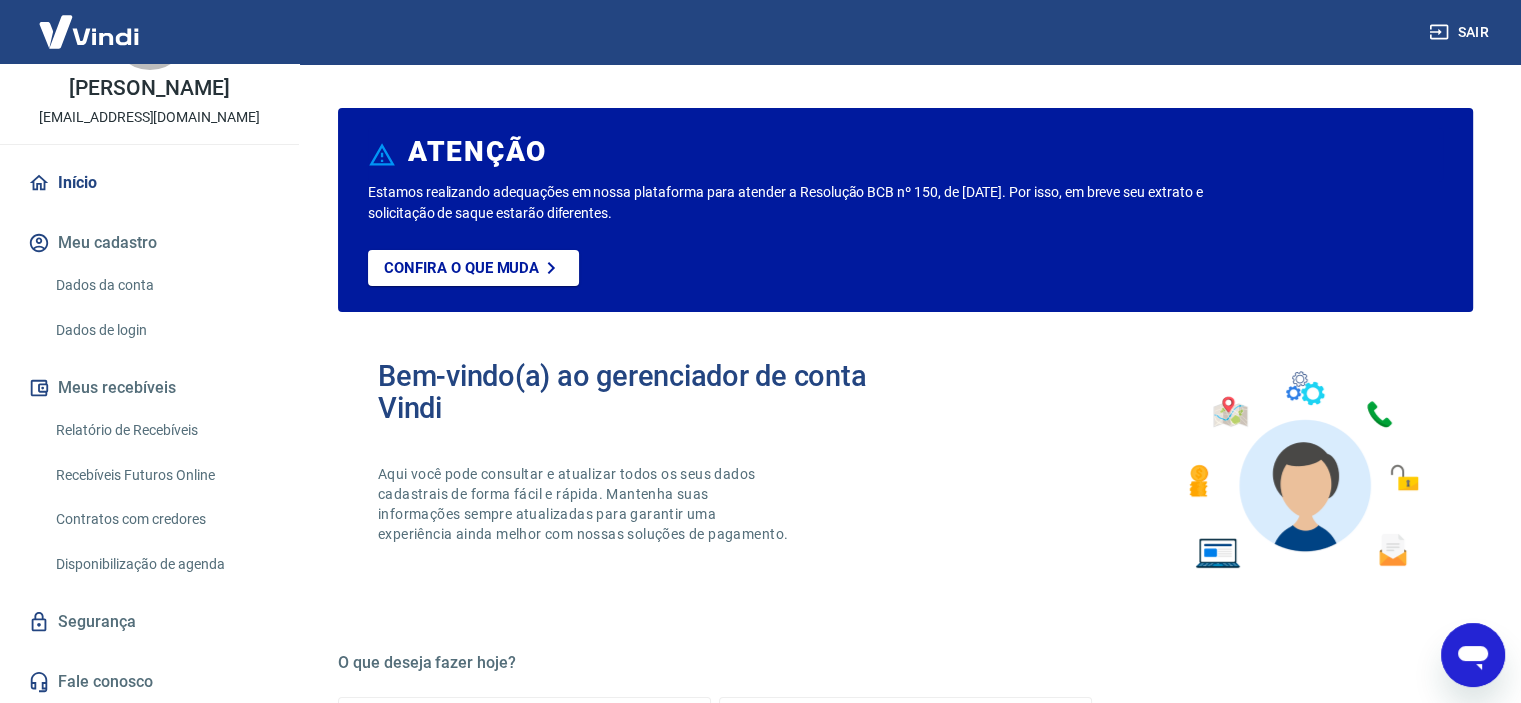 click on "Relatório de Recebíveis" at bounding box center [161, 430] 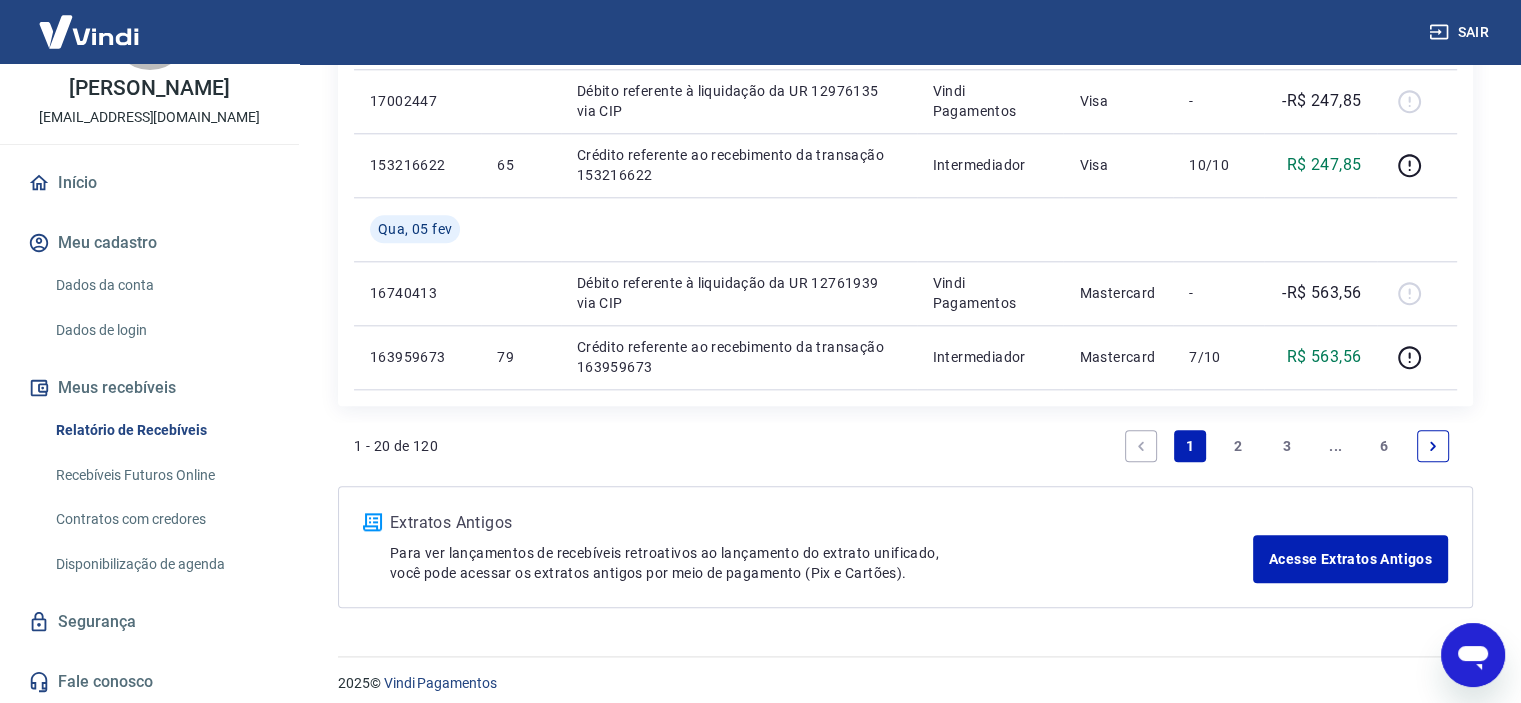 scroll, scrollTop: 2145, scrollLeft: 0, axis: vertical 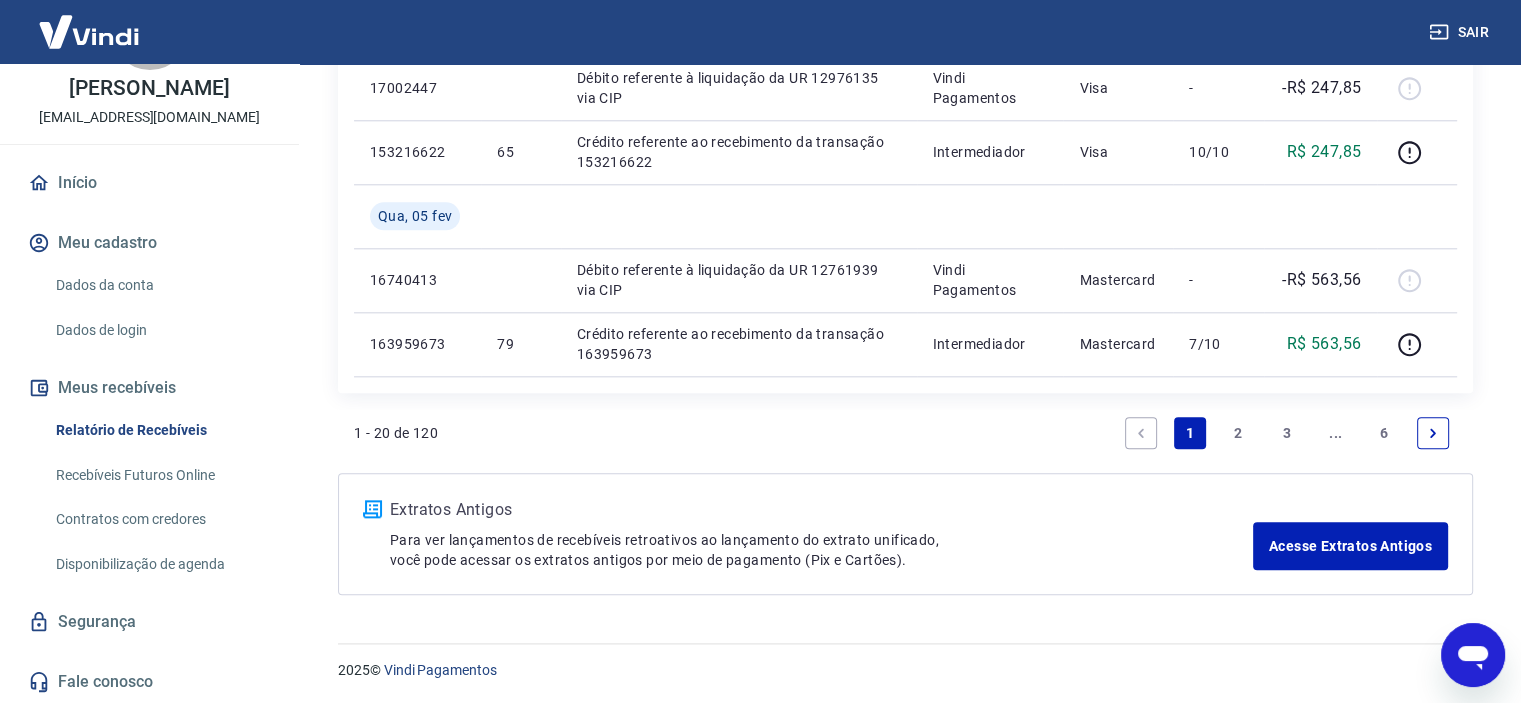 click on "2" at bounding box center (1238, 433) 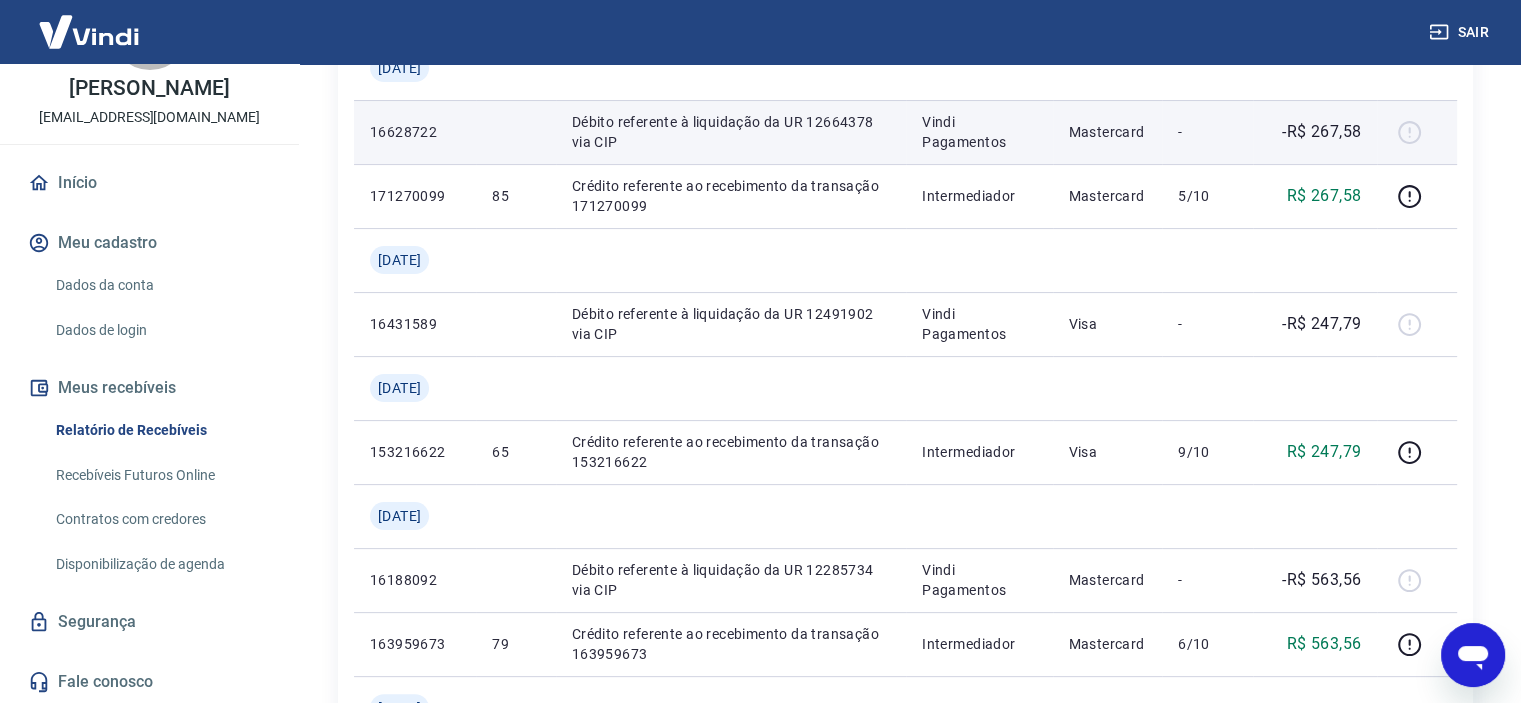 scroll, scrollTop: 173, scrollLeft: 0, axis: vertical 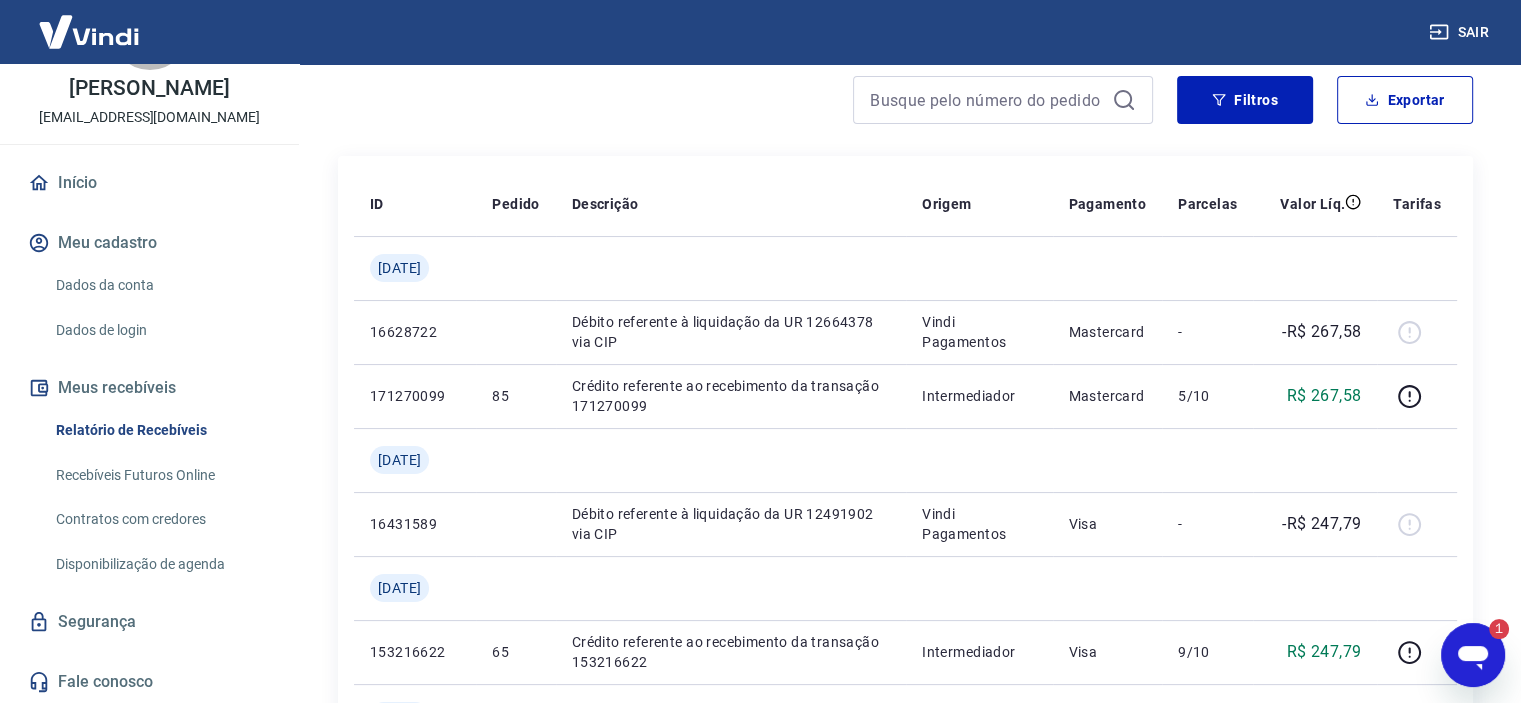 click 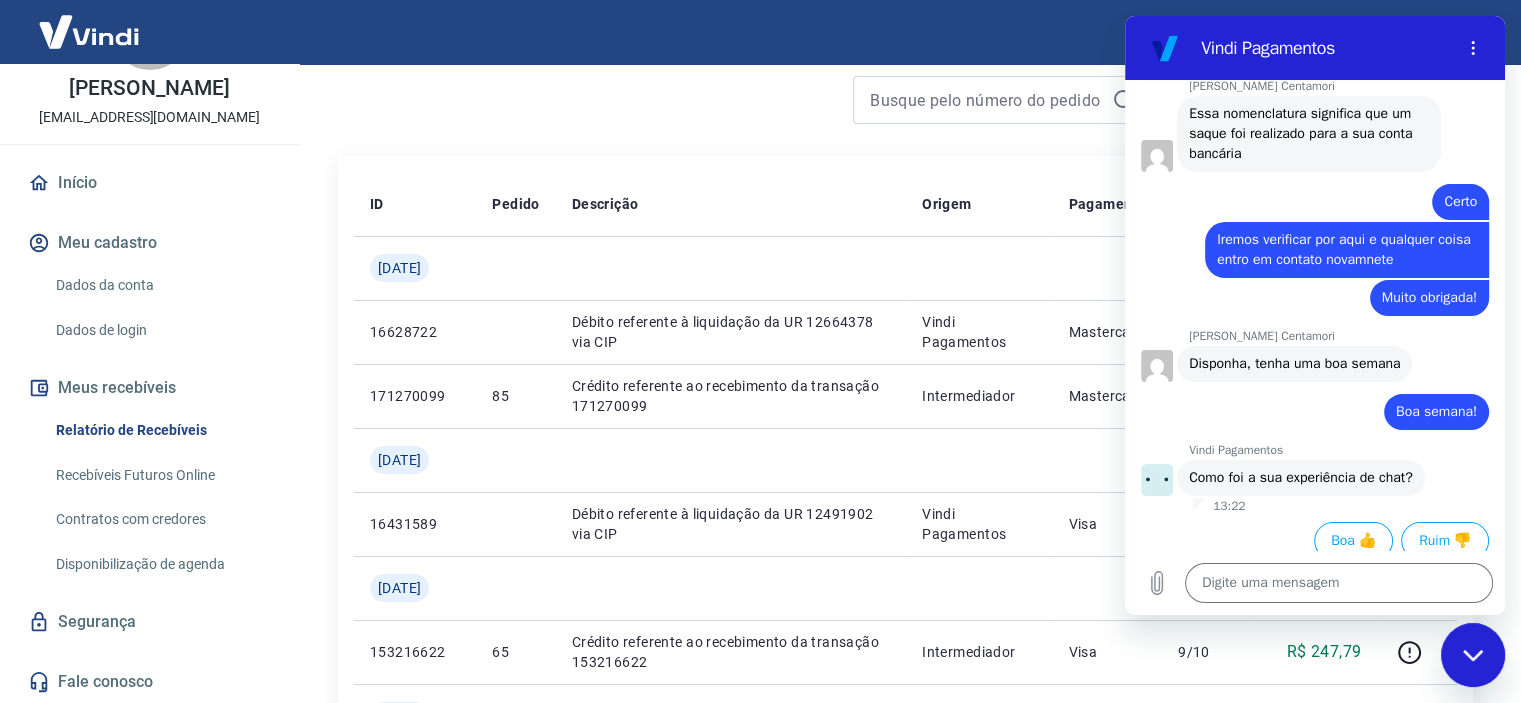scroll, scrollTop: 0, scrollLeft: 0, axis: both 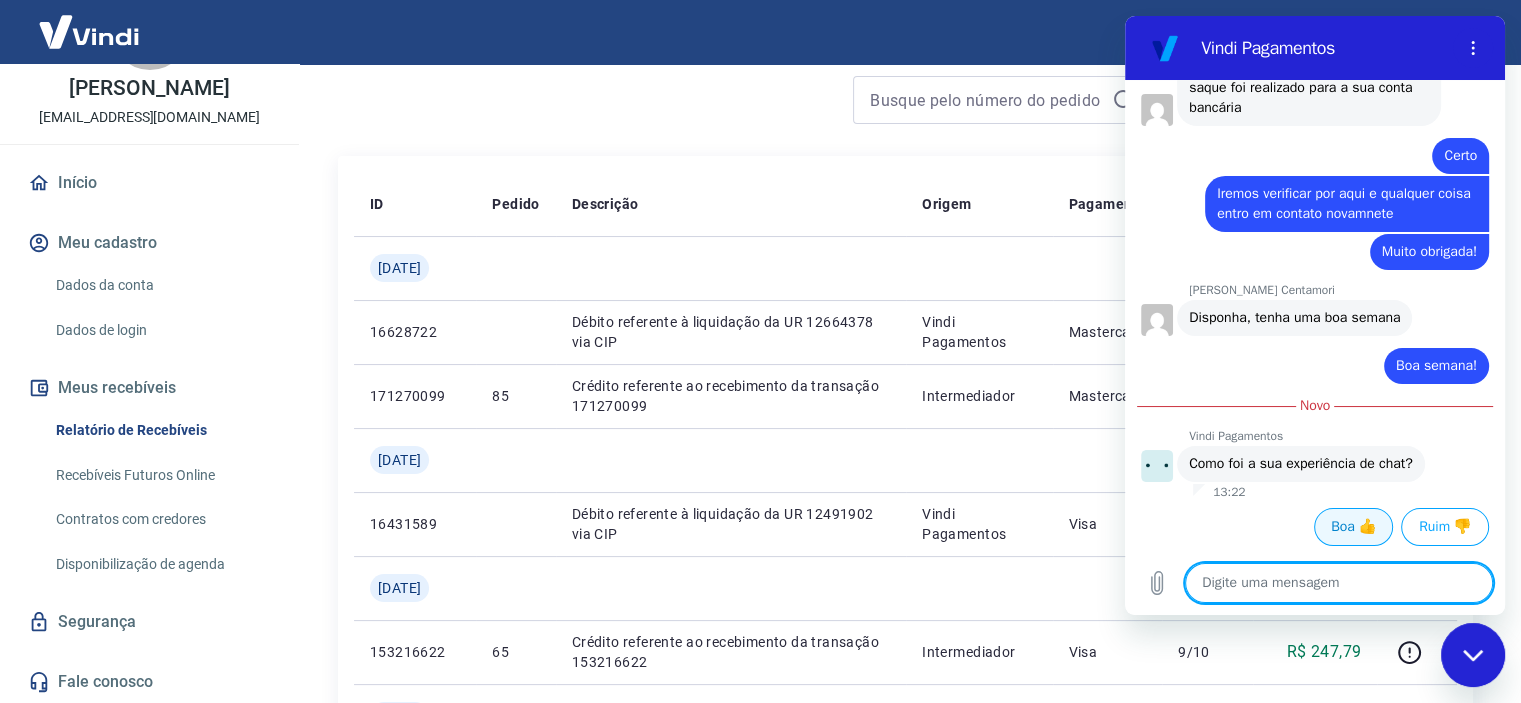 click on "Boa 👍" at bounding box center [1353, 527] 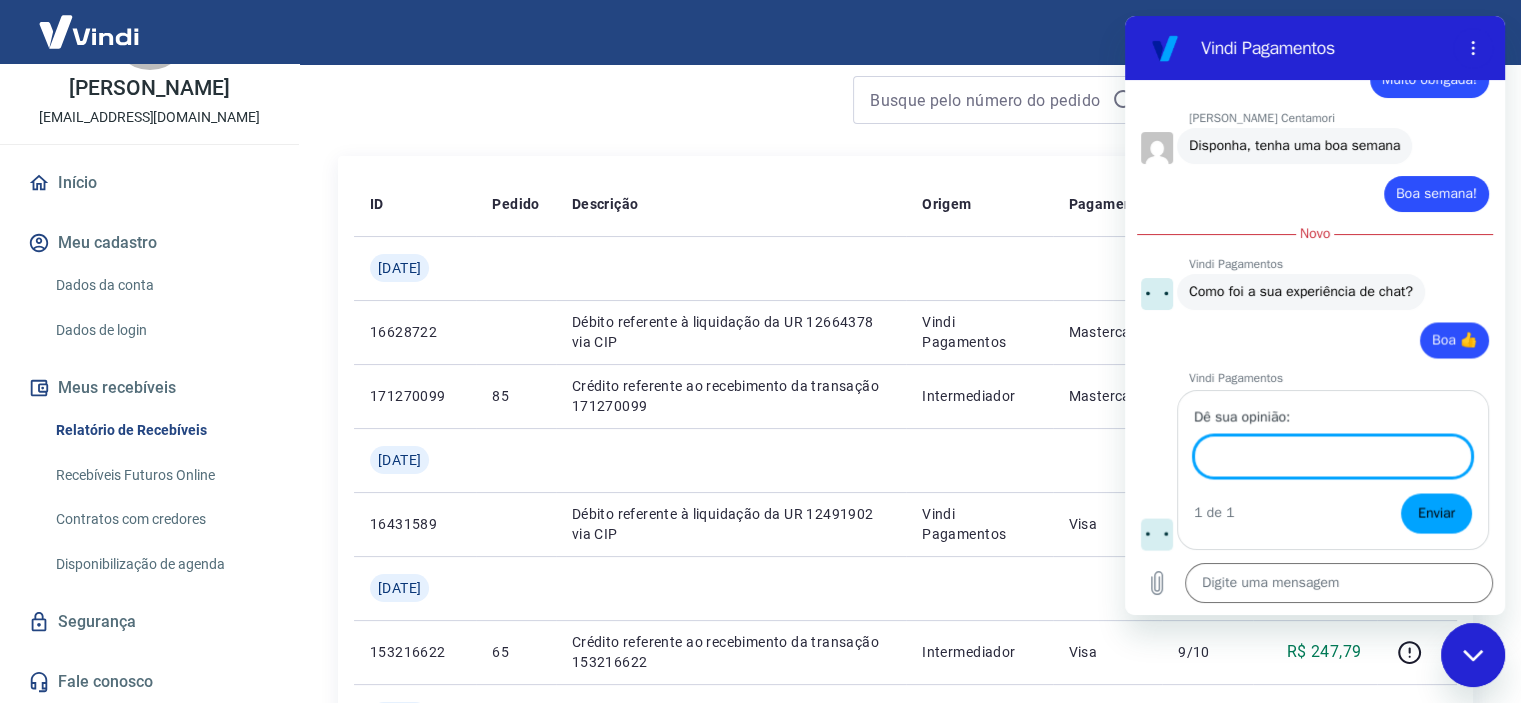 scroll, scrollTop: 3524, scrollLeft: 0, axis: vertical 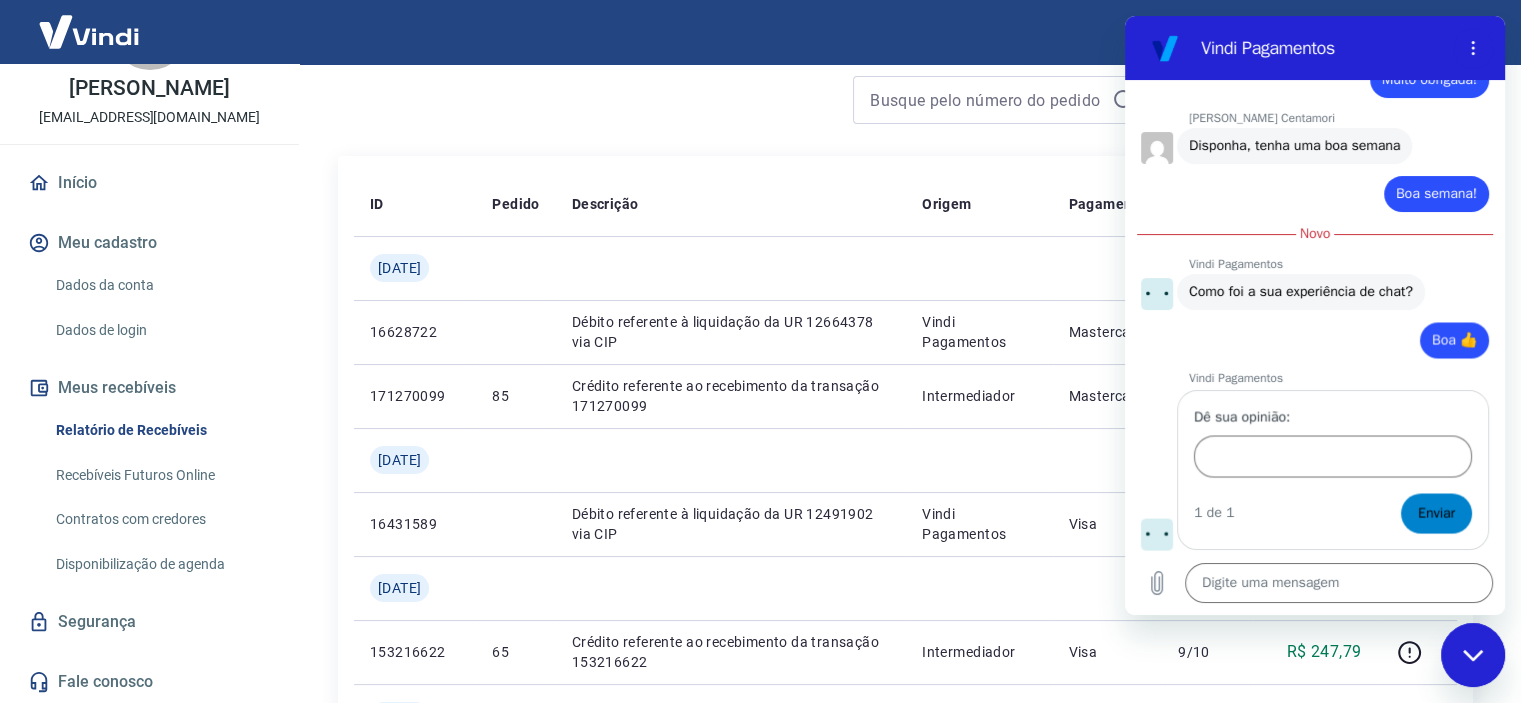 click on "Enviar" at bounding box center [1436, 513] 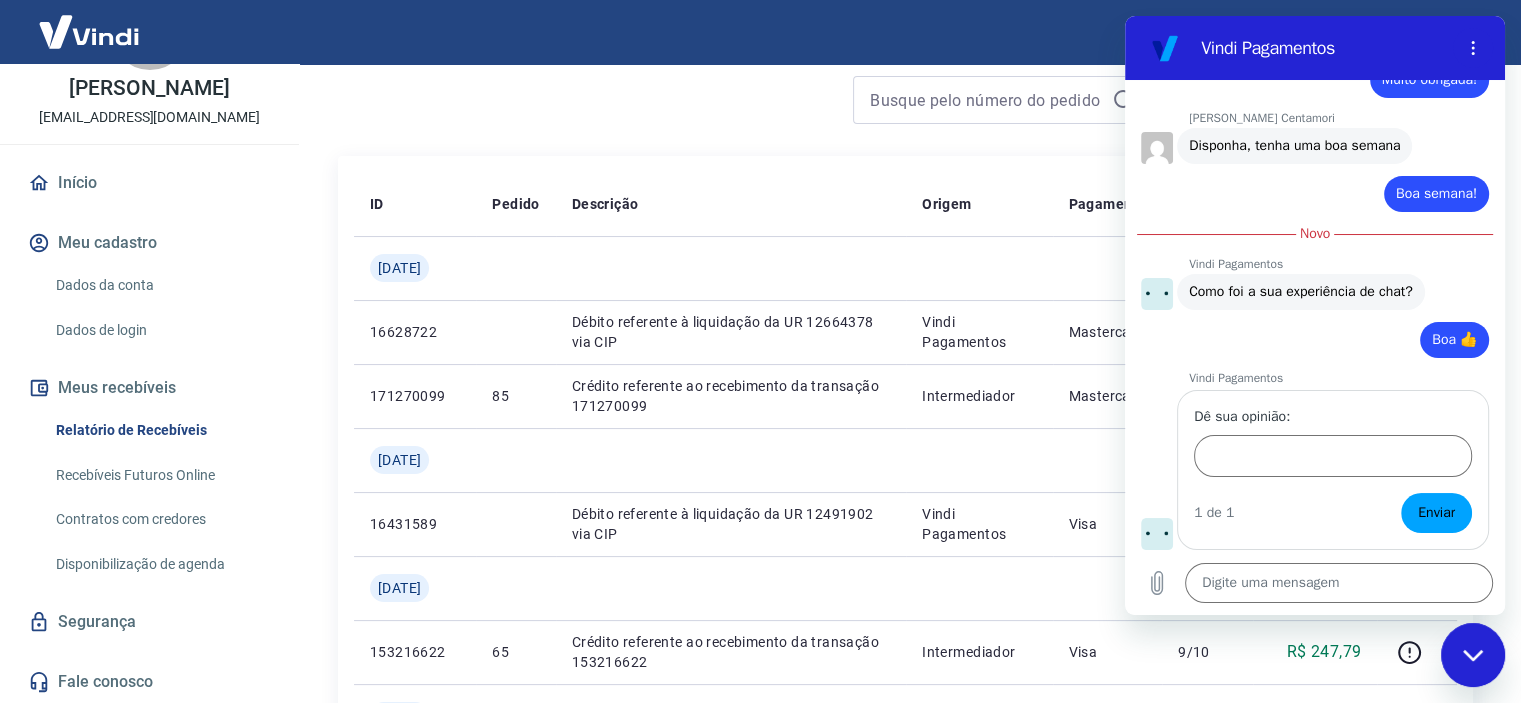 scroll, scrollTop: 3548, scrollLeft: 0, axis: vertical 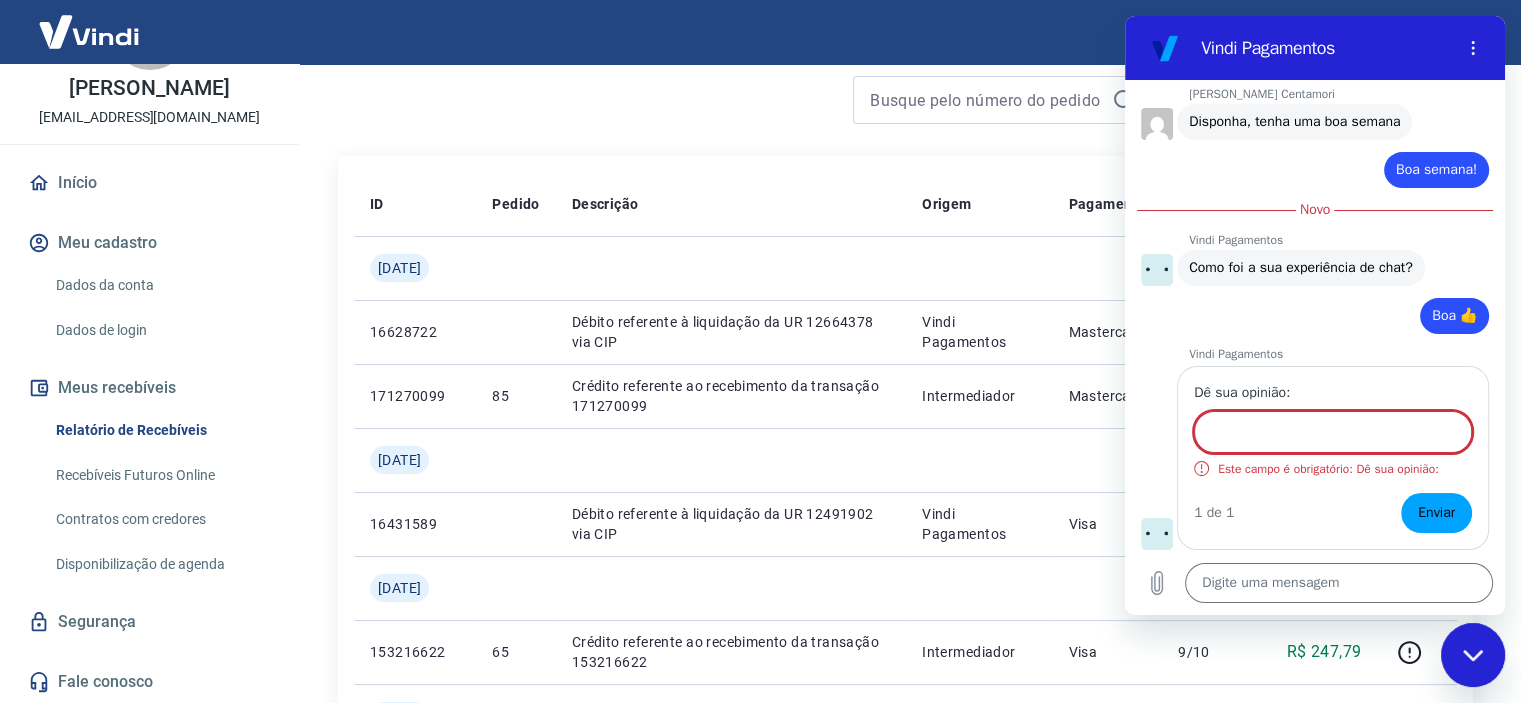 click on "Dê sua opinião:" at bounding box center (1333, 432) 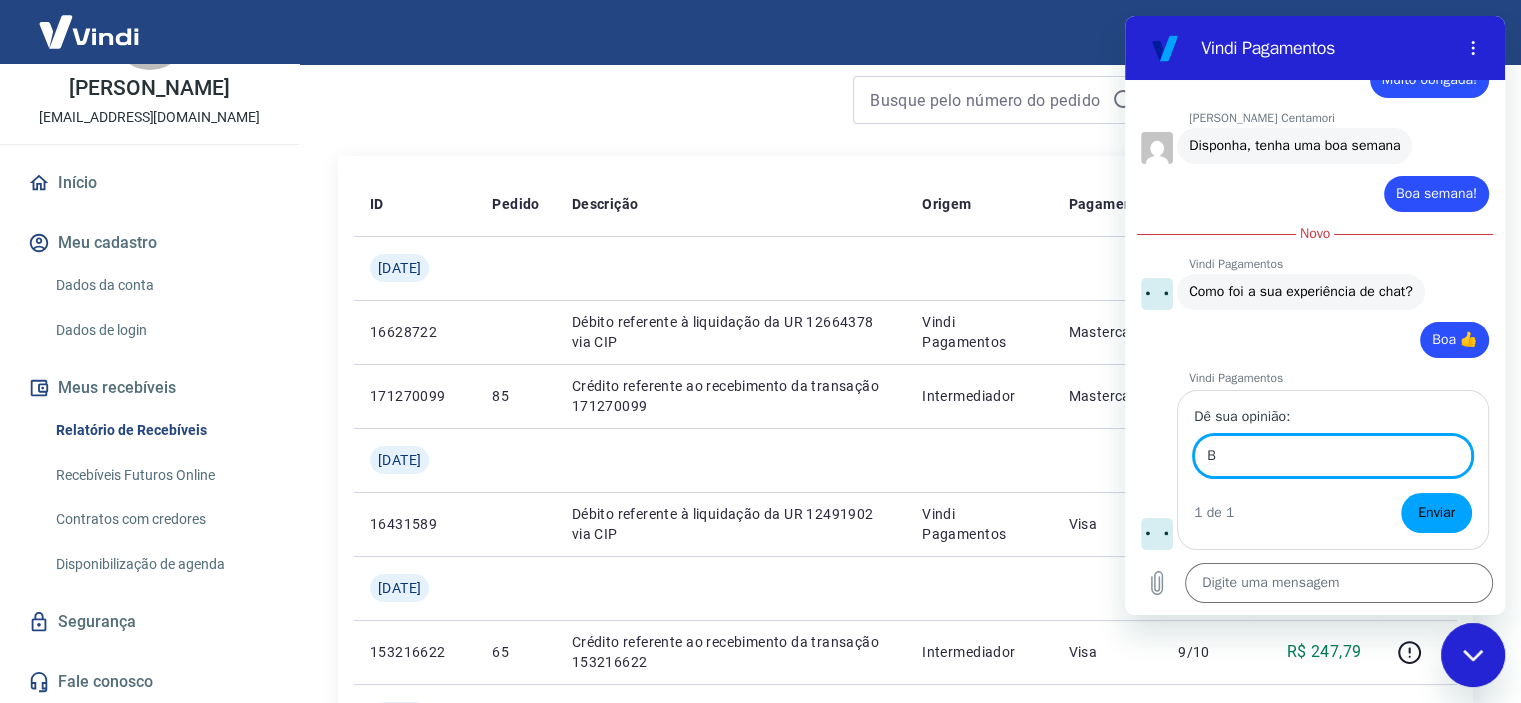 scroll, scrollTop: 3524, scrollLeft: 0, axis: vertical 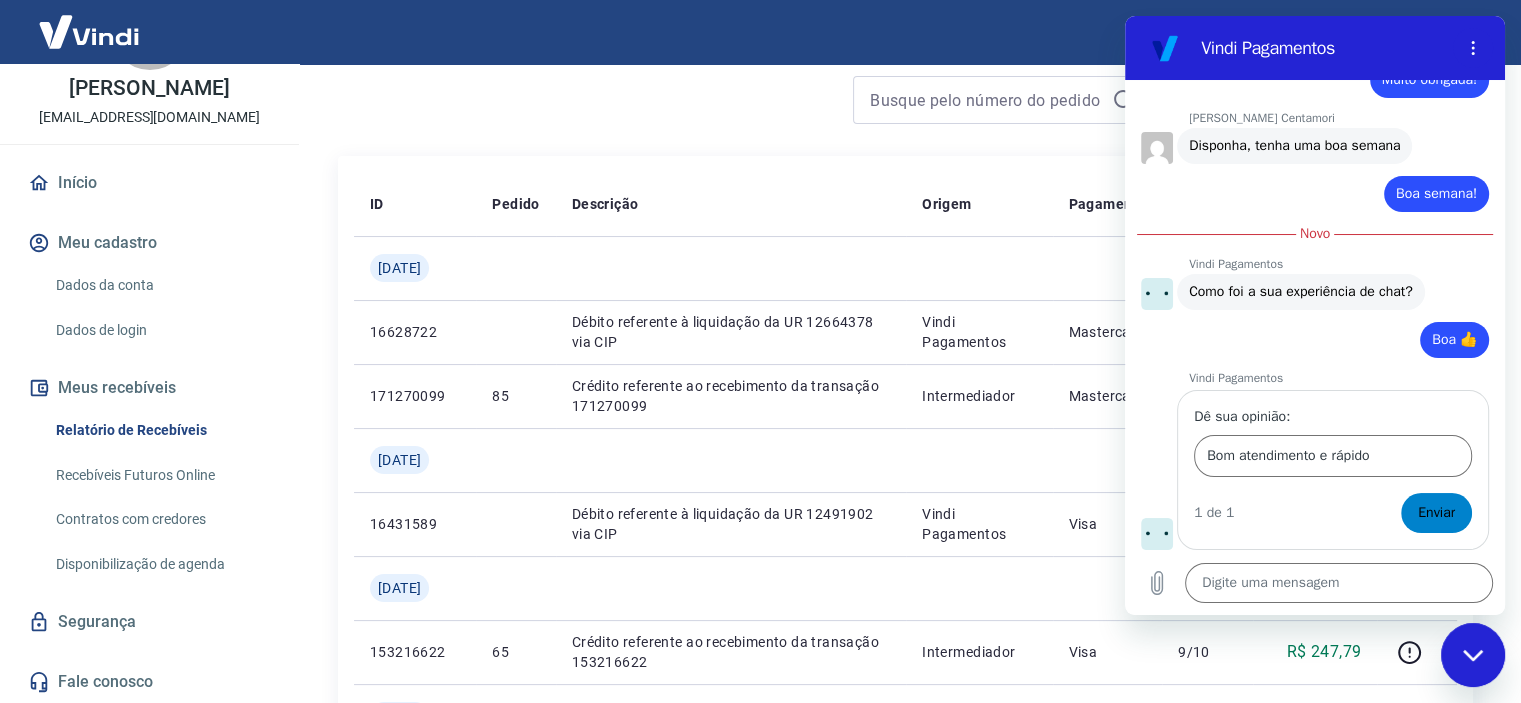 click on "Enviar" at bounding box center (1436, 513) 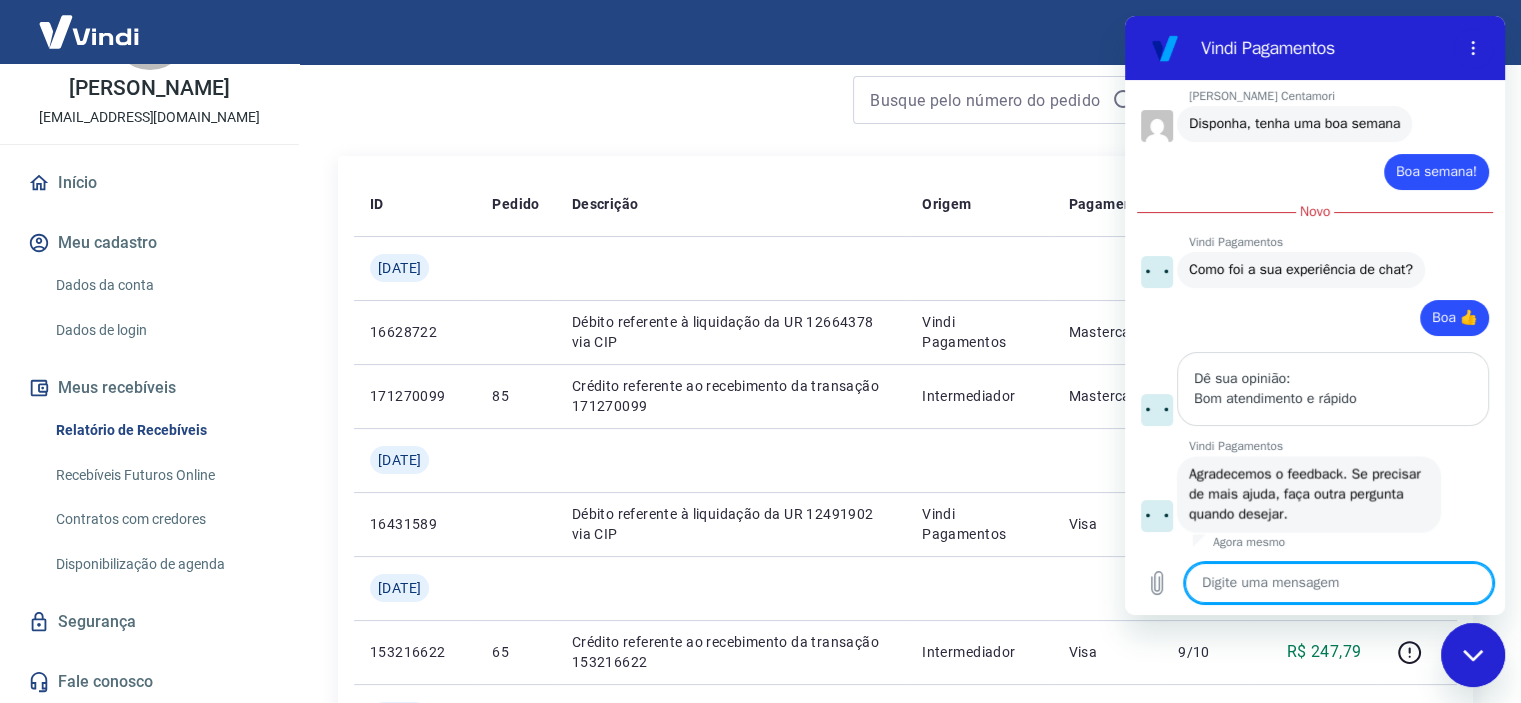 scroll, scrollTop: 3550, scrollLeft: 0, axis: vertical 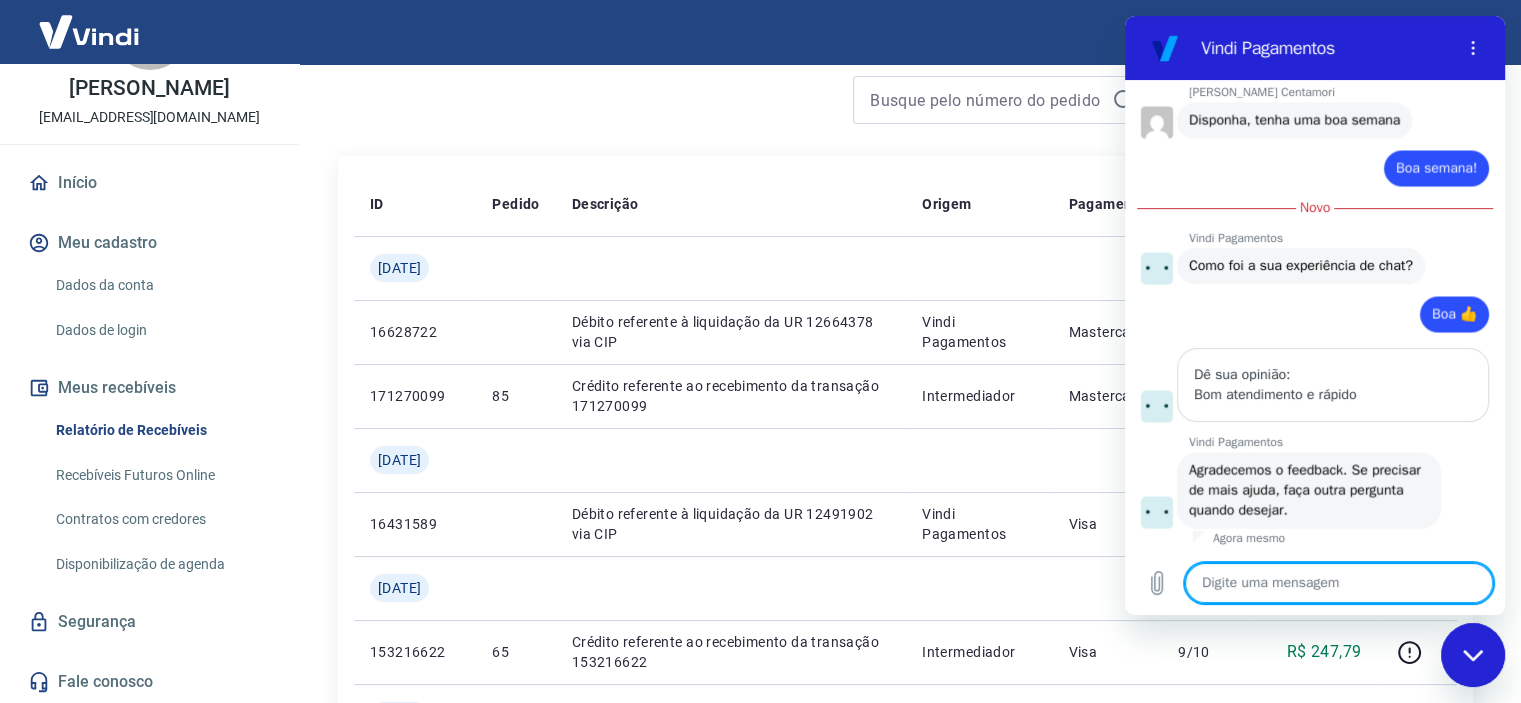 click 